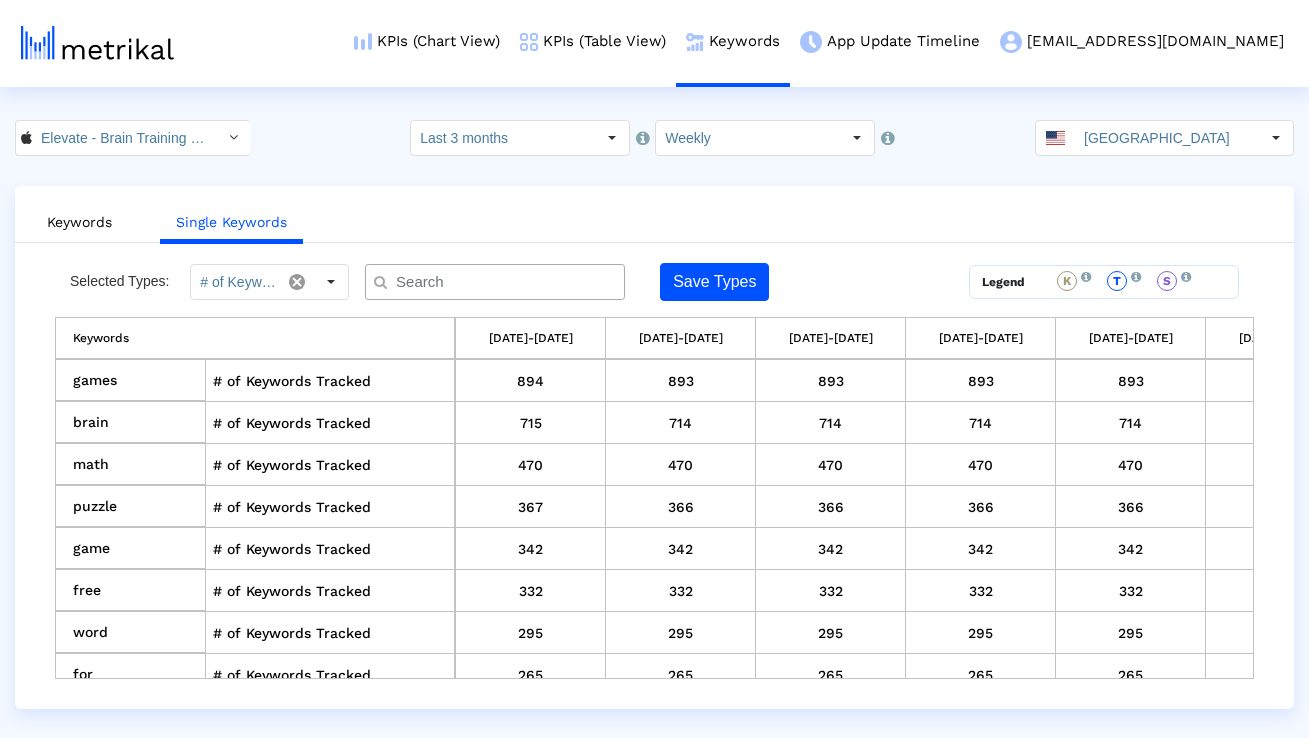 scroll, scrollTop: 0, scrollLeft: 0, axis: both 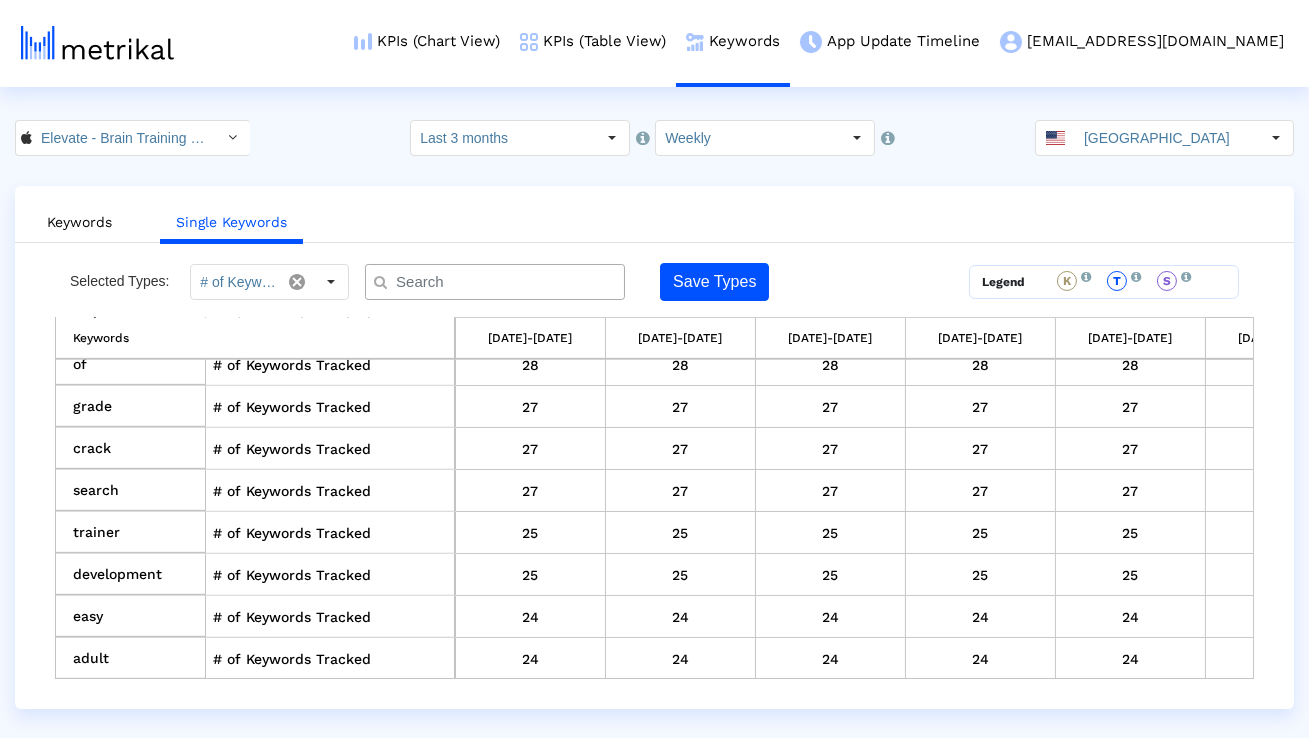 click on "development" at bounding box center [131, 575] 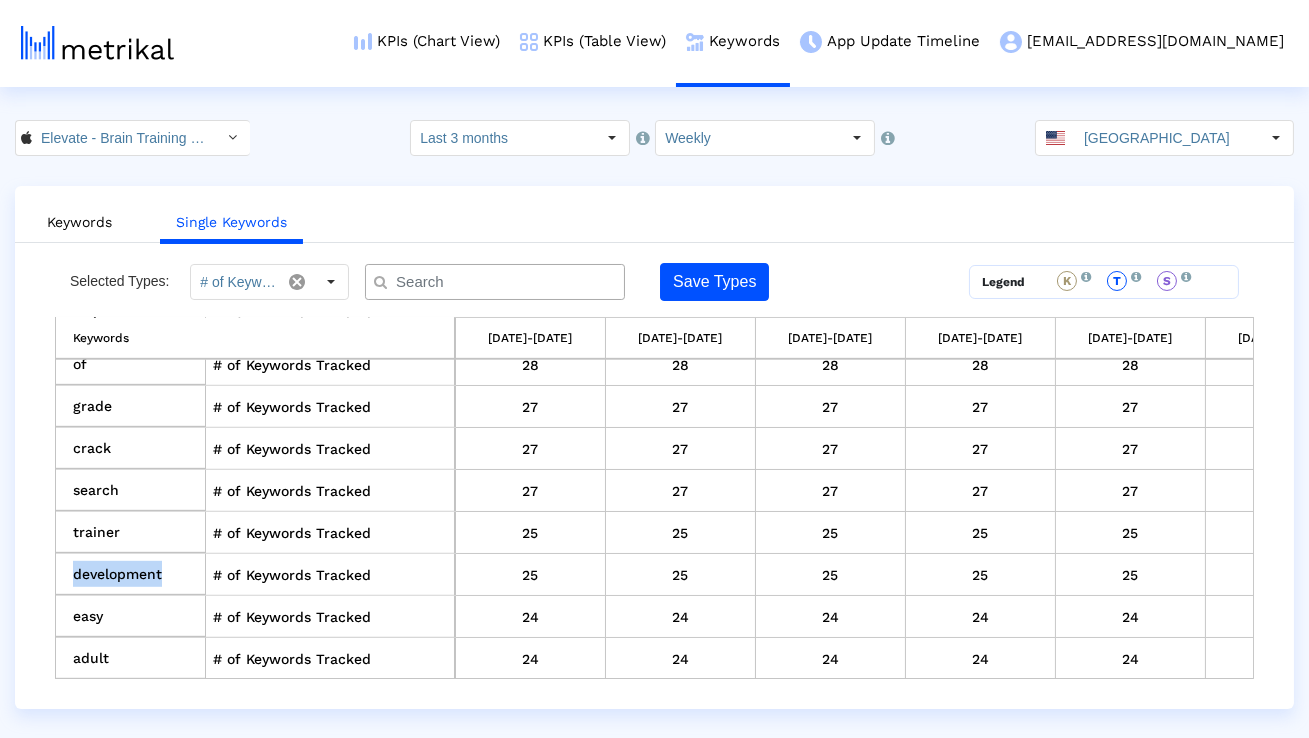 click on "development" at bounding box center (131, 575) 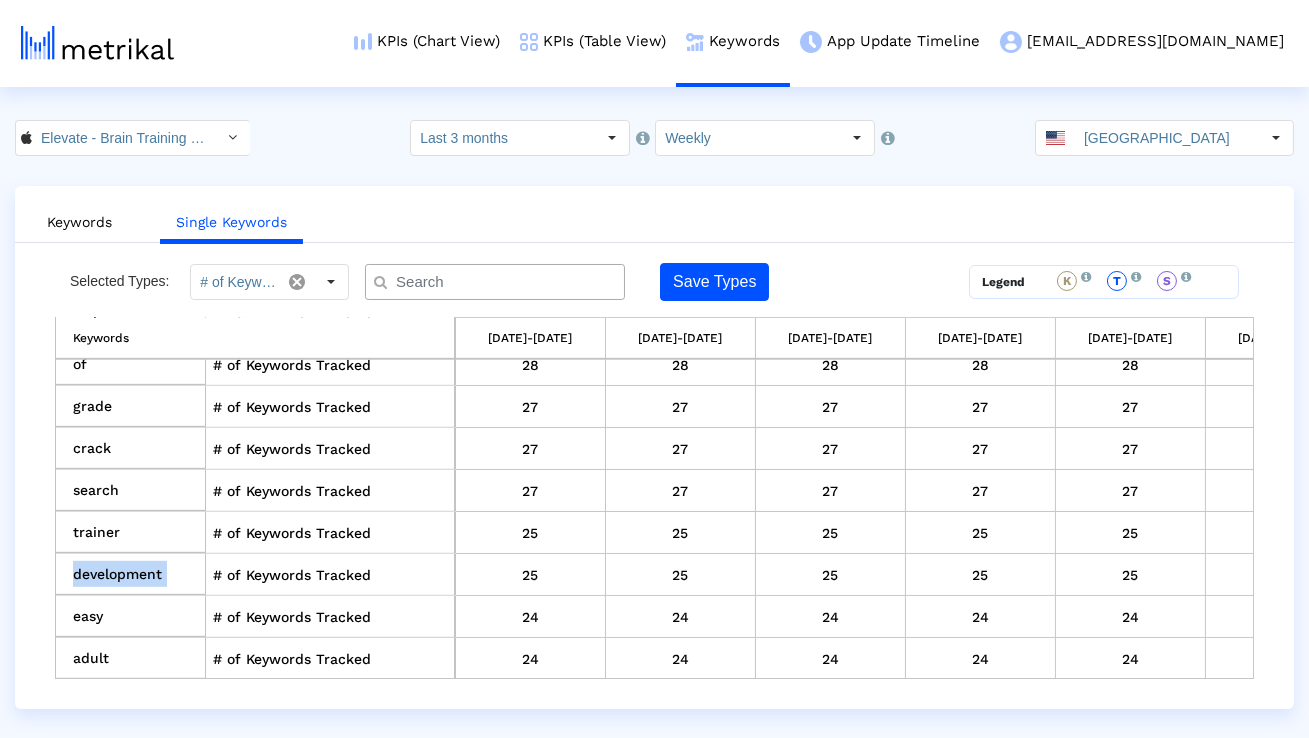 click on "development" at bounding box center (131, 575) 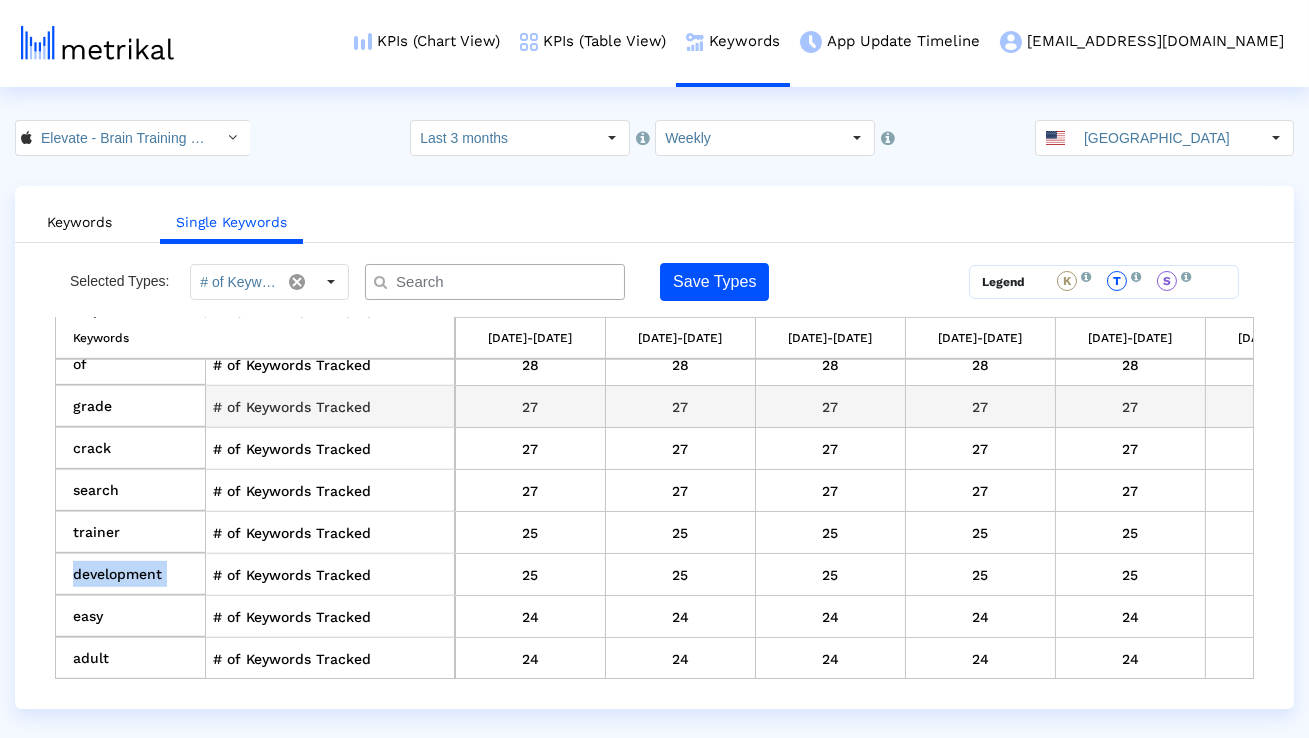 copy on "development" 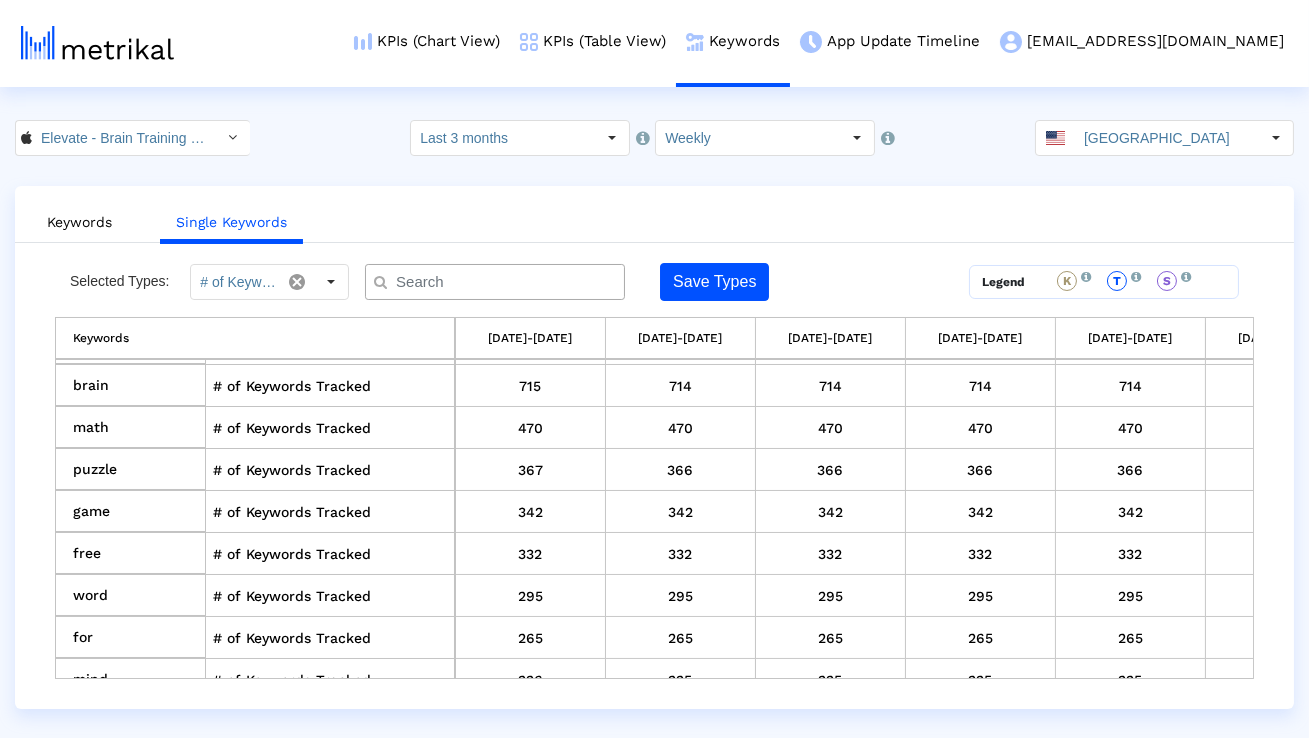 scroll, scrollTop: 0, scrollLeft: 0, axis: both 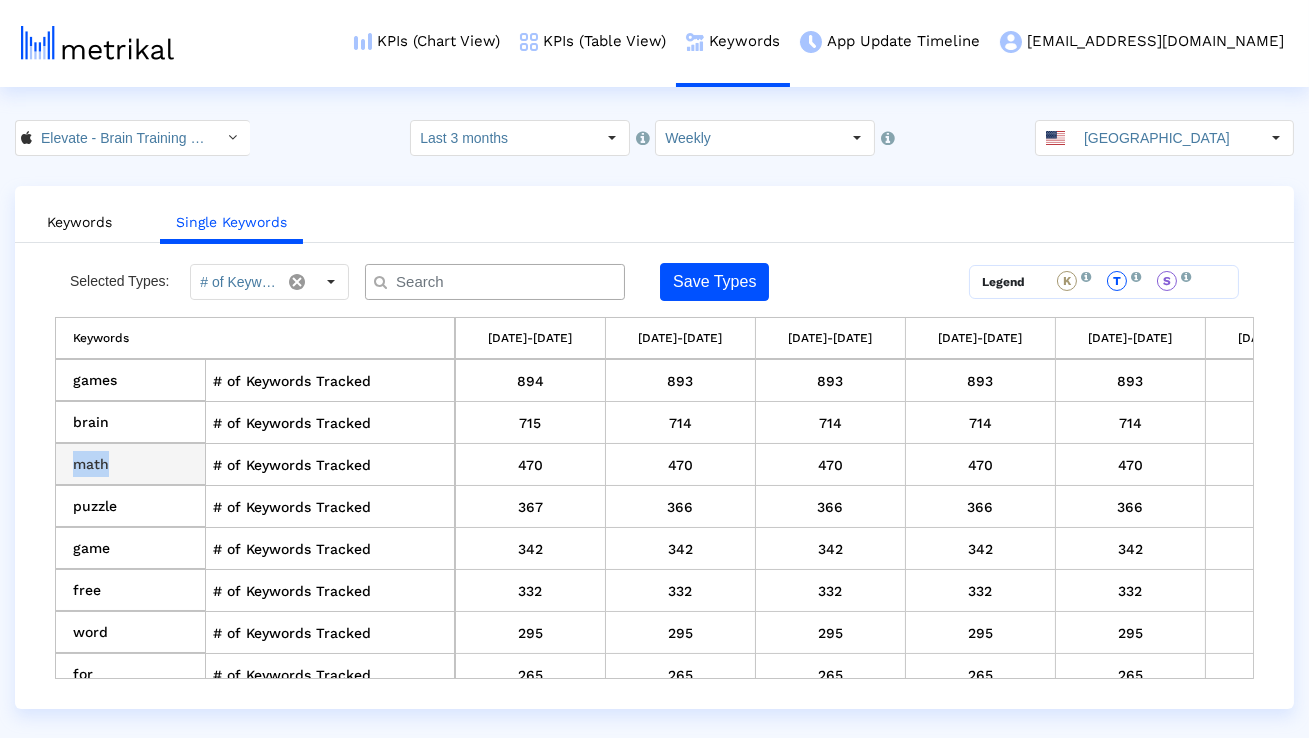 drag, startPoint x: 136, startPoint y: 472, endPoint x: 76, endPoint y: 462, distance: 60.827625 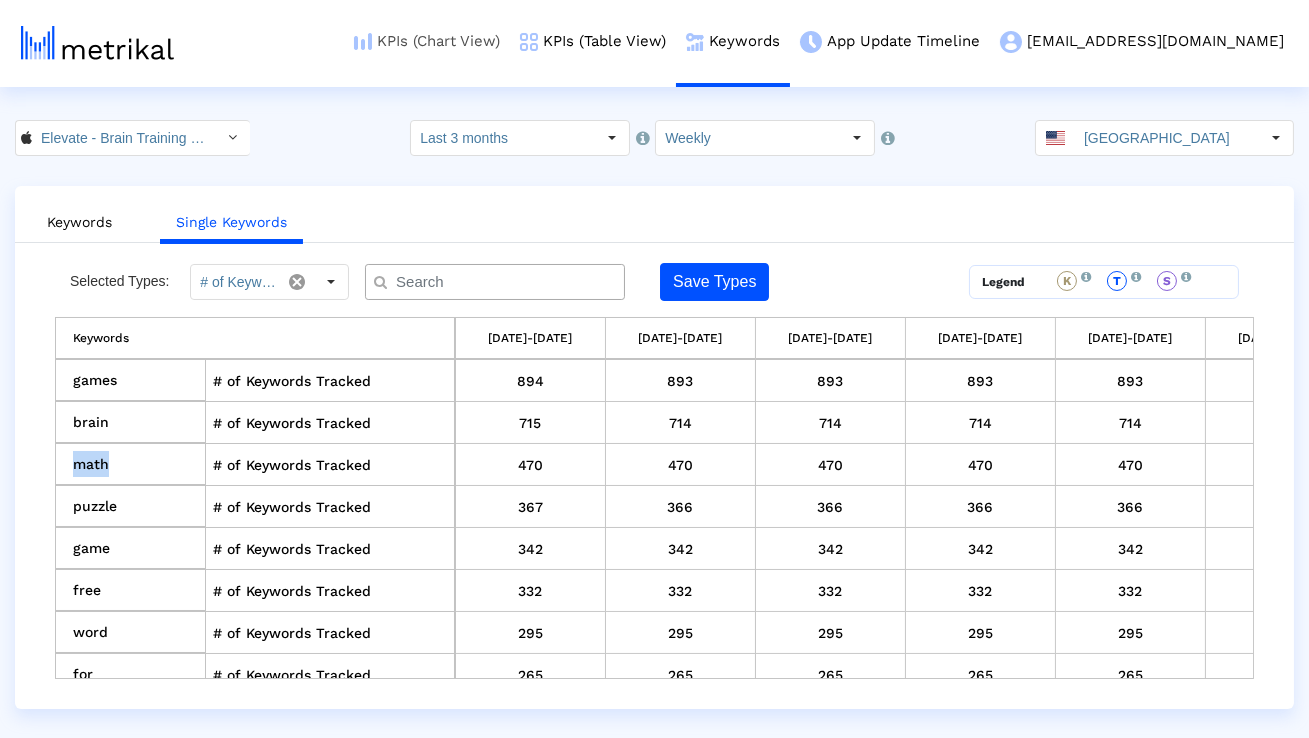 copy on "math" 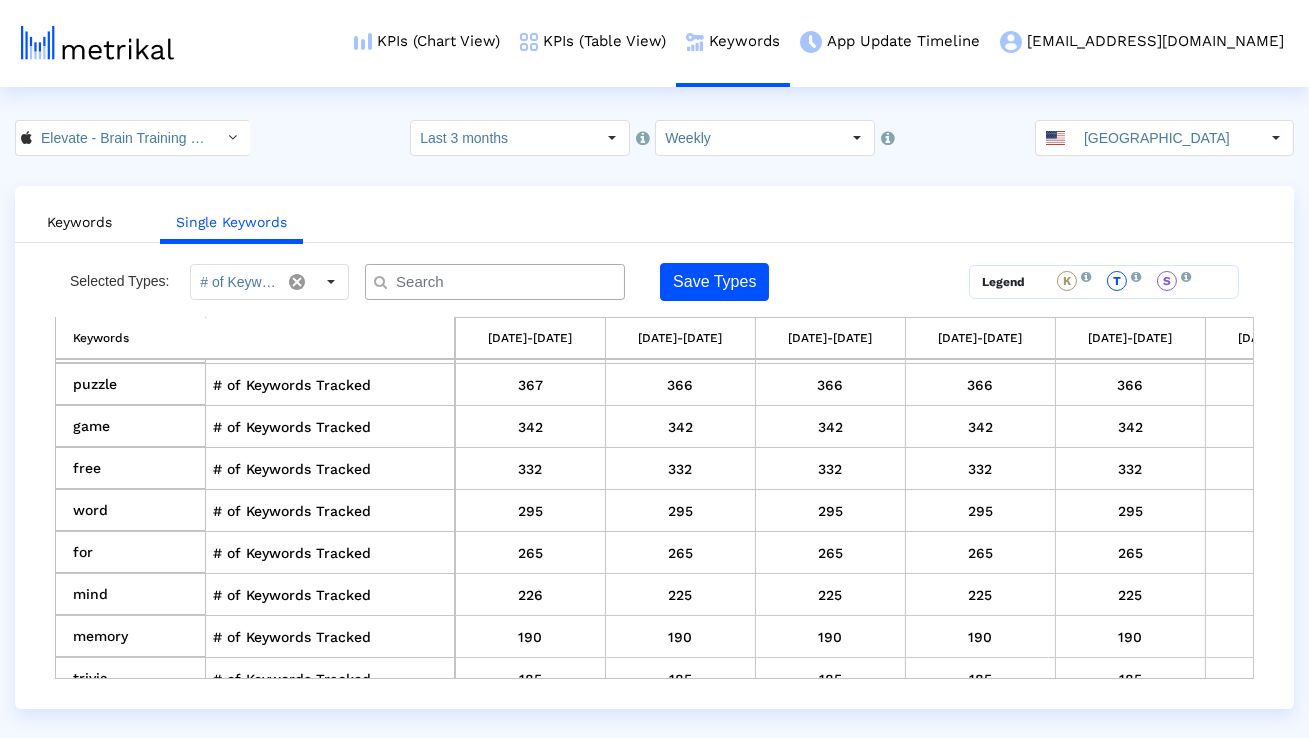 scroll, scrollTop: 94, scrollLeft: 0, axis: vertical 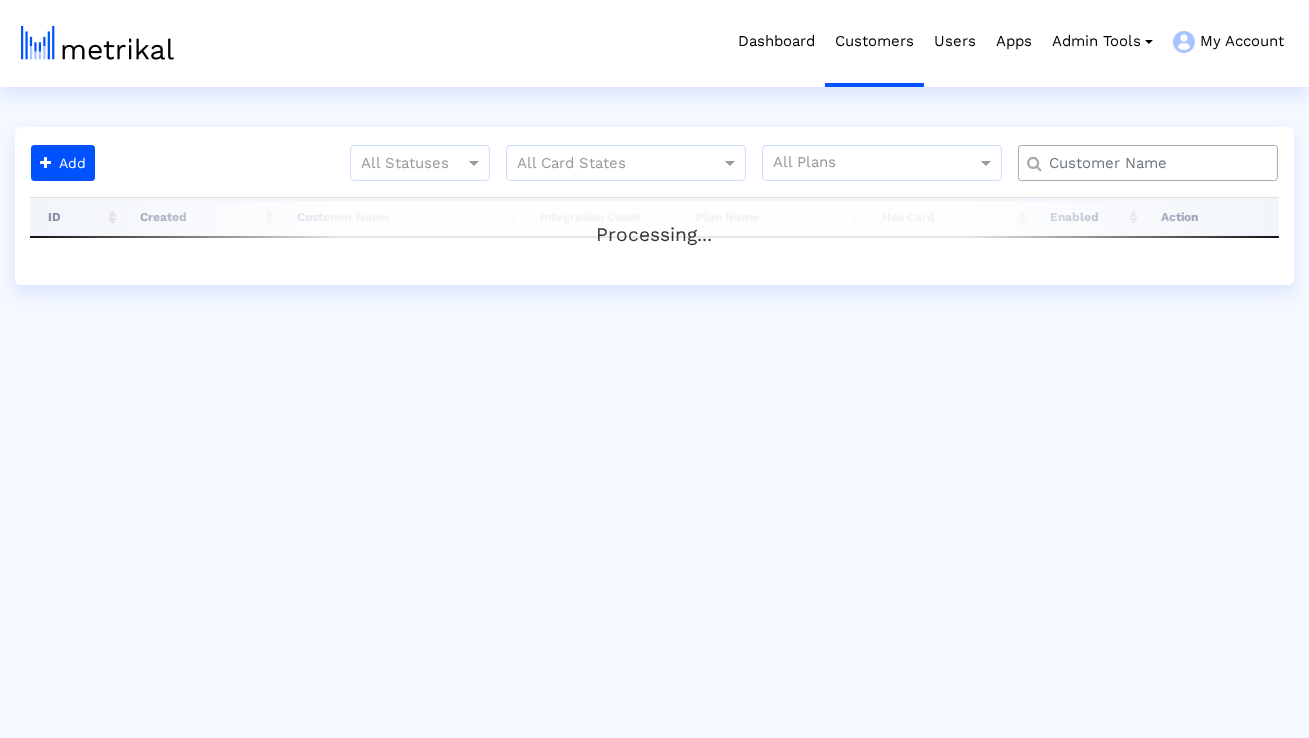 click 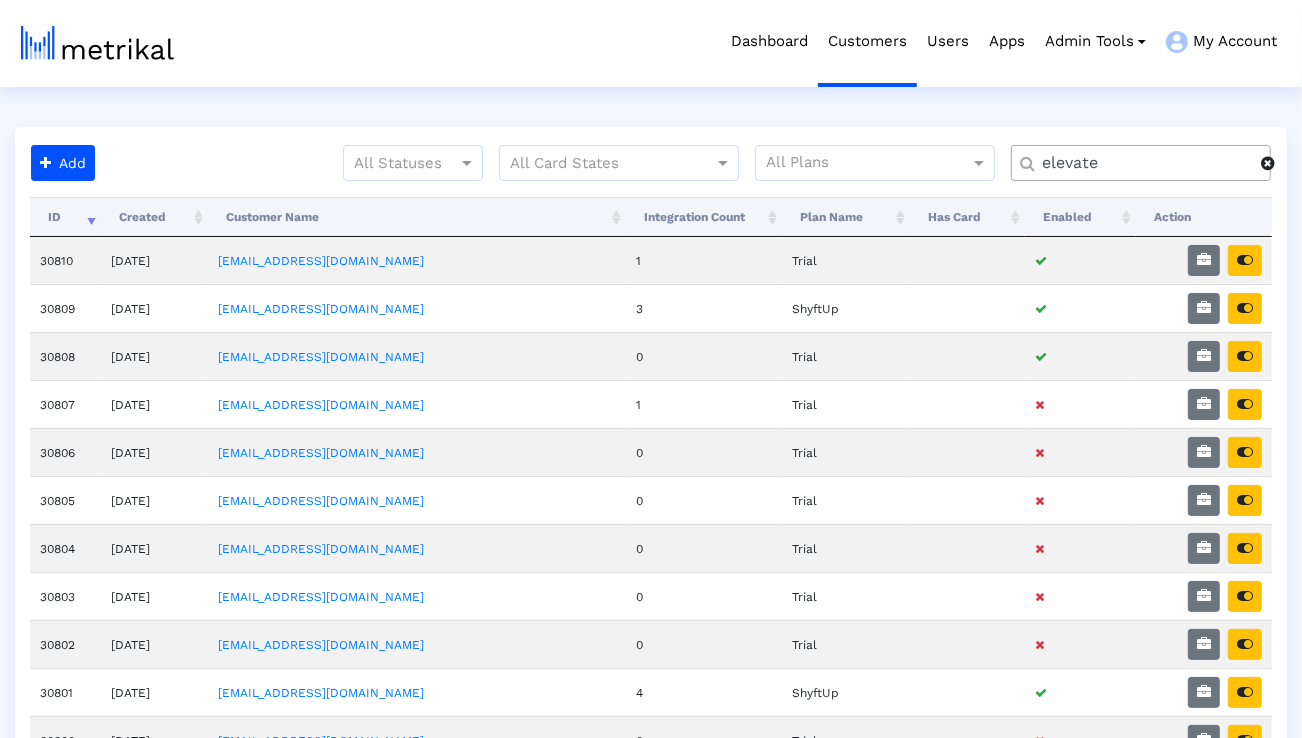 type on "elevate" 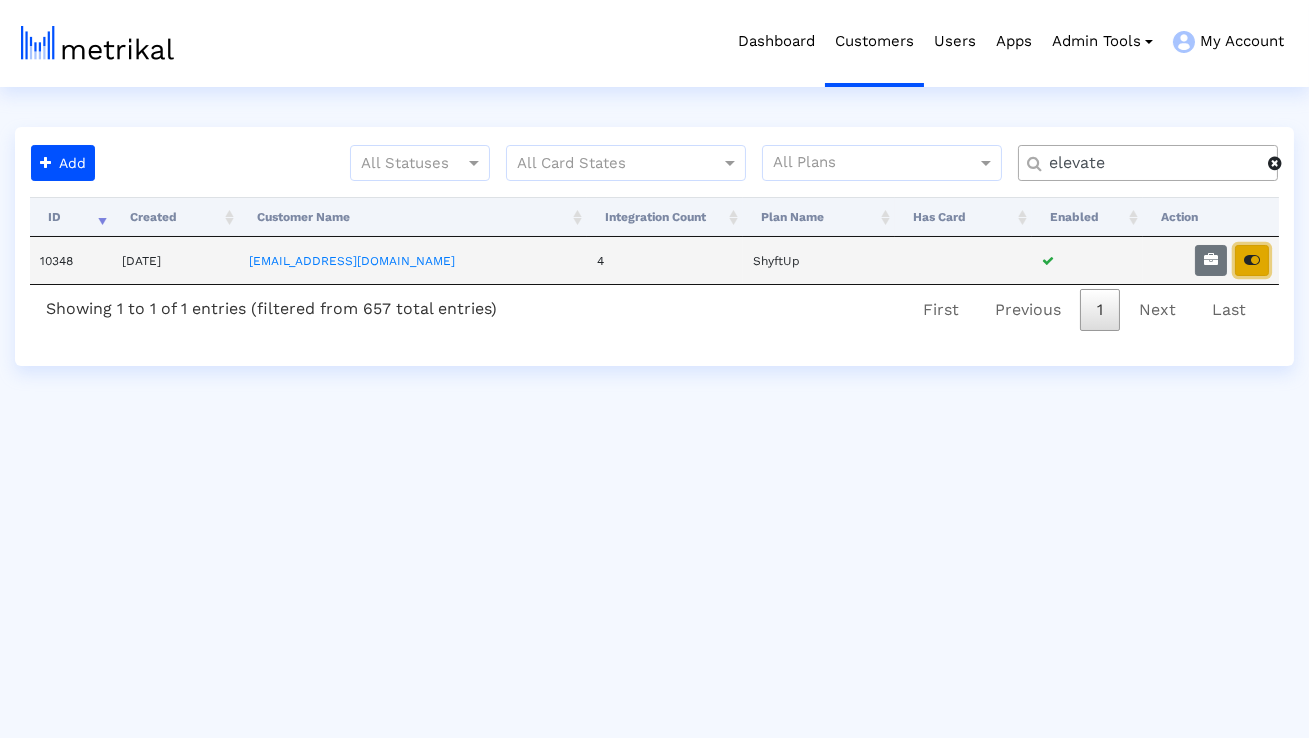 click at bounding box center (1252, 260) 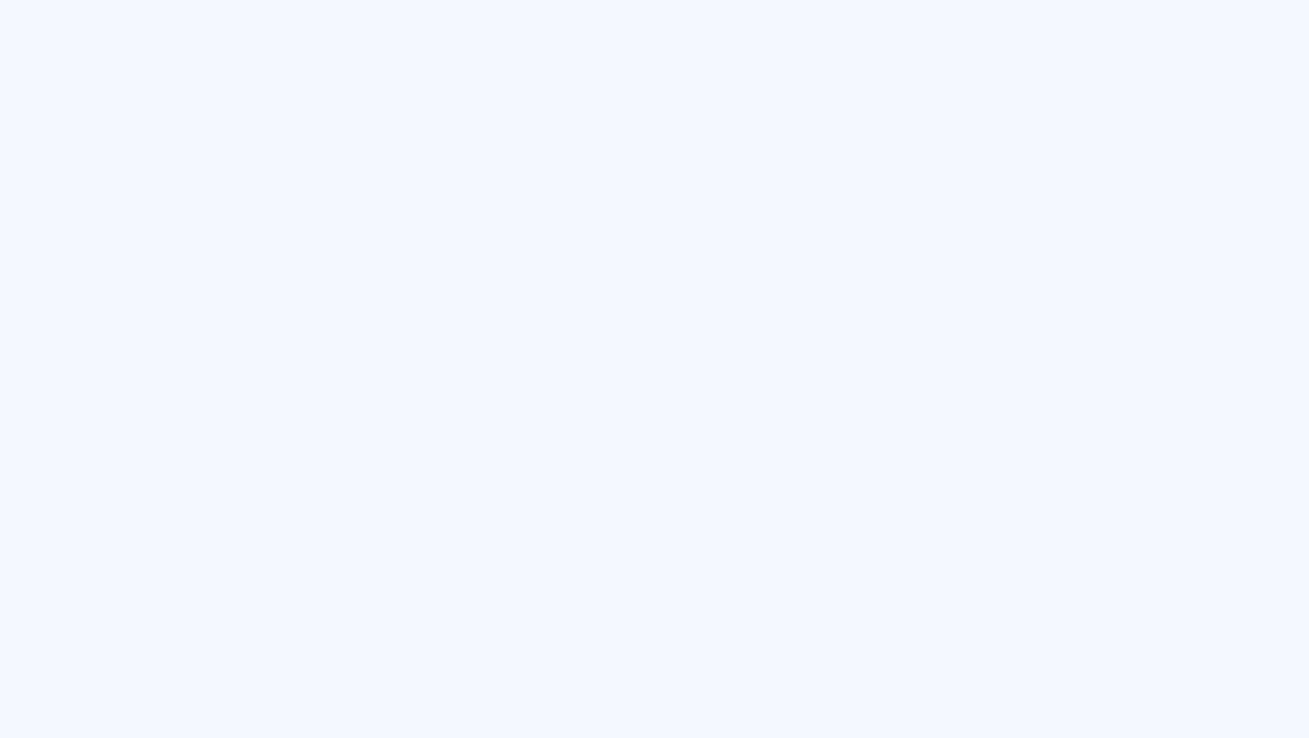 scroll, scrollTop: 0, scrollLeft: 0, axis: both 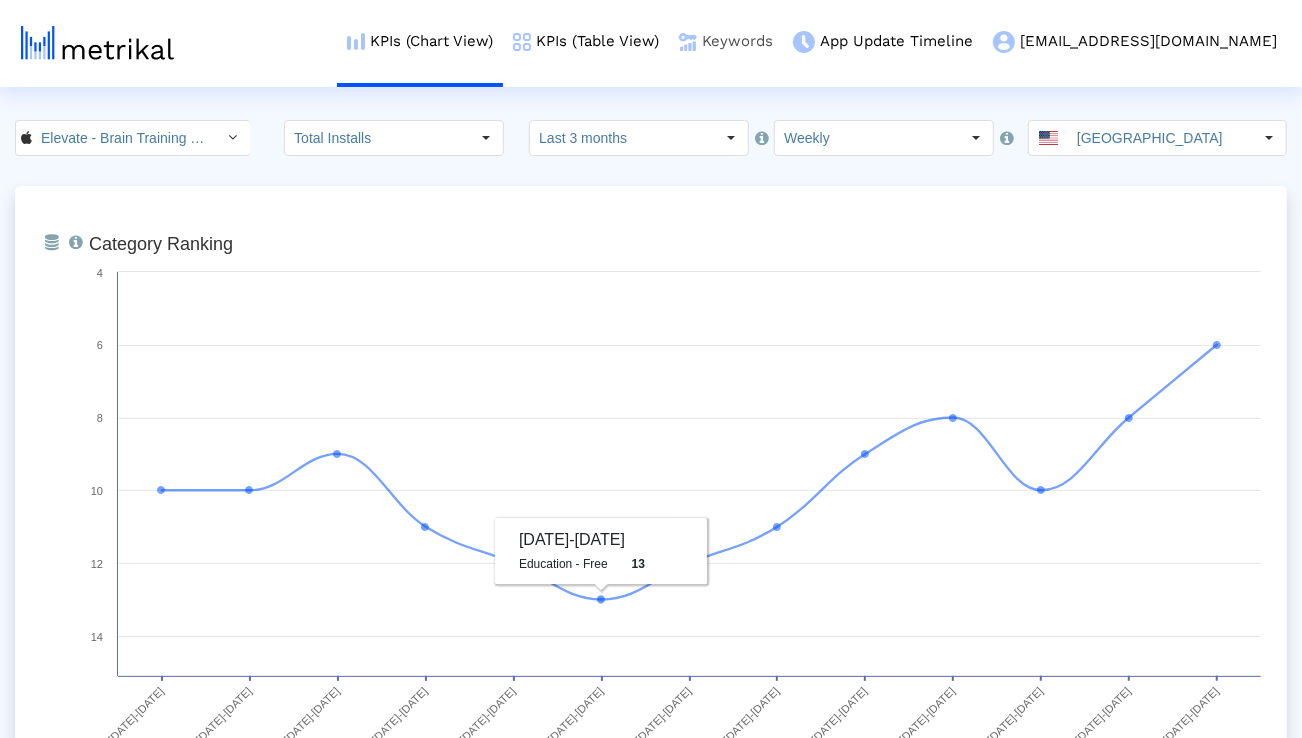 click on "Keywords" at bounding box center (726, 41) 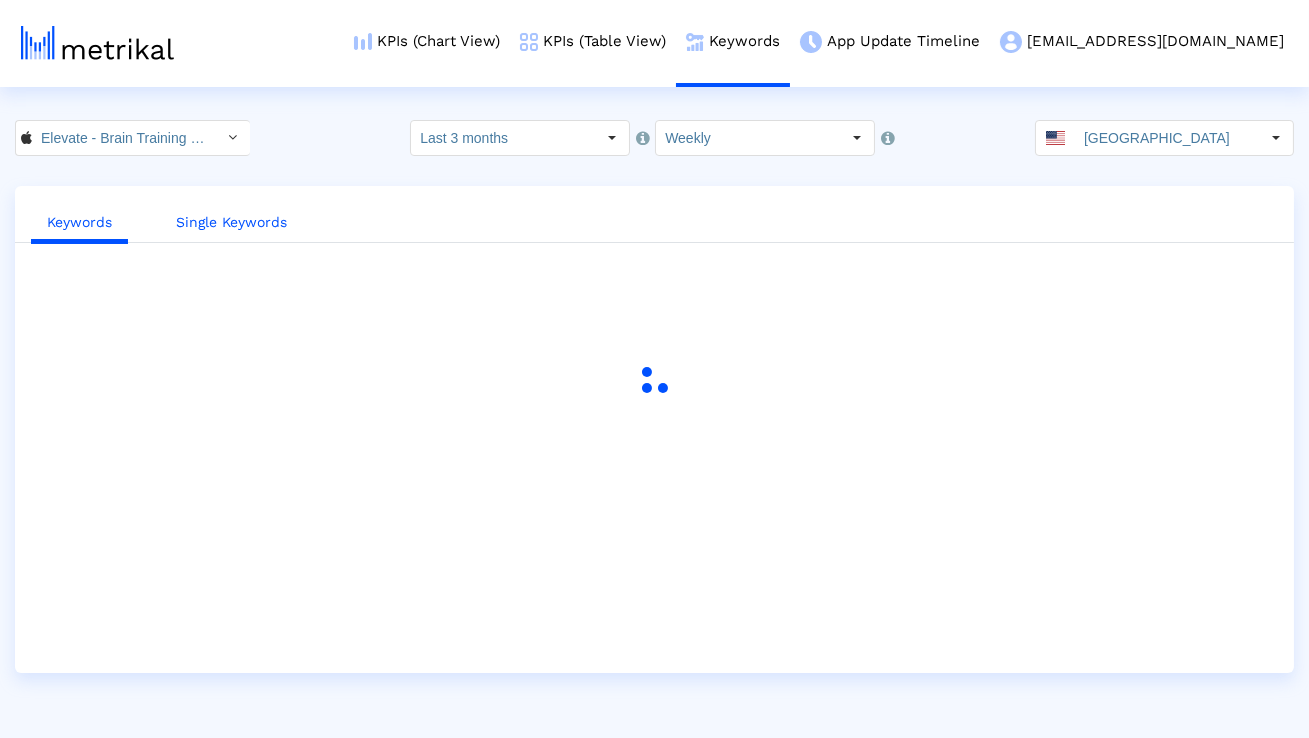 click on "Single Keywords" at bounding box center [231, 222] 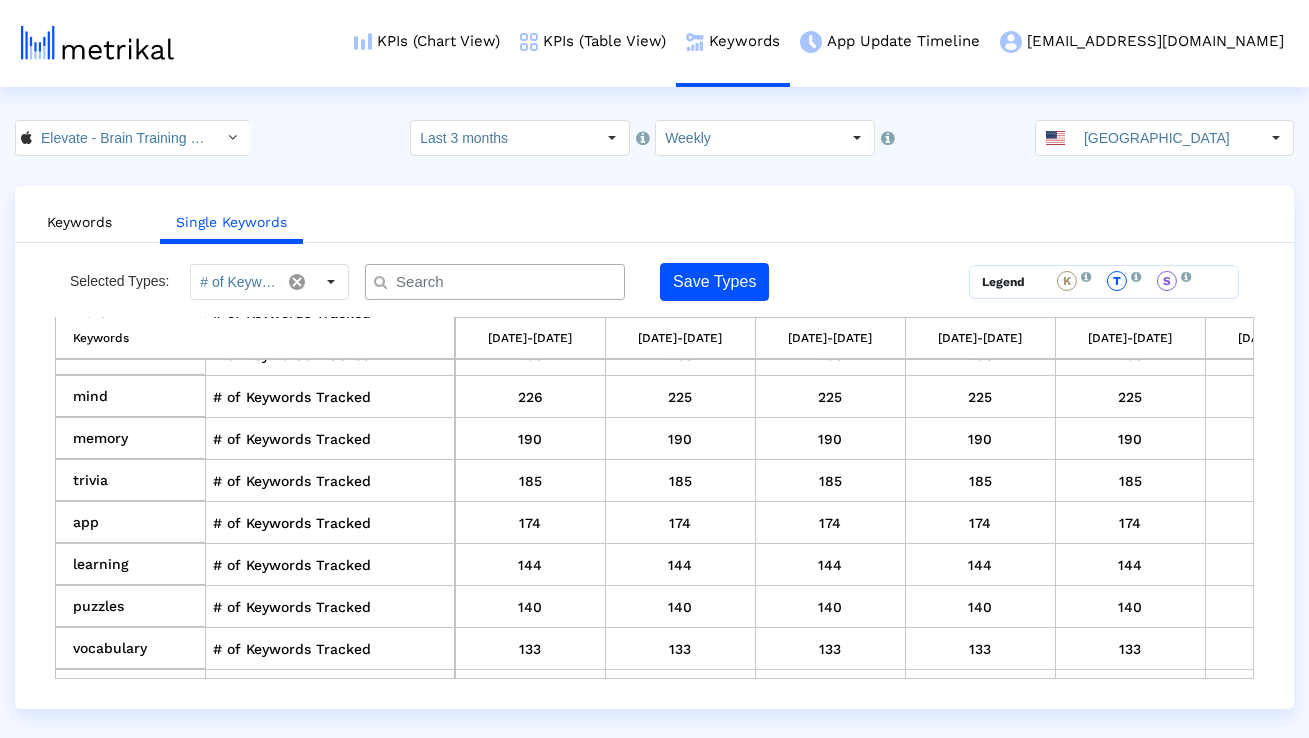 scroll, scrollTop: 323, scrollLeft: 0, axis: vertical 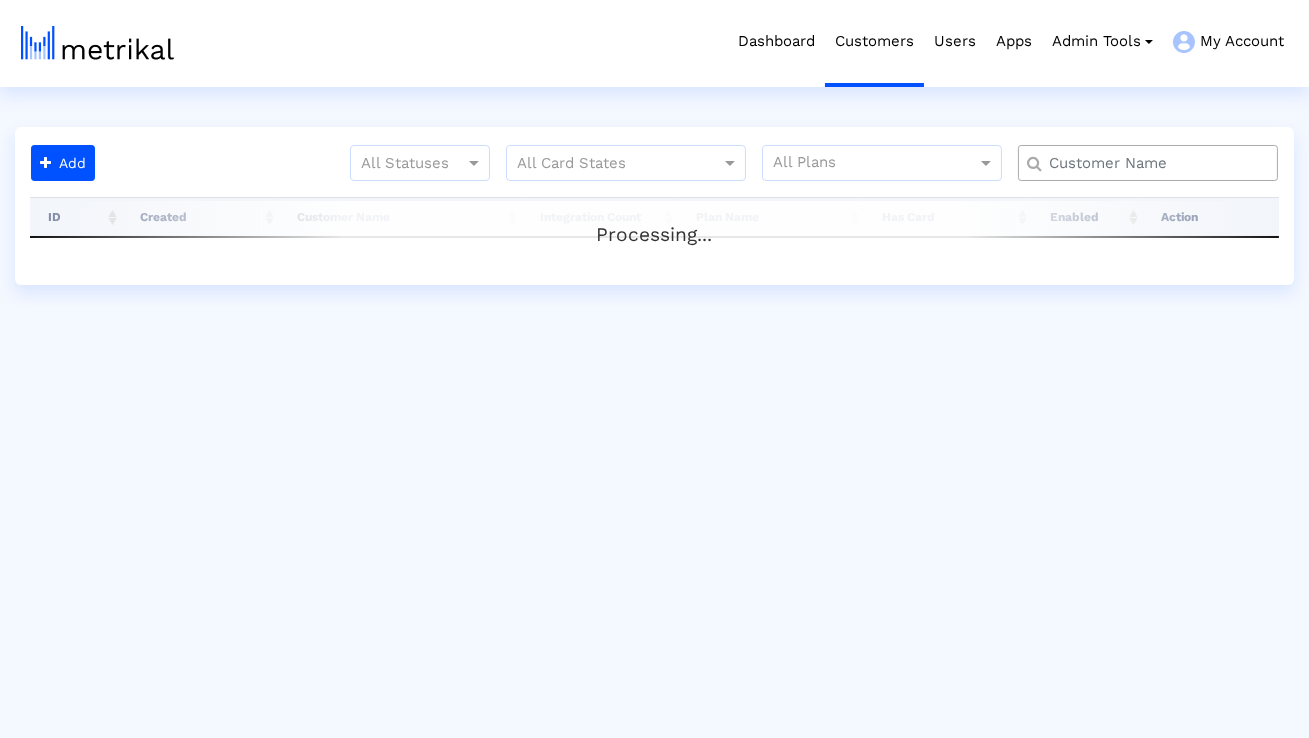 click 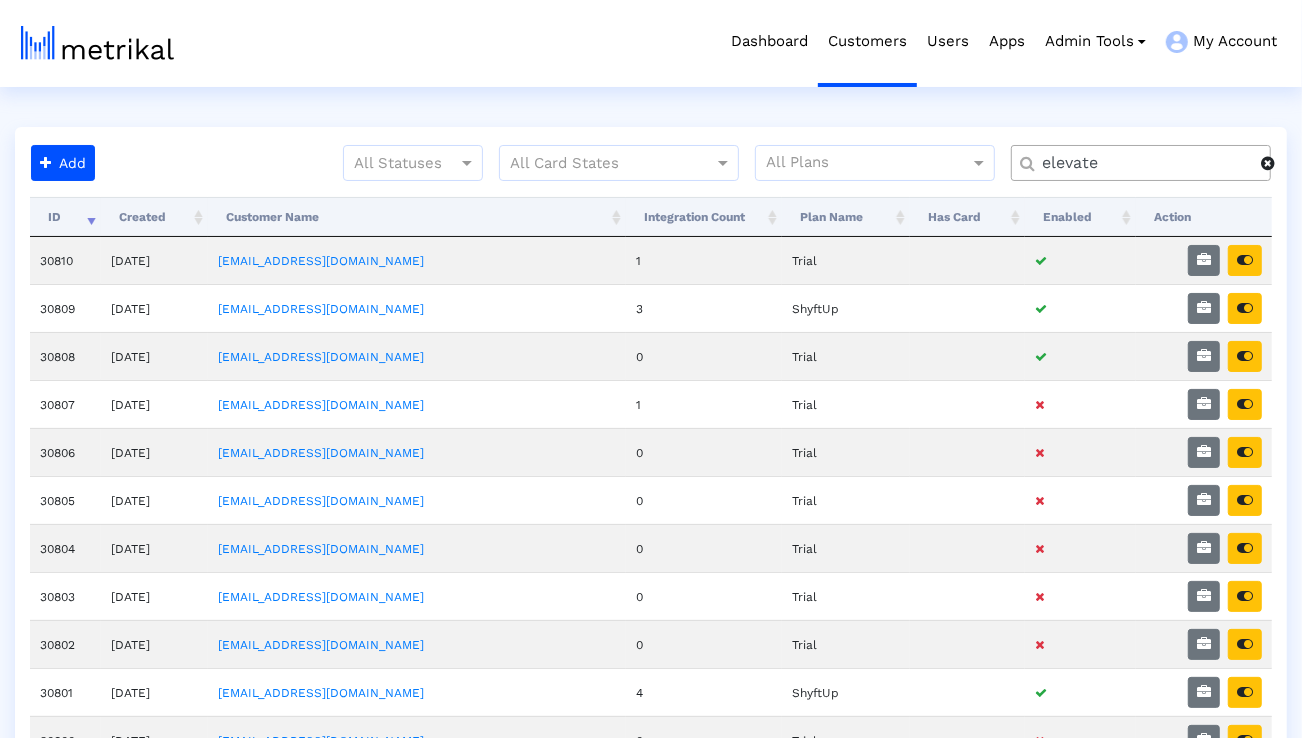 type on "elevate" 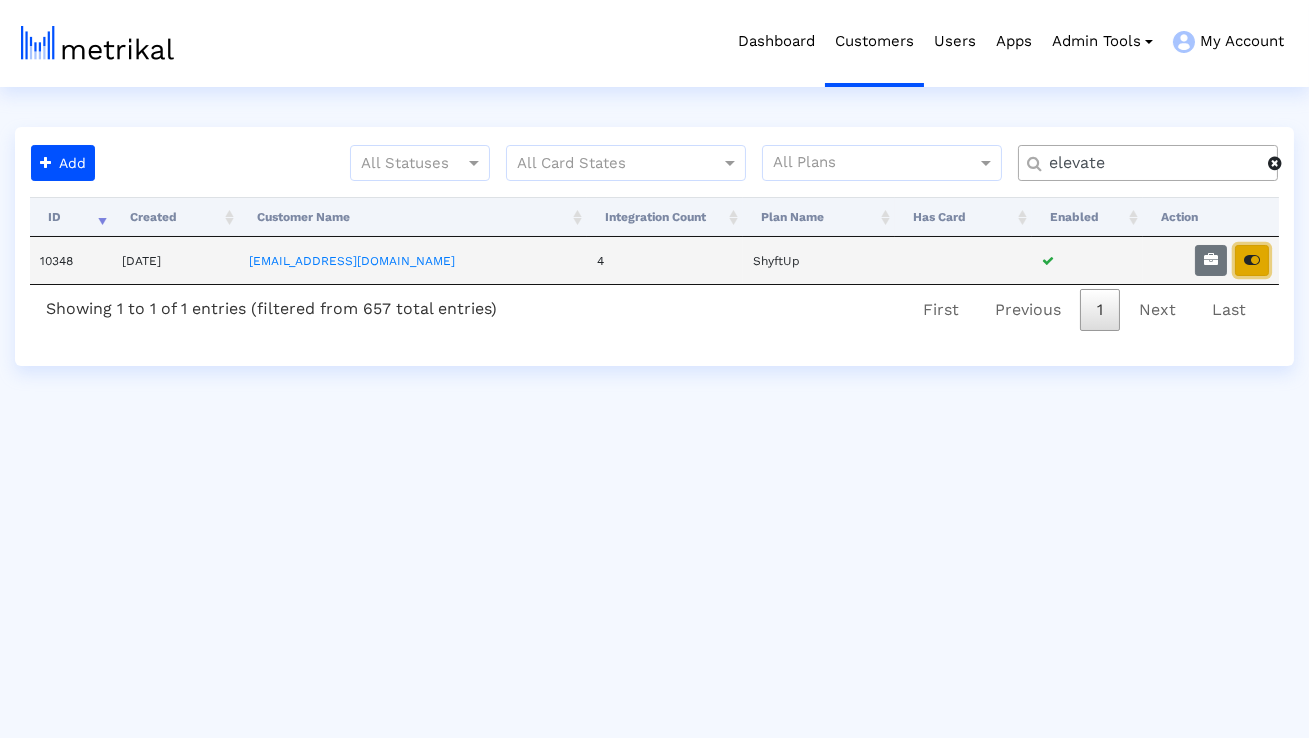 click at bounding box center (1252, 260) 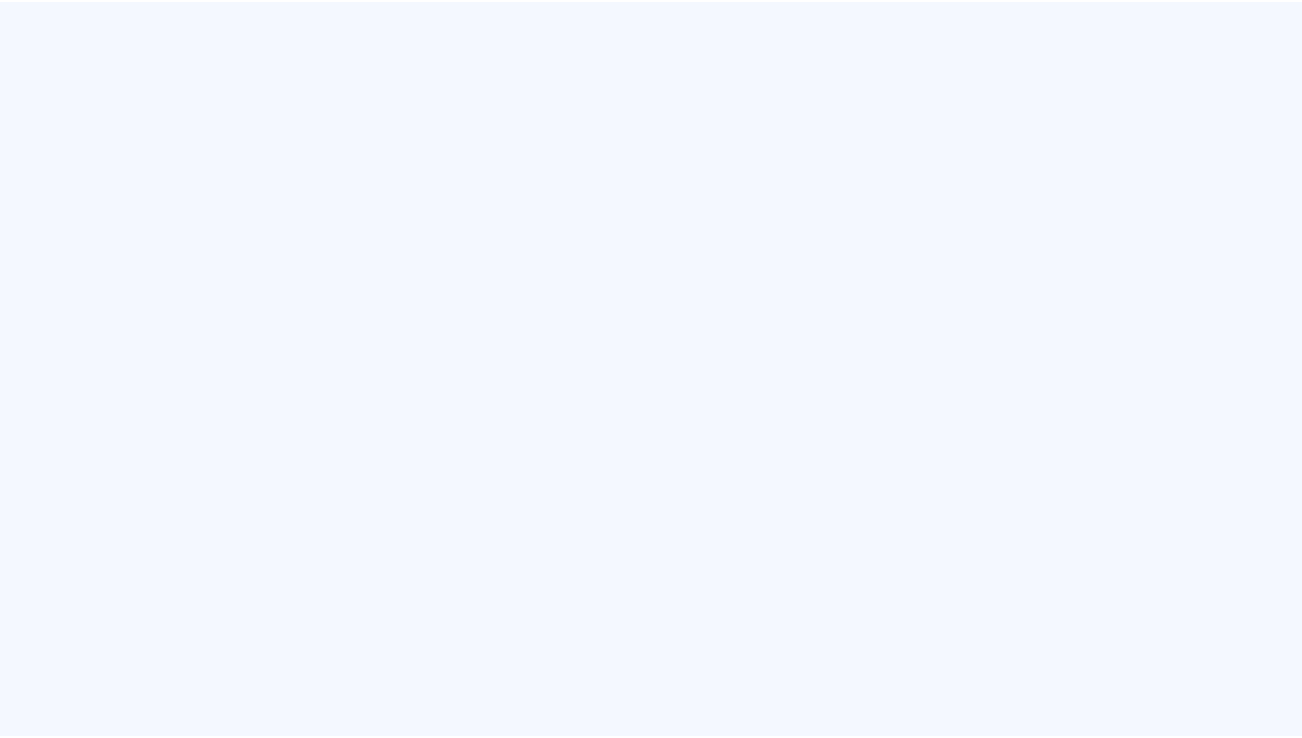 scroll, scrollTop: 0, scrollLeft: 0, axis: both 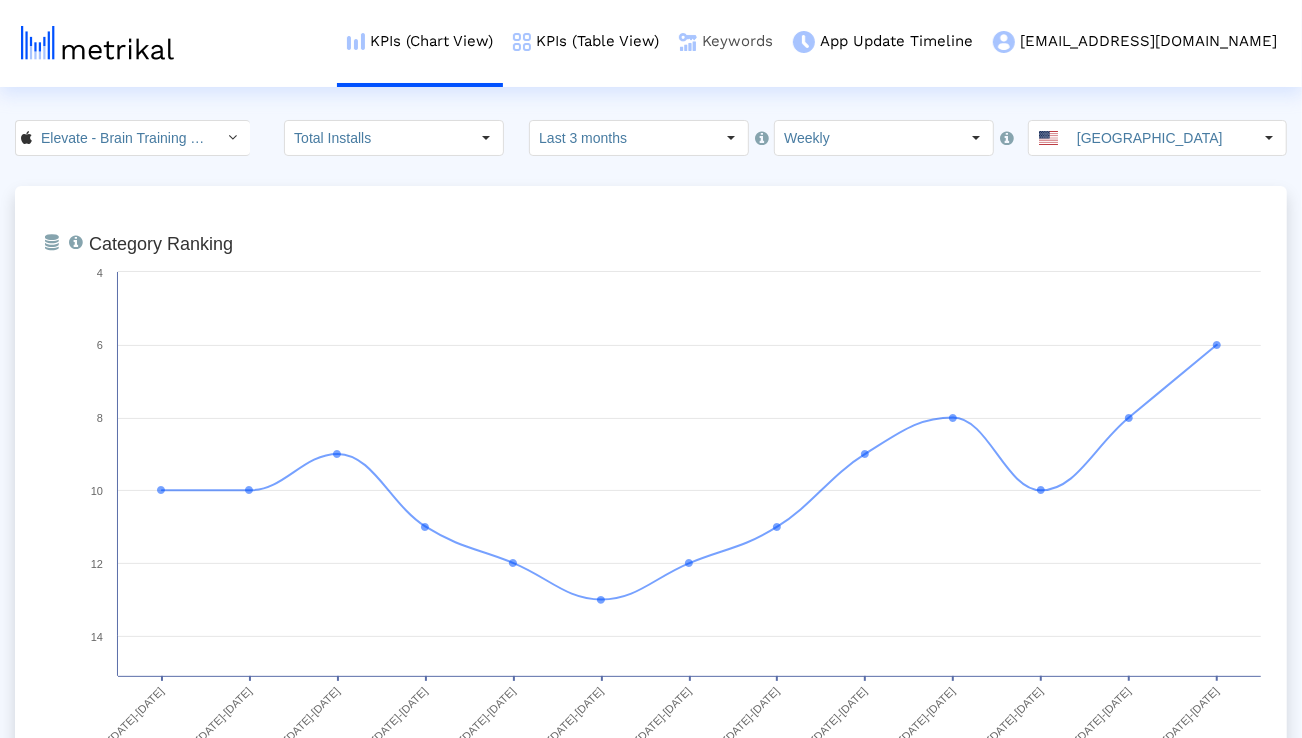 click on "Keywords" at bounding box center [726, 41] 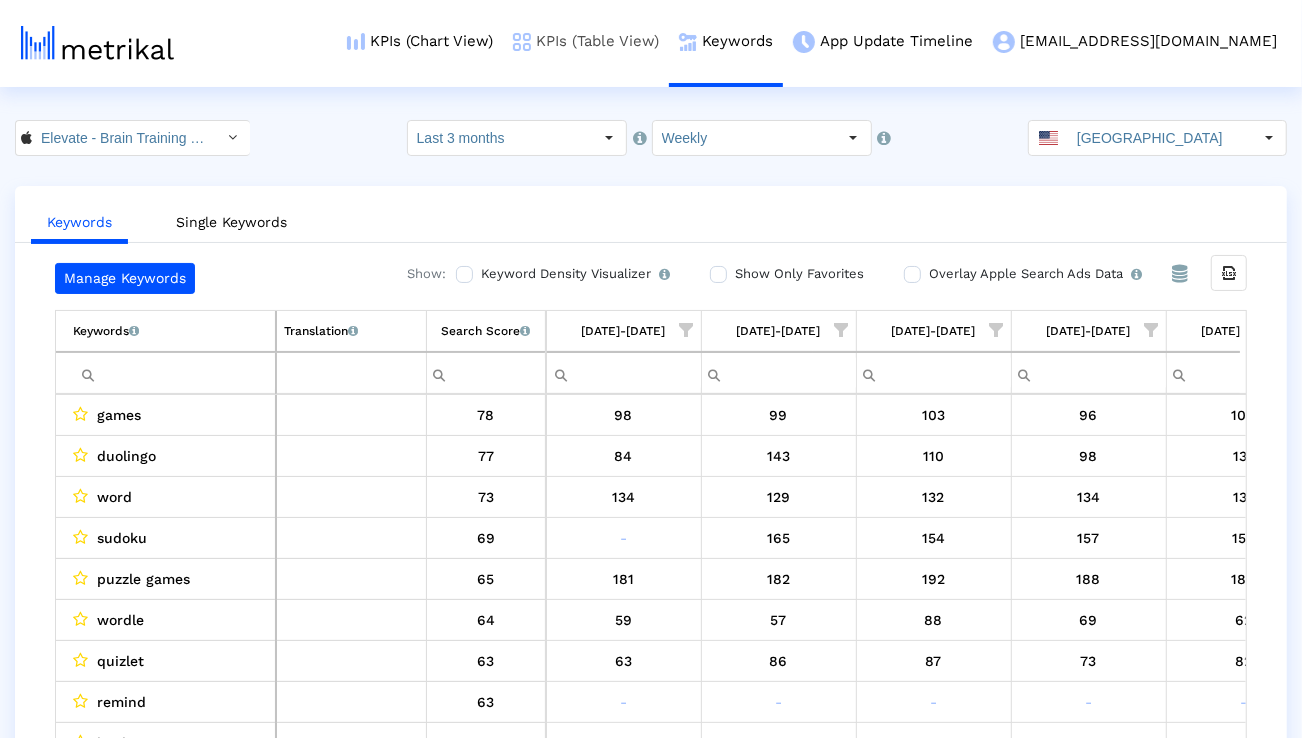 scroll, scrollTop: 0, scrollLeft: 1320, axis: horizontal 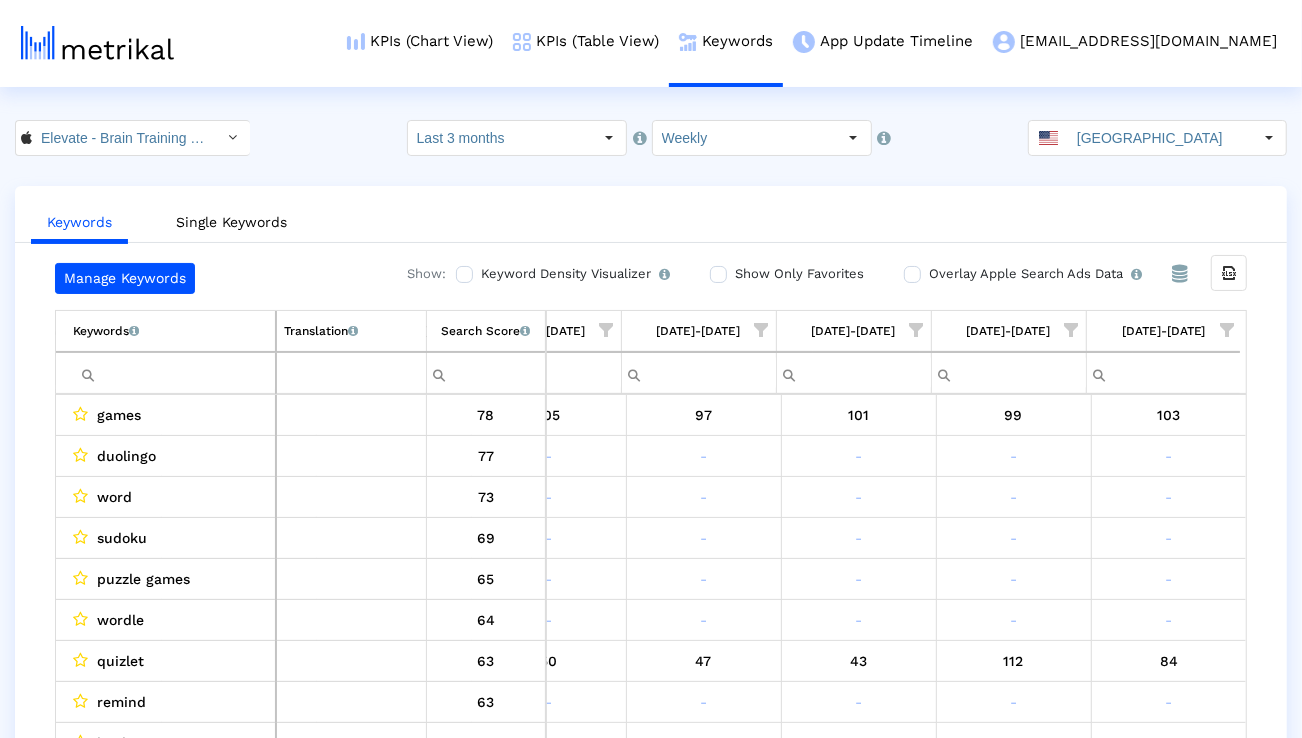click at bounding box center (174, 373) 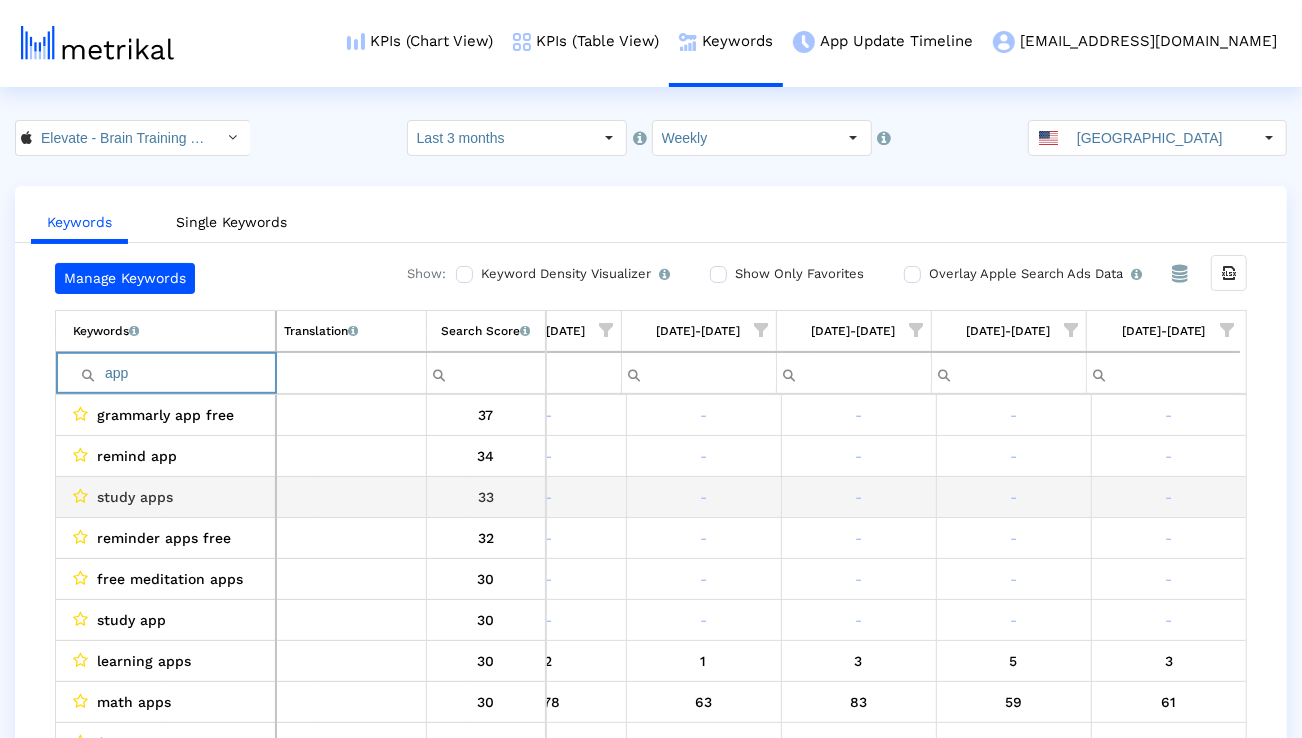 scroll, scrollTop: 0, scrollLeft: 1321, axis: horizontal 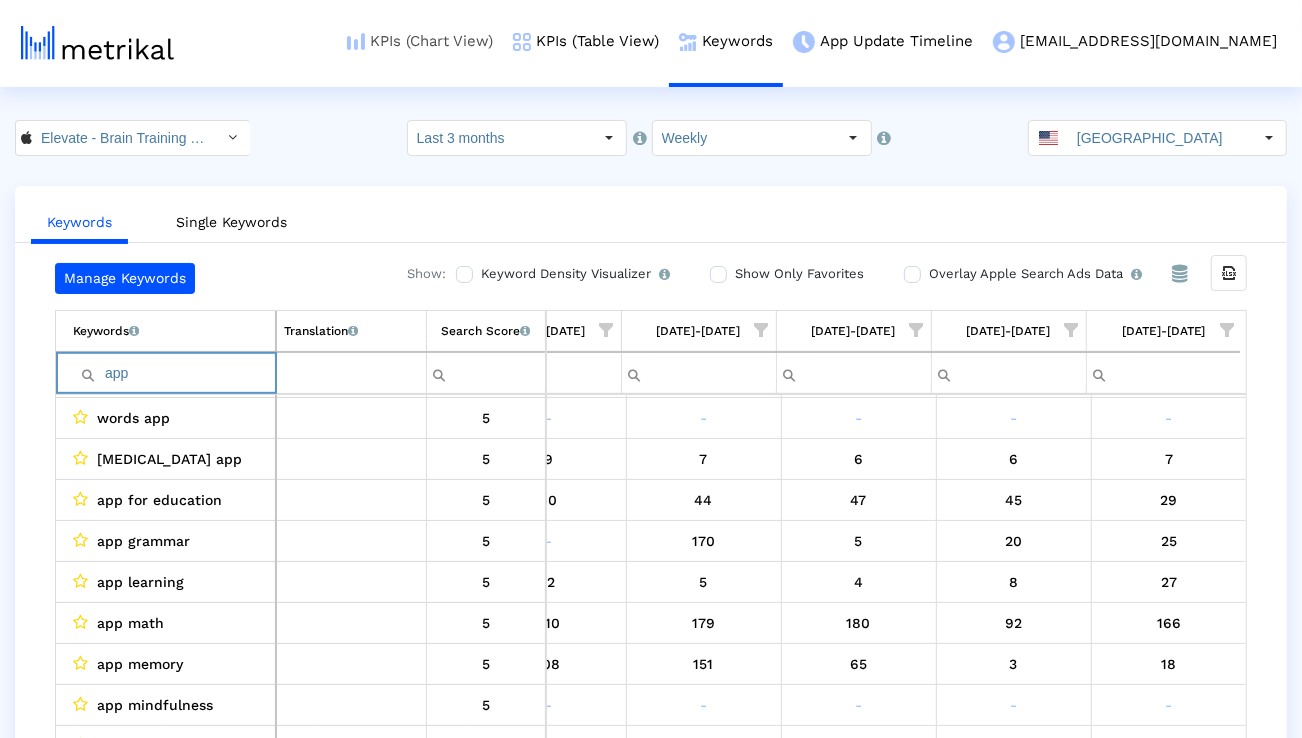 type on "app" 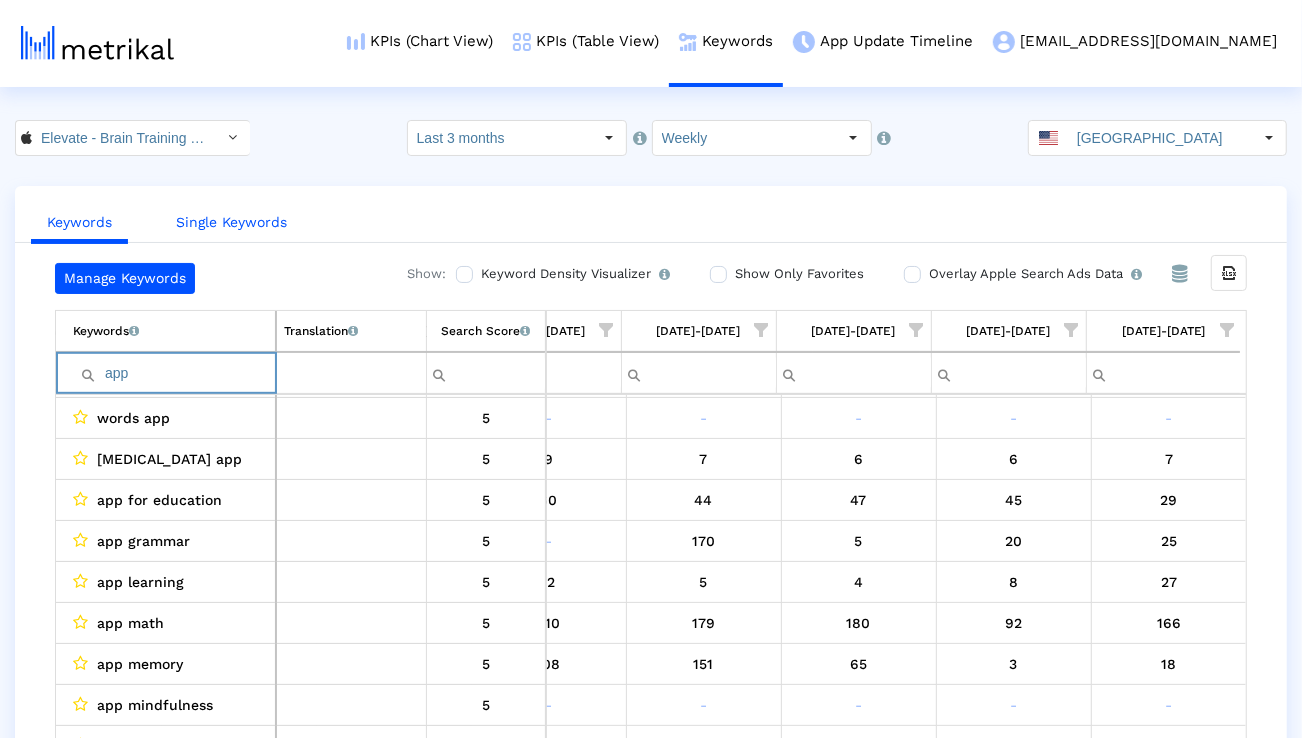 click on "Single Keywords" at bounding box center (231, 222) 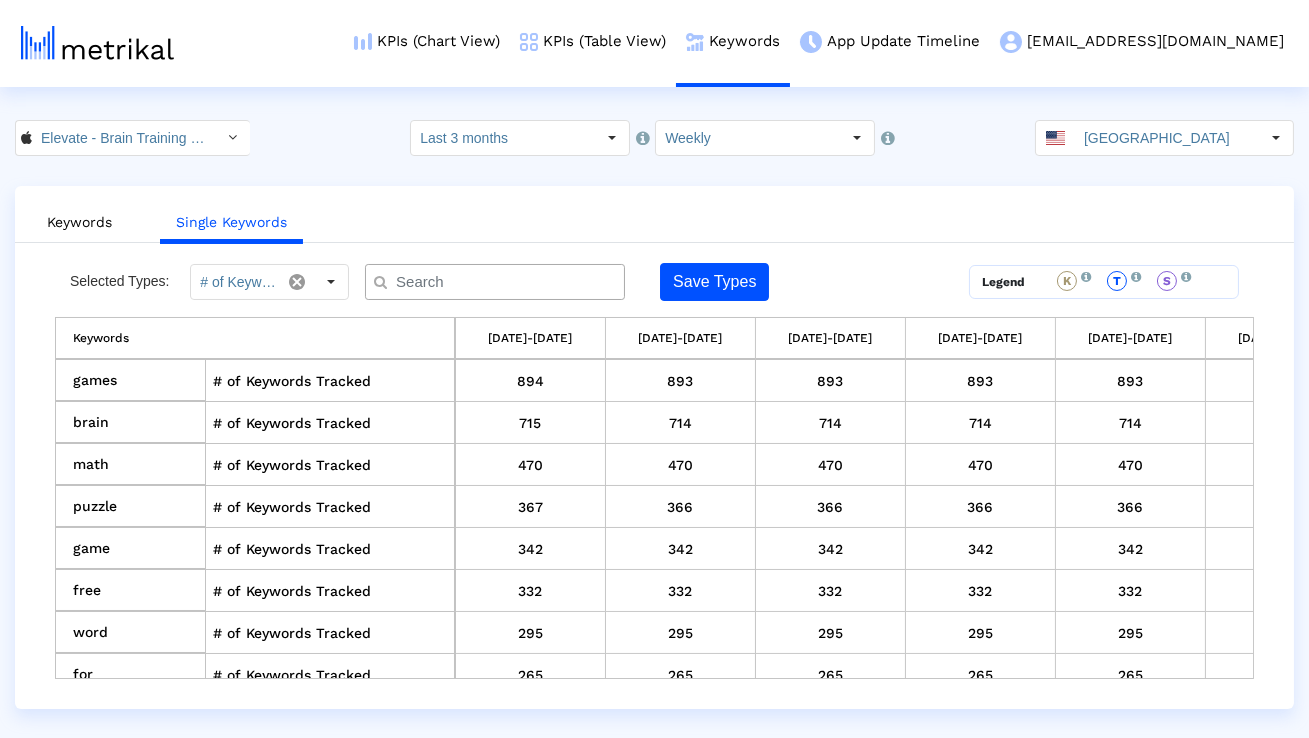 click at bounding box center [499, 282] 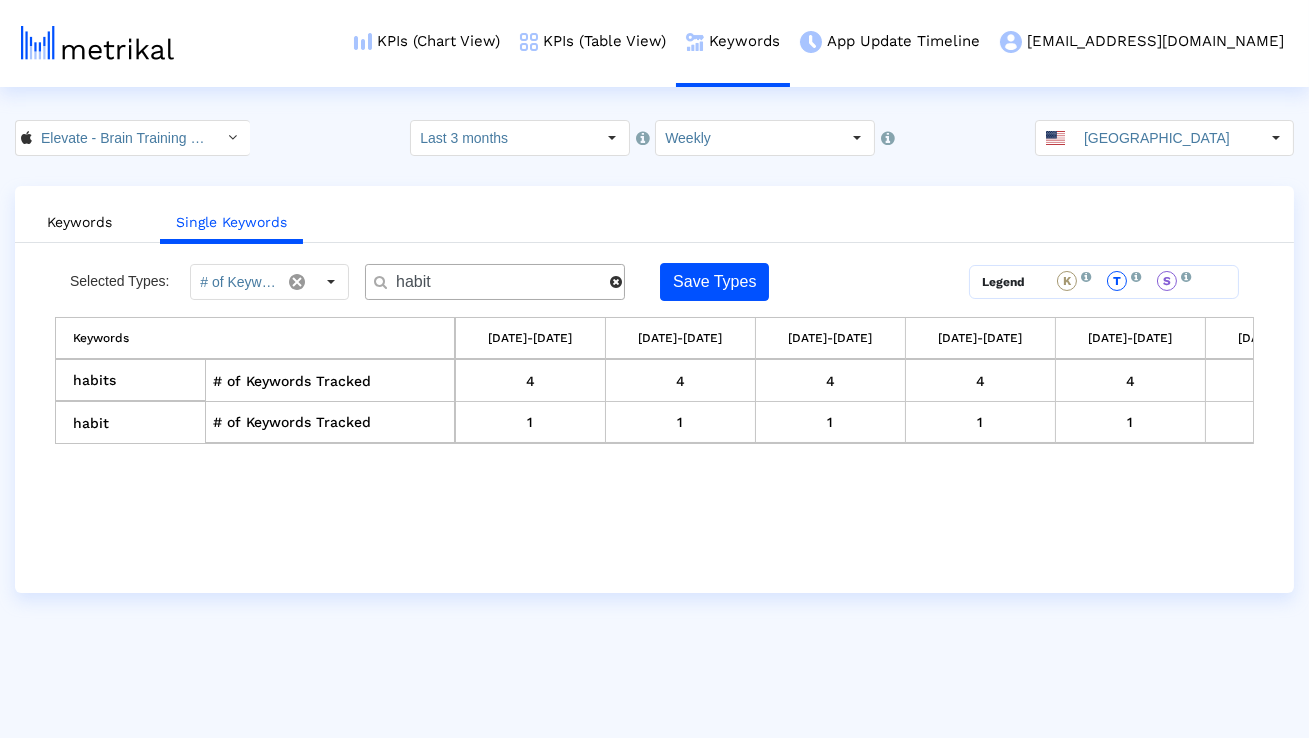 type on "habit" 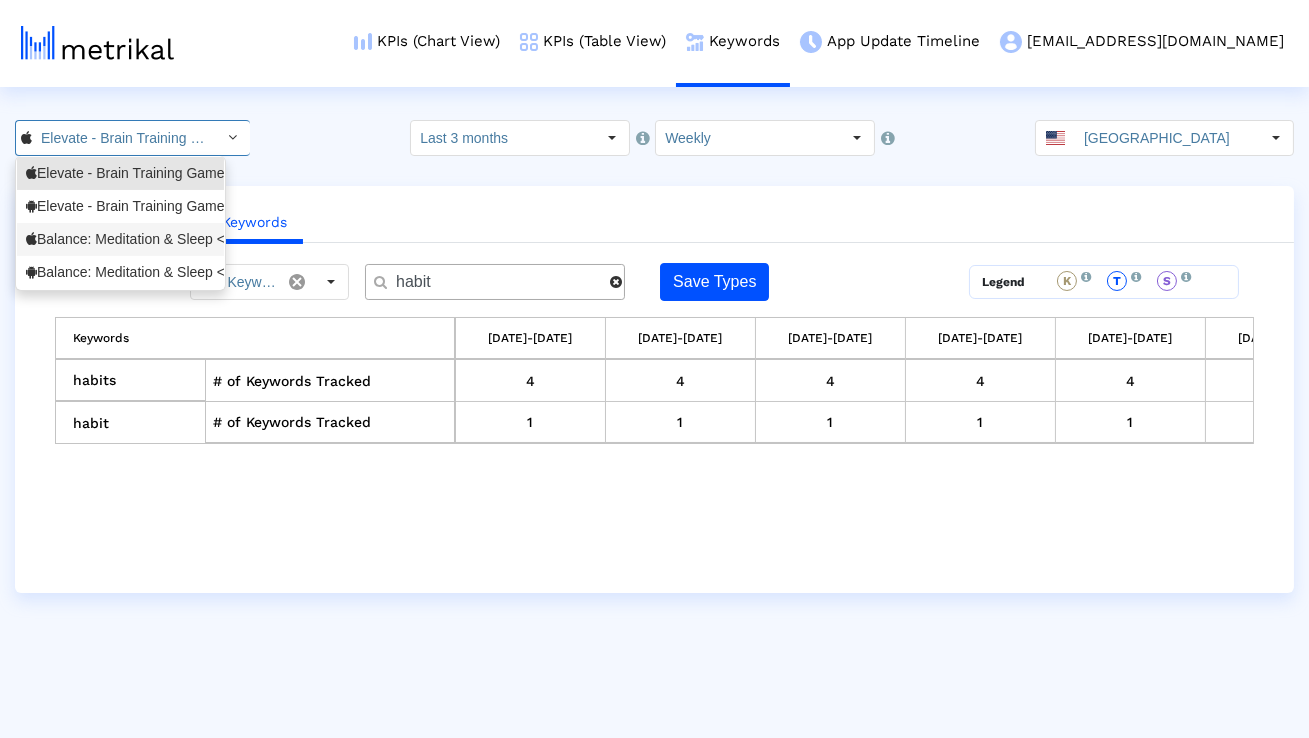 click on "Balance: Meditation & Sleep <1361356590>" at bounding box center (120, 239) 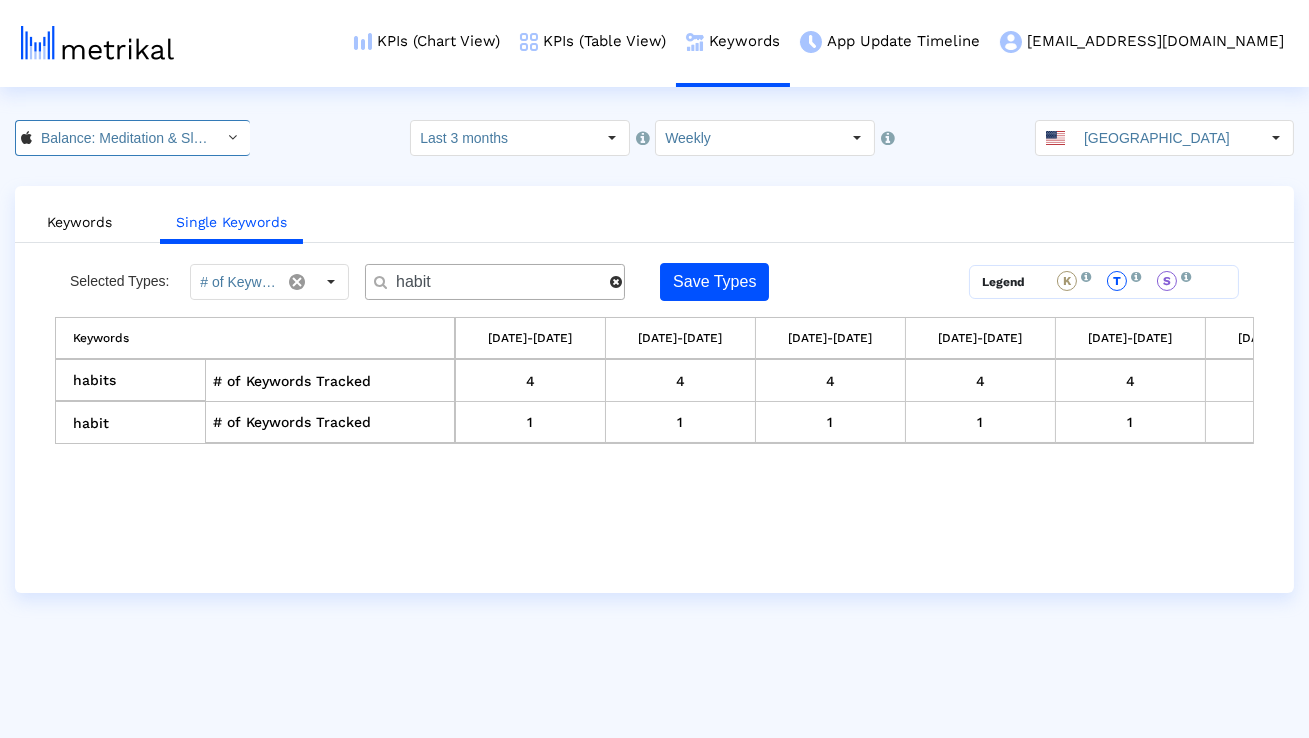 scroll, scrollTop: 0, scrollLeft: 137, axis: horizontal 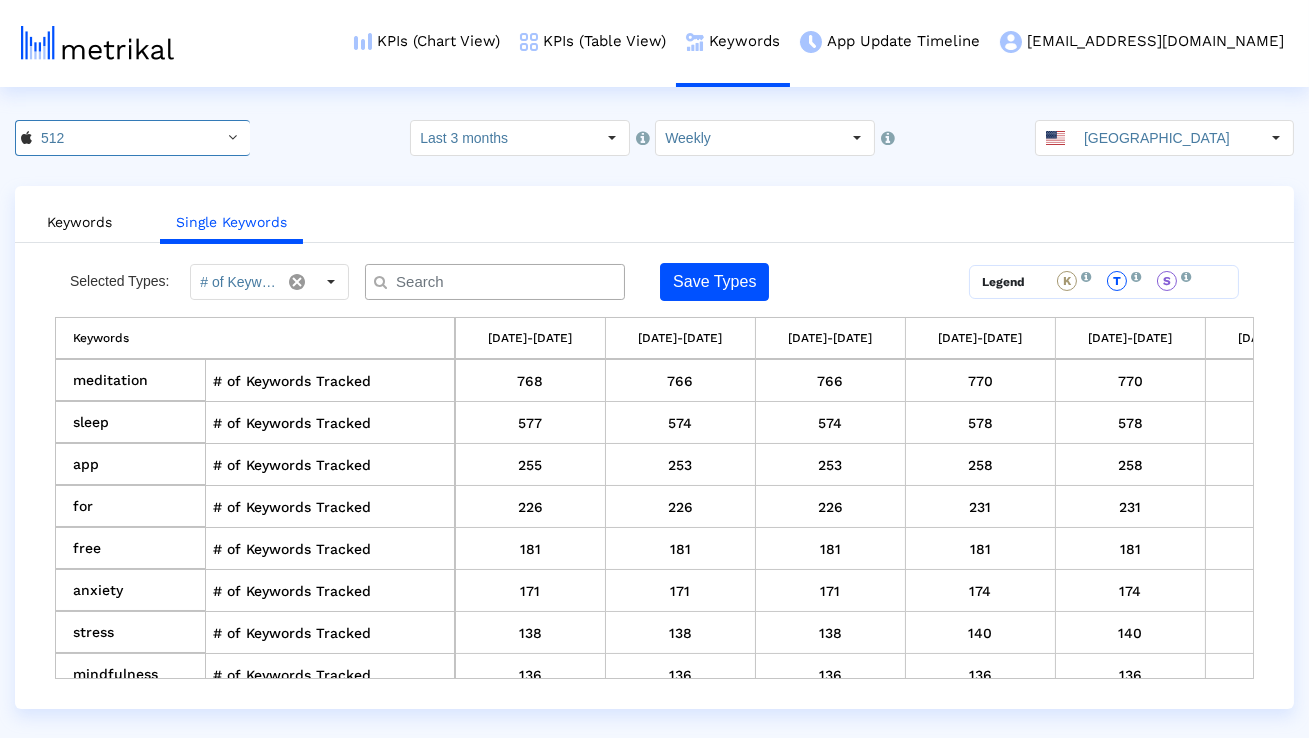 click at bounding box center (499, 282) 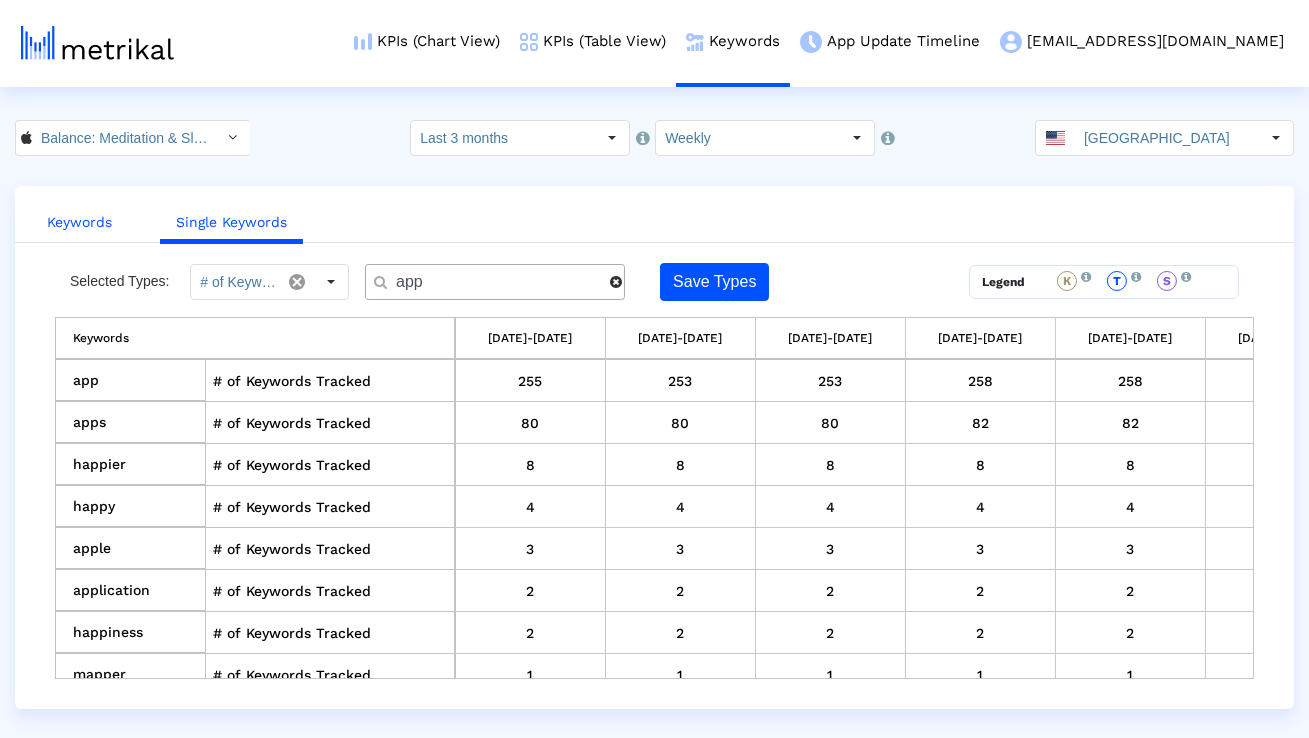 type on "app" 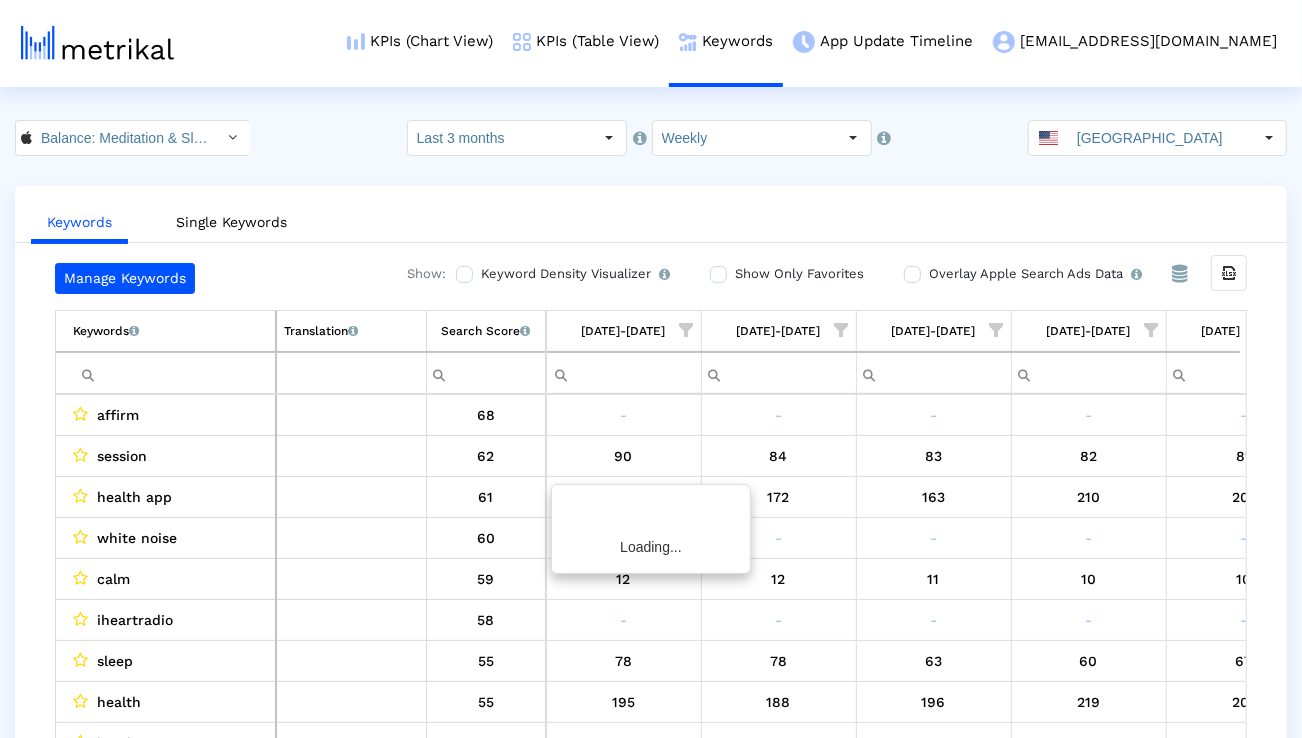 scroll, scrollTop: 0, scrollLeft: 1320, axis: horizontal 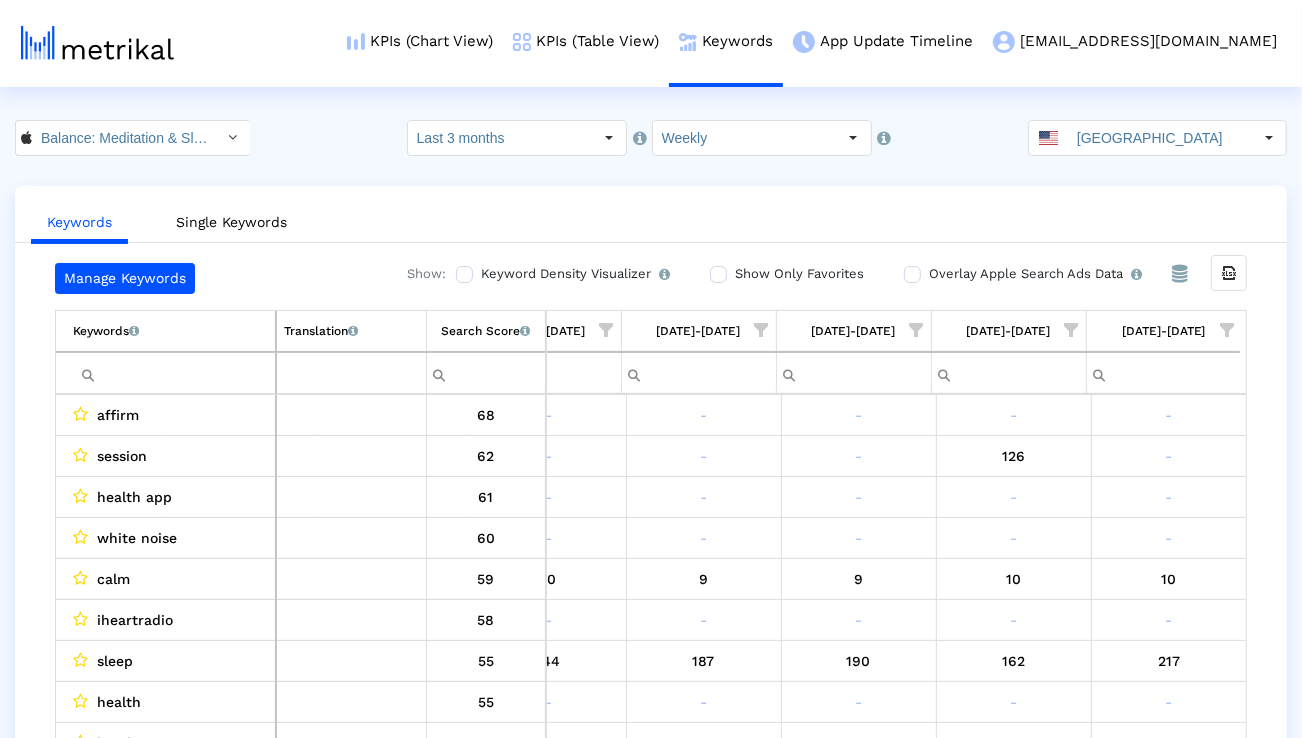 click at bounding box center (174, 373) 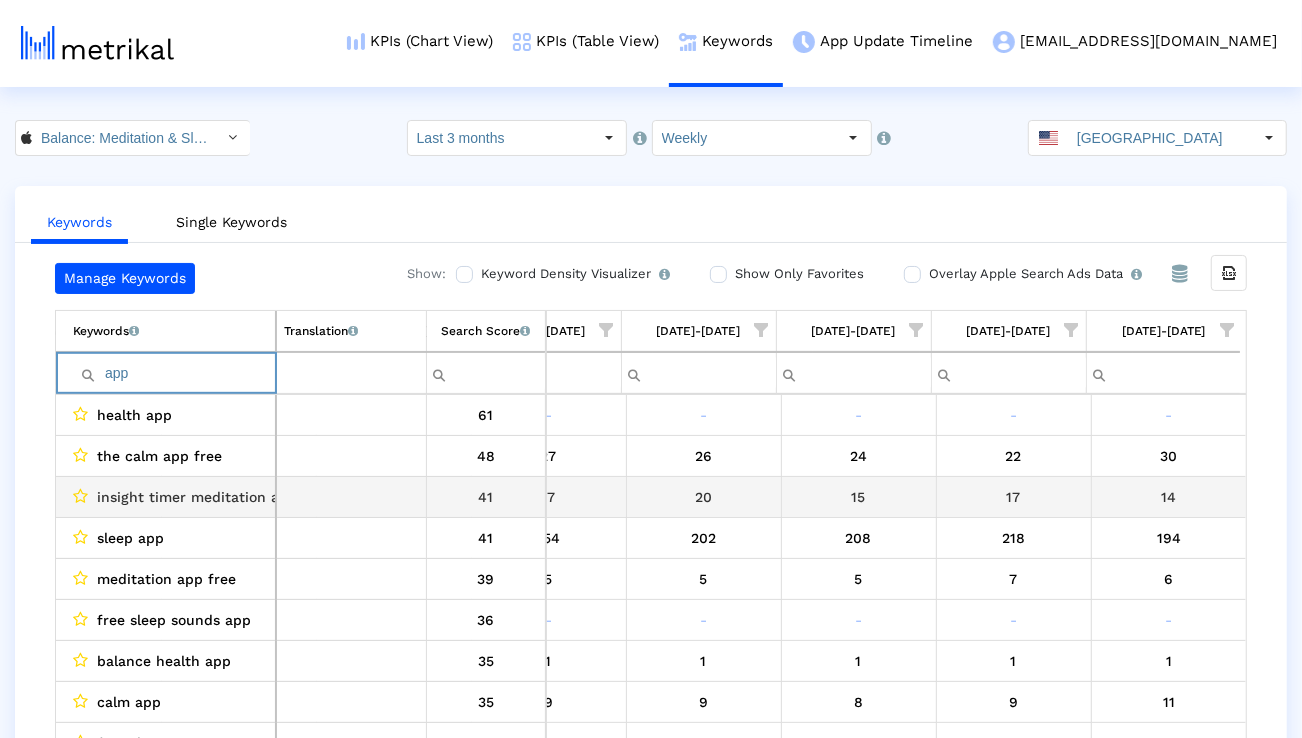 scroll, scrollTop: 6, scrollLeft: 1320, axis: both 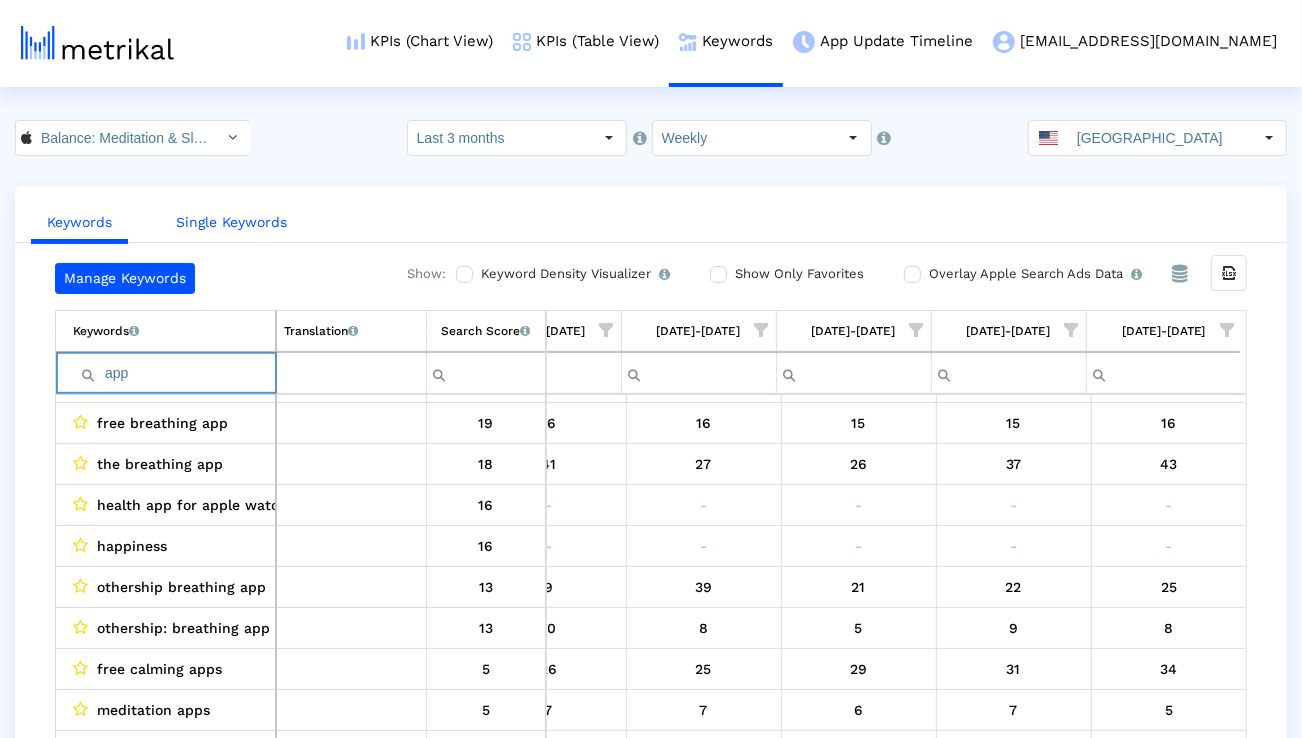 type on "app" 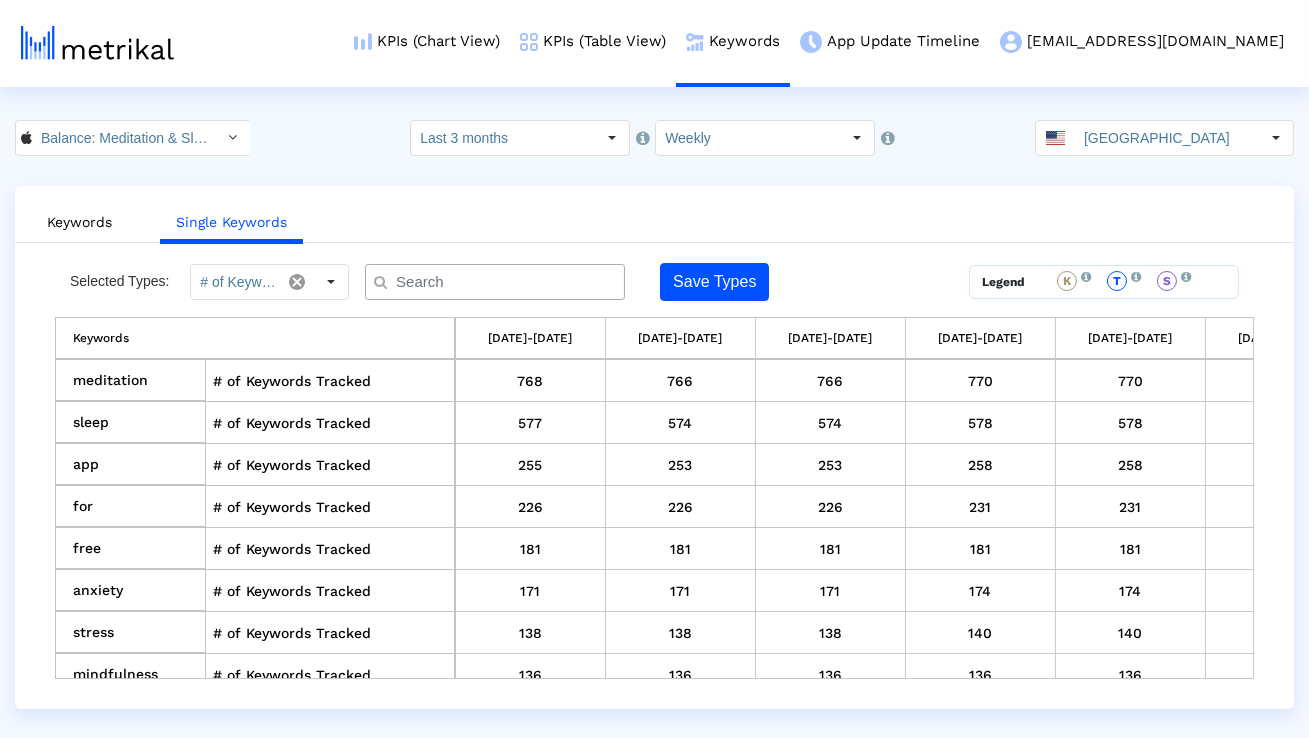 click at bounding box center (495, 282) 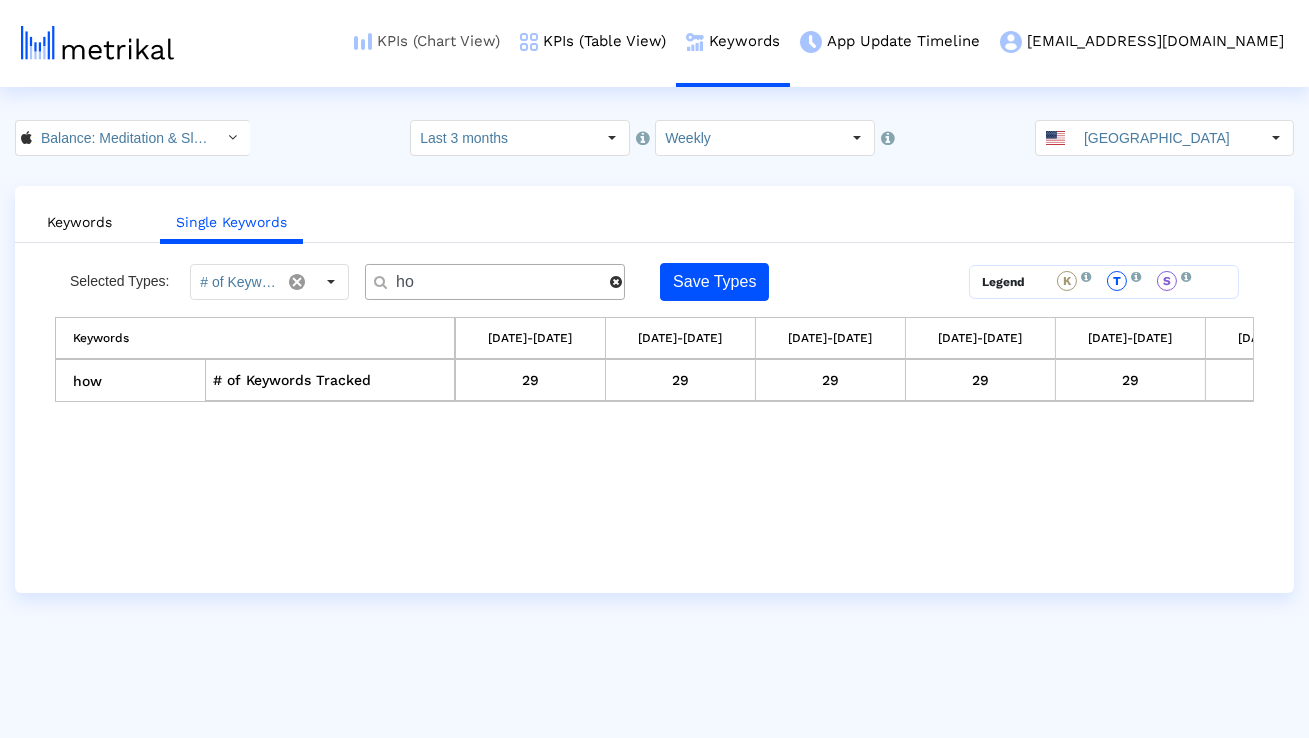 type on "h" 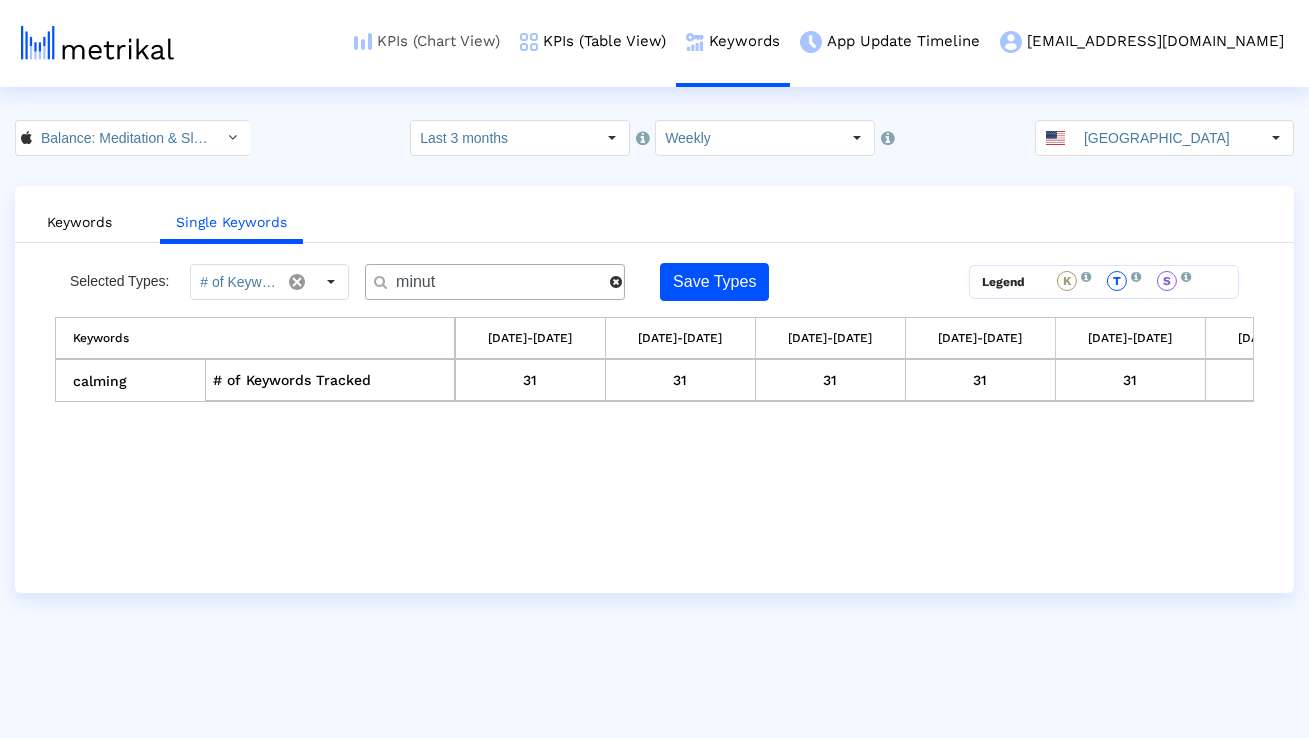 type on "minute" 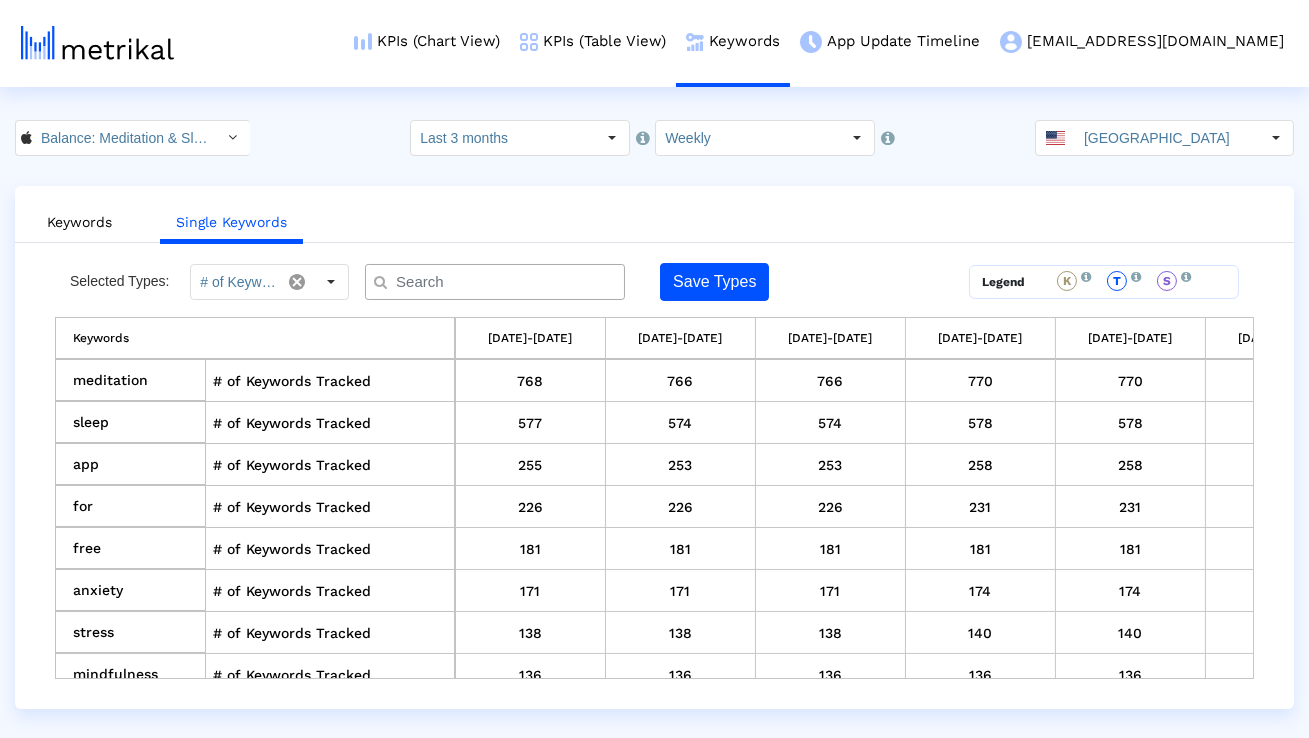 paste on "exercises" 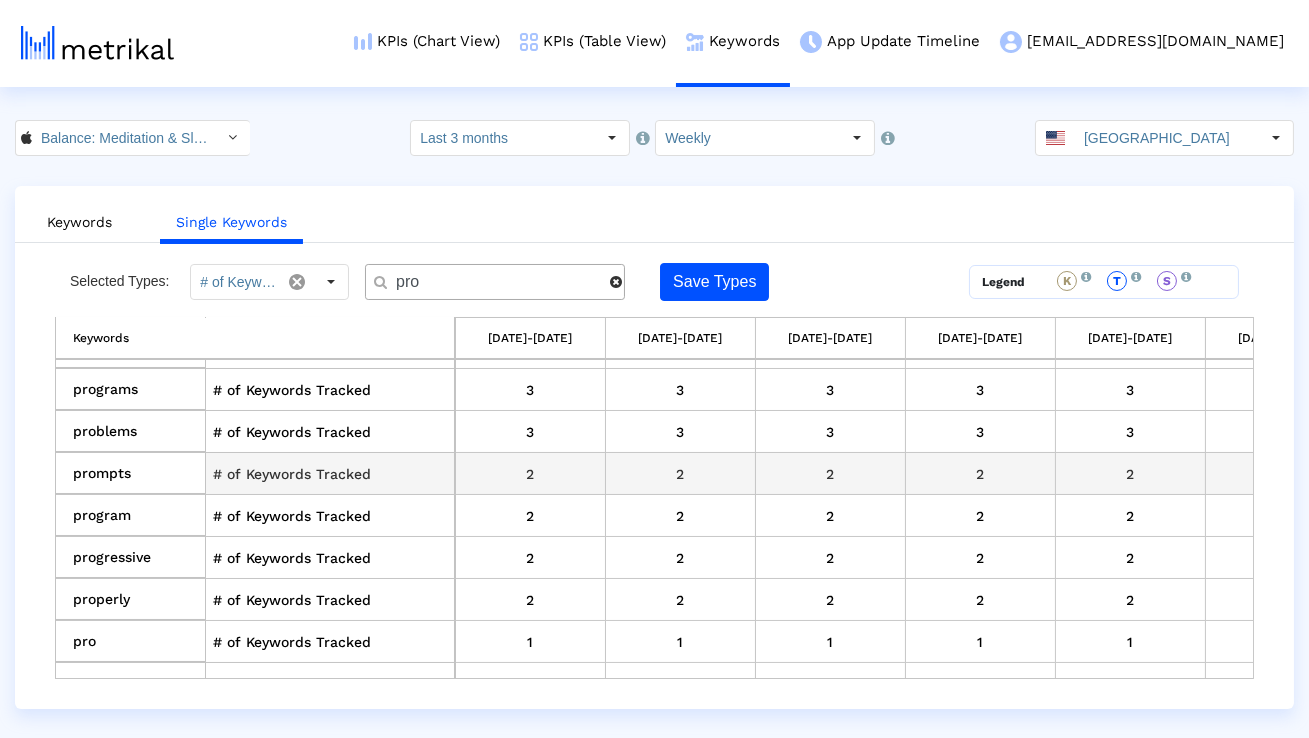 scroll, scrollTop: 246, scrollLeft: 0, axis: vertical 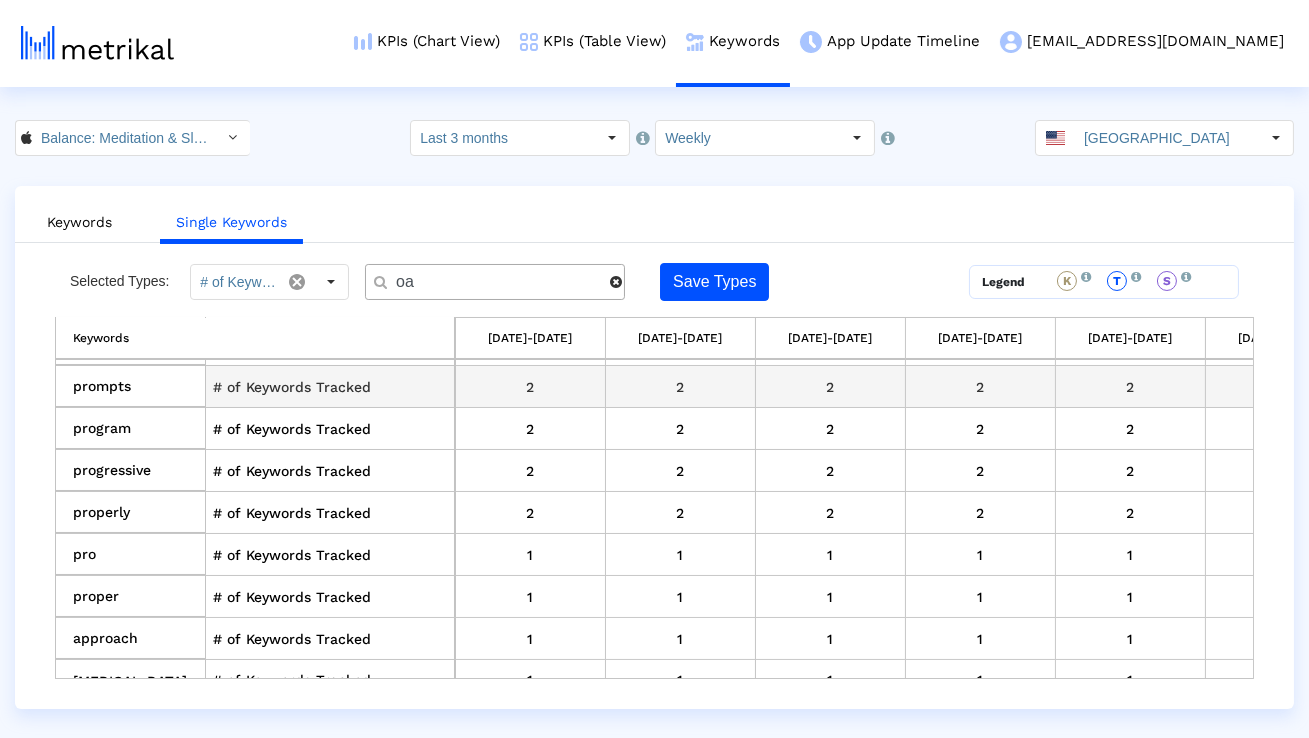 type on "oak" 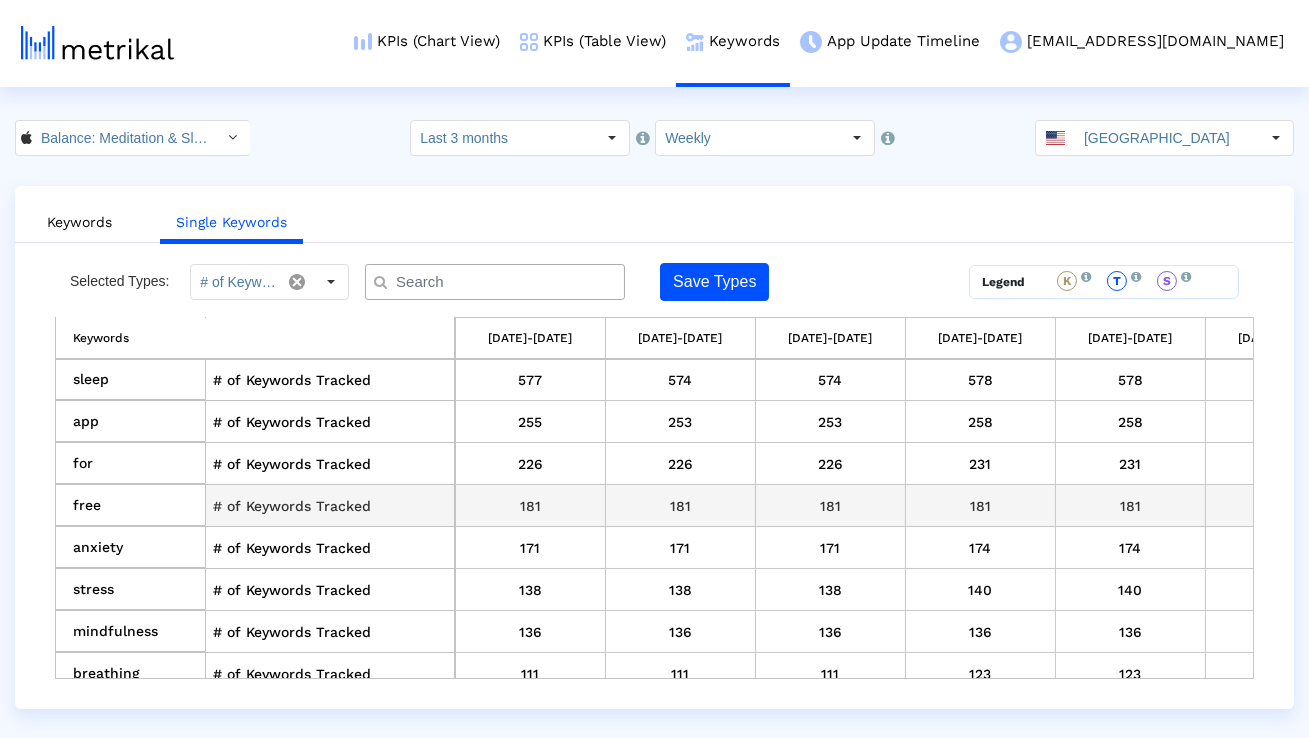 scroll, scrollTop: 44, scrollLeft: 0, axis: vertical 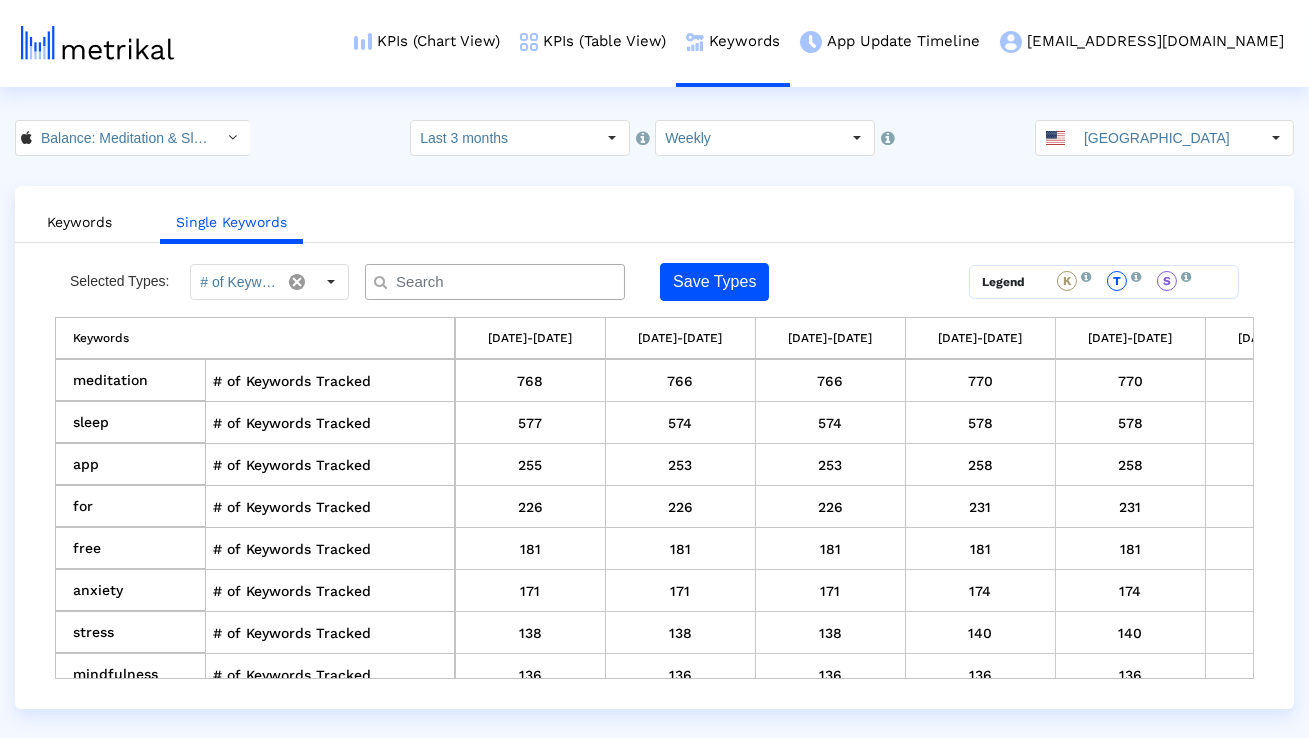 paste on "hypnosis" 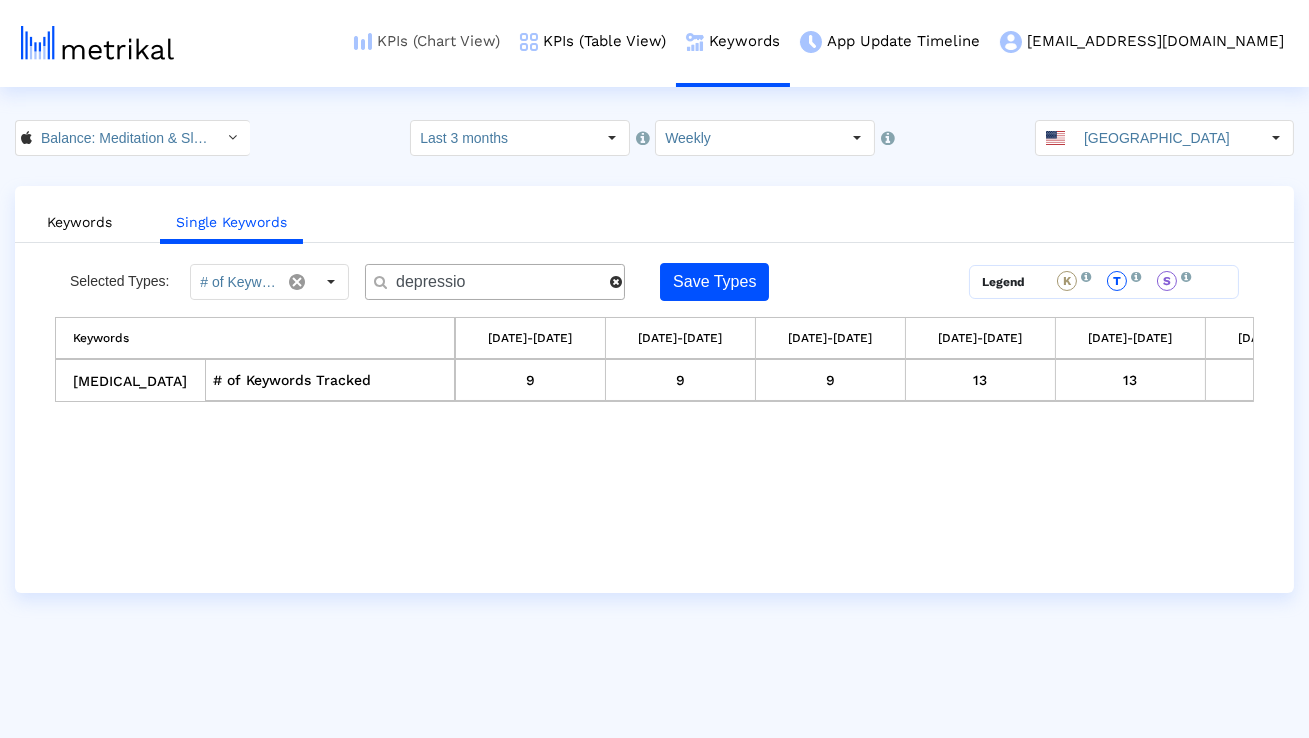 type on "depressi" 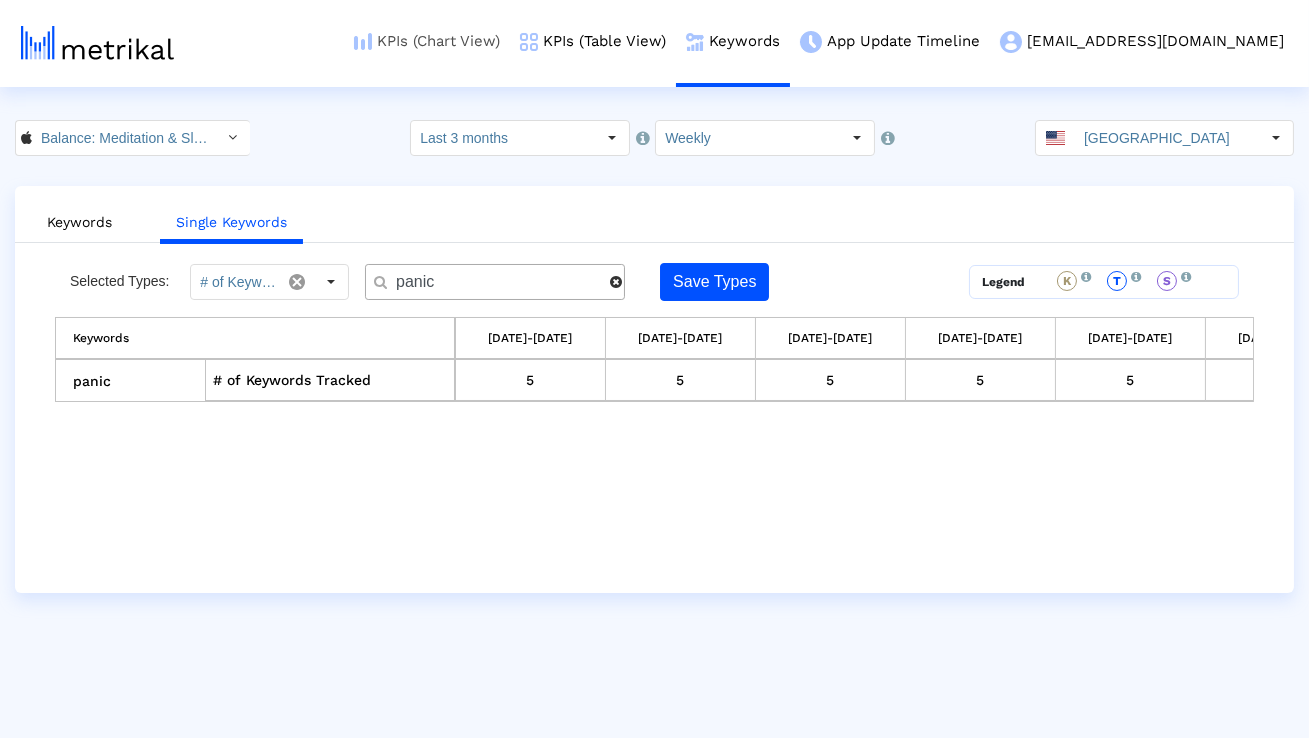 type on "p" 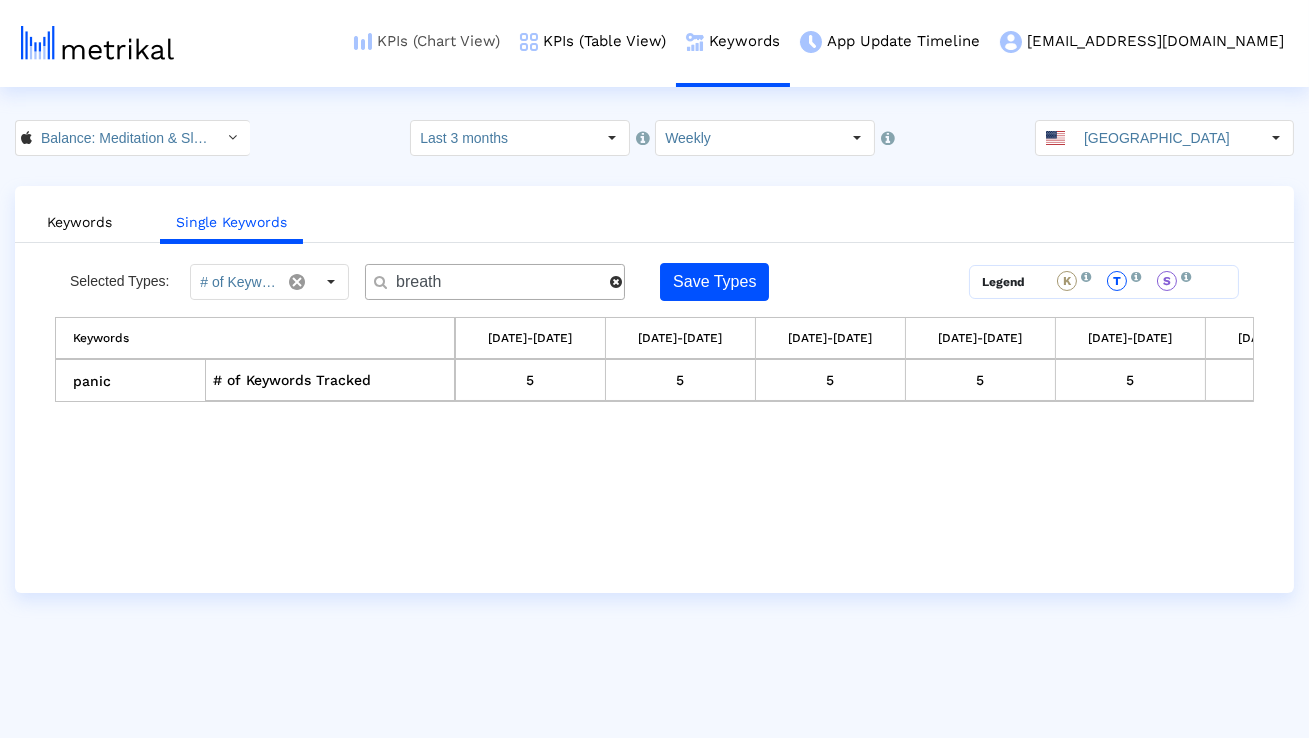 type on "breathe" 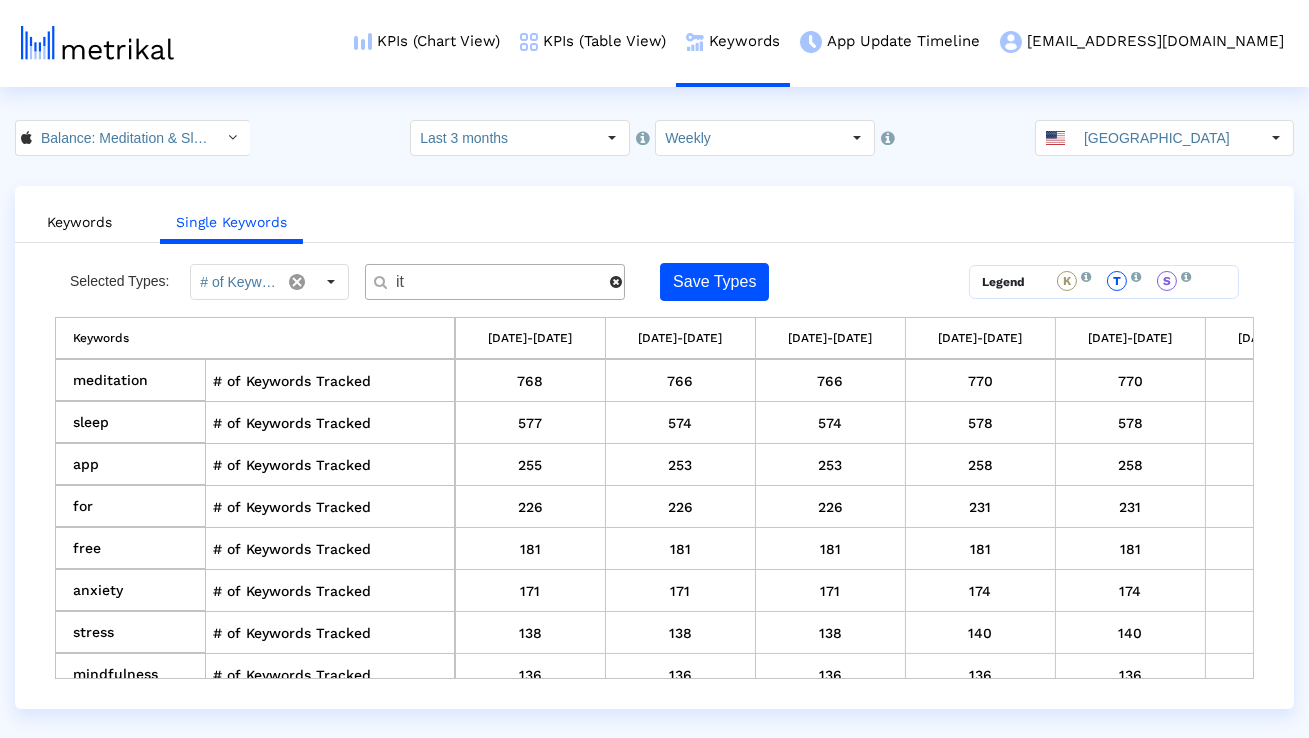 type on "i" 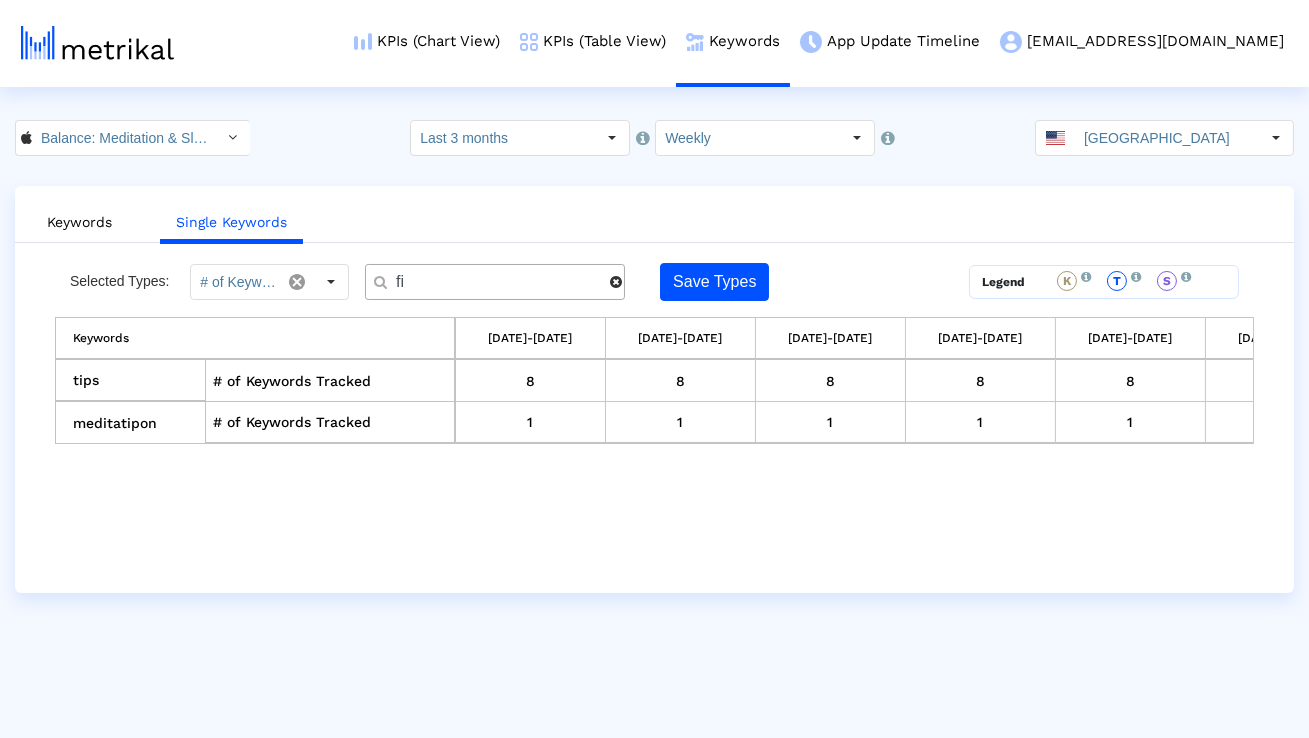type on "fit" 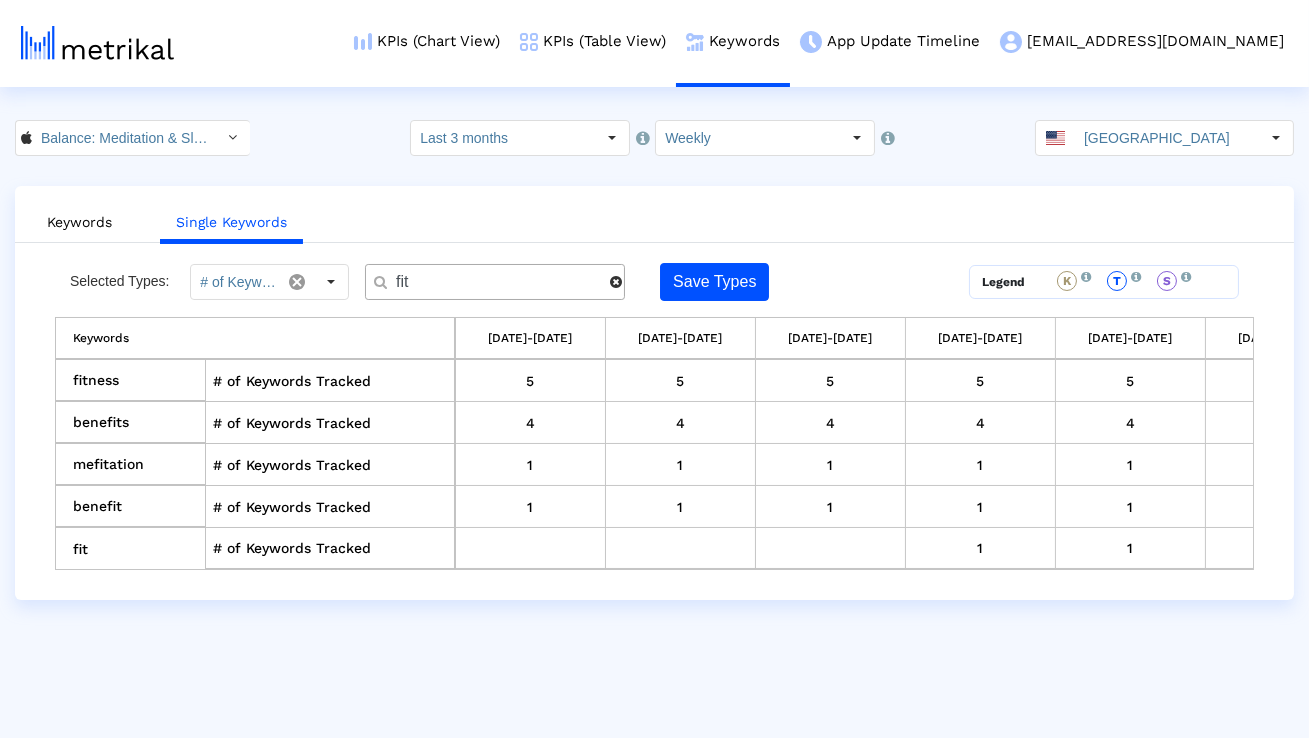 type 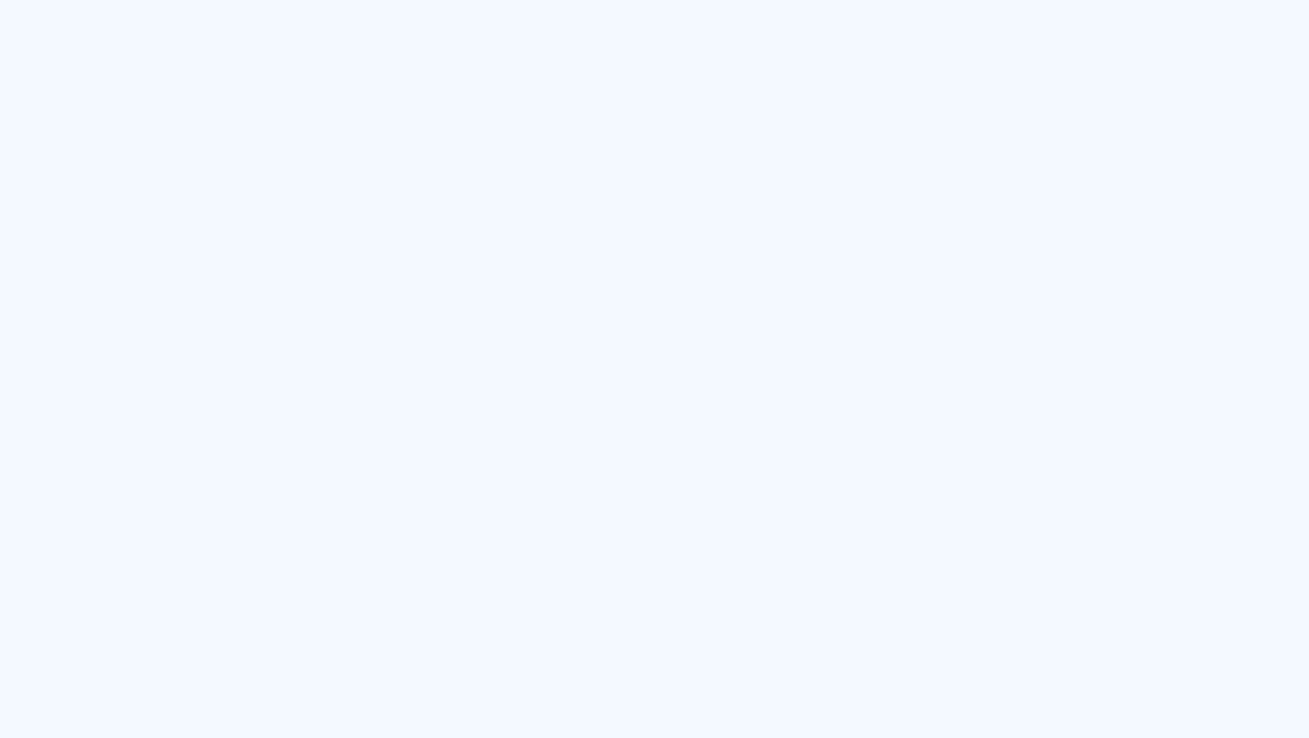scroll, scrollTop: 0, scrollLeft: 0, axis: both 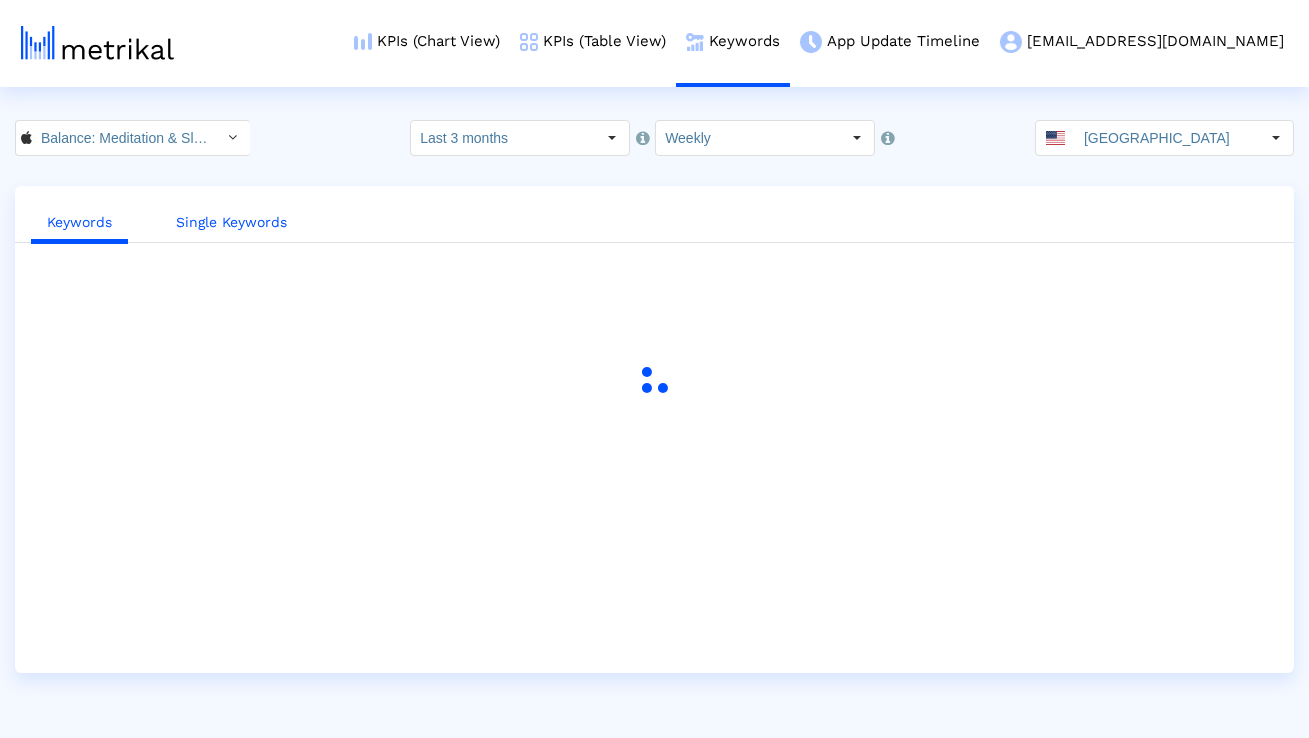 click on "Single Keywords" at bounding box center (231, 222) 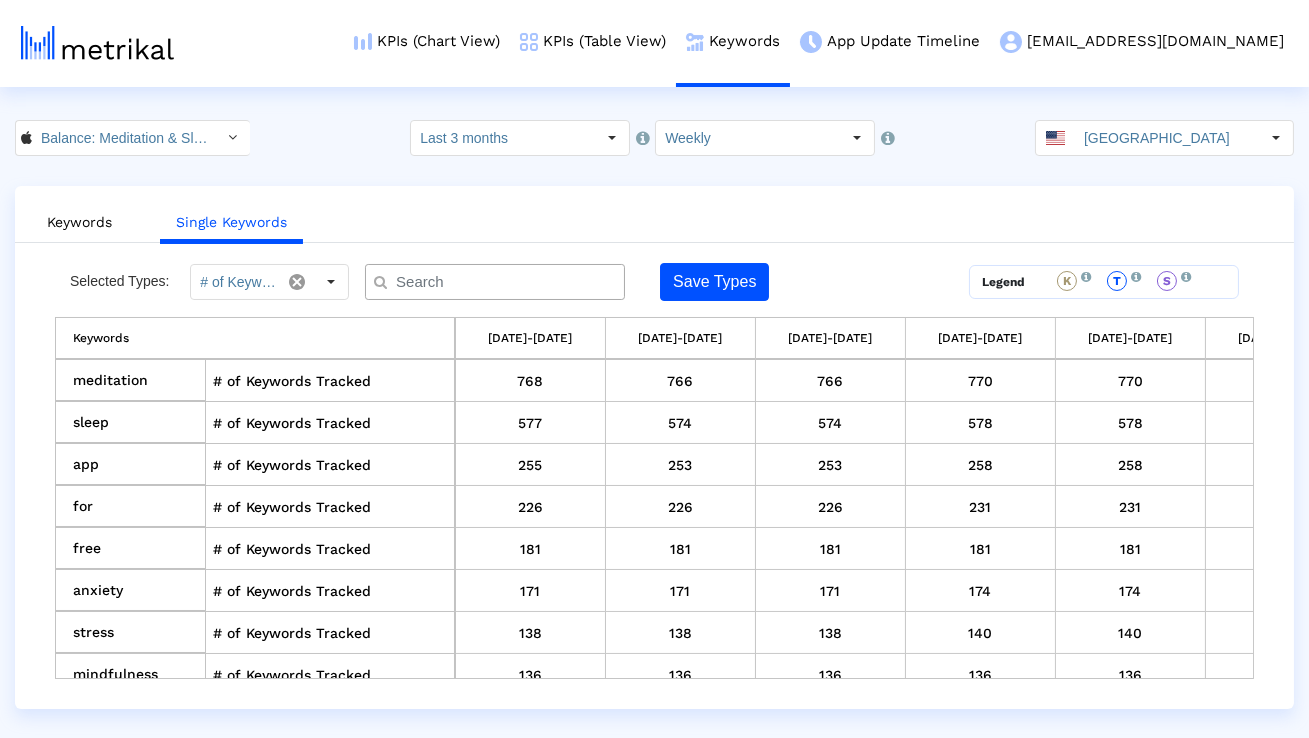 click at bounding box center [499, 282] 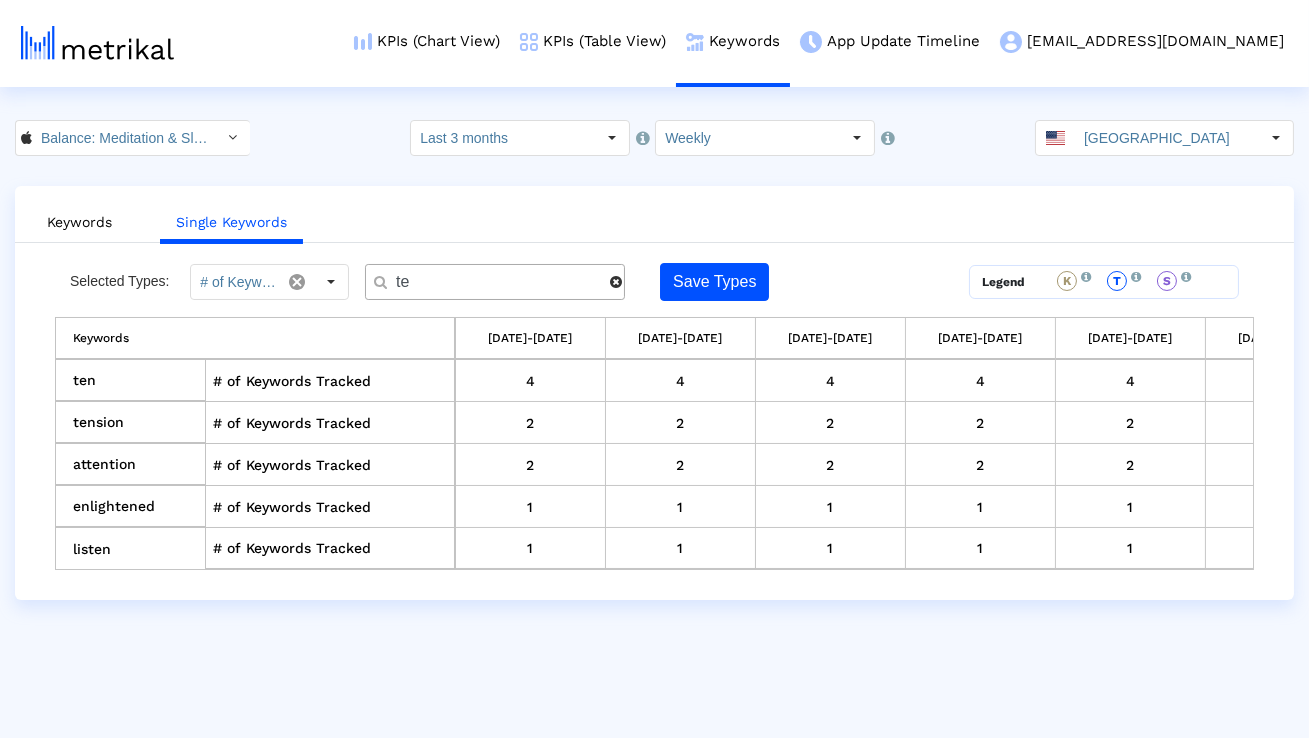 type on "t" 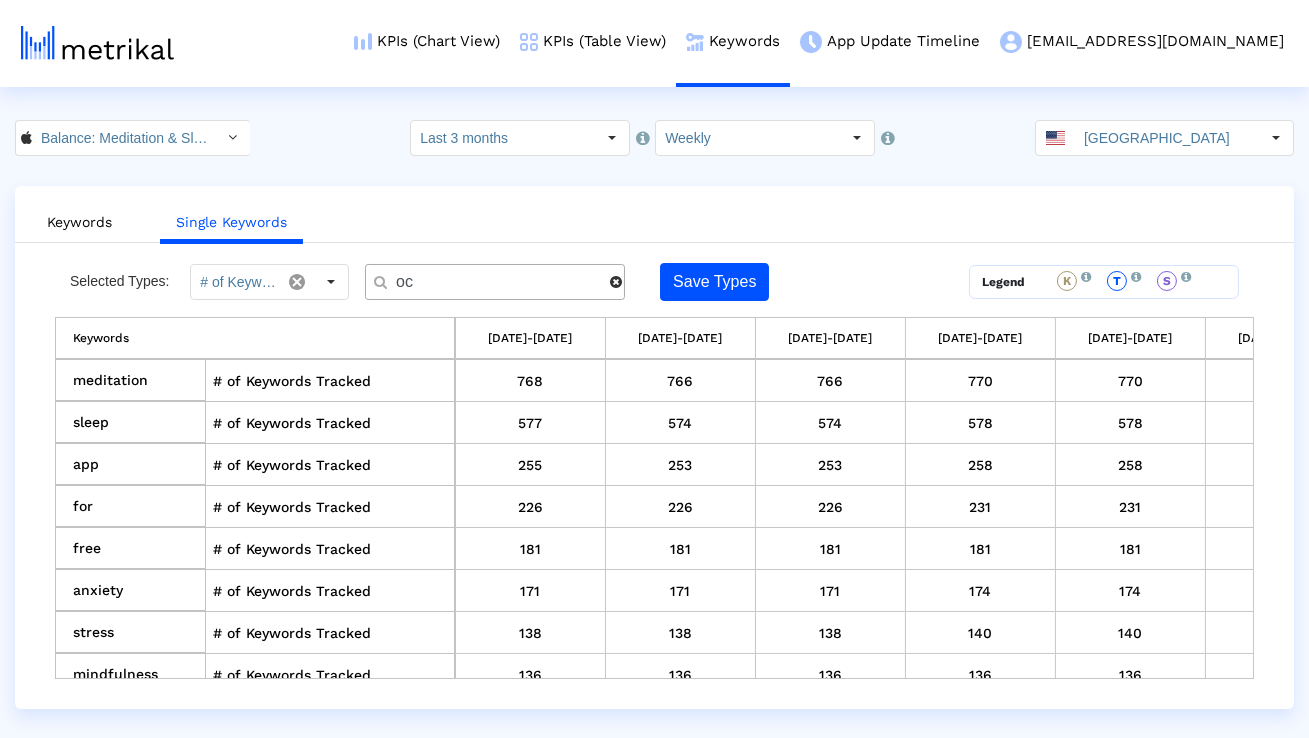 type on "ocd" 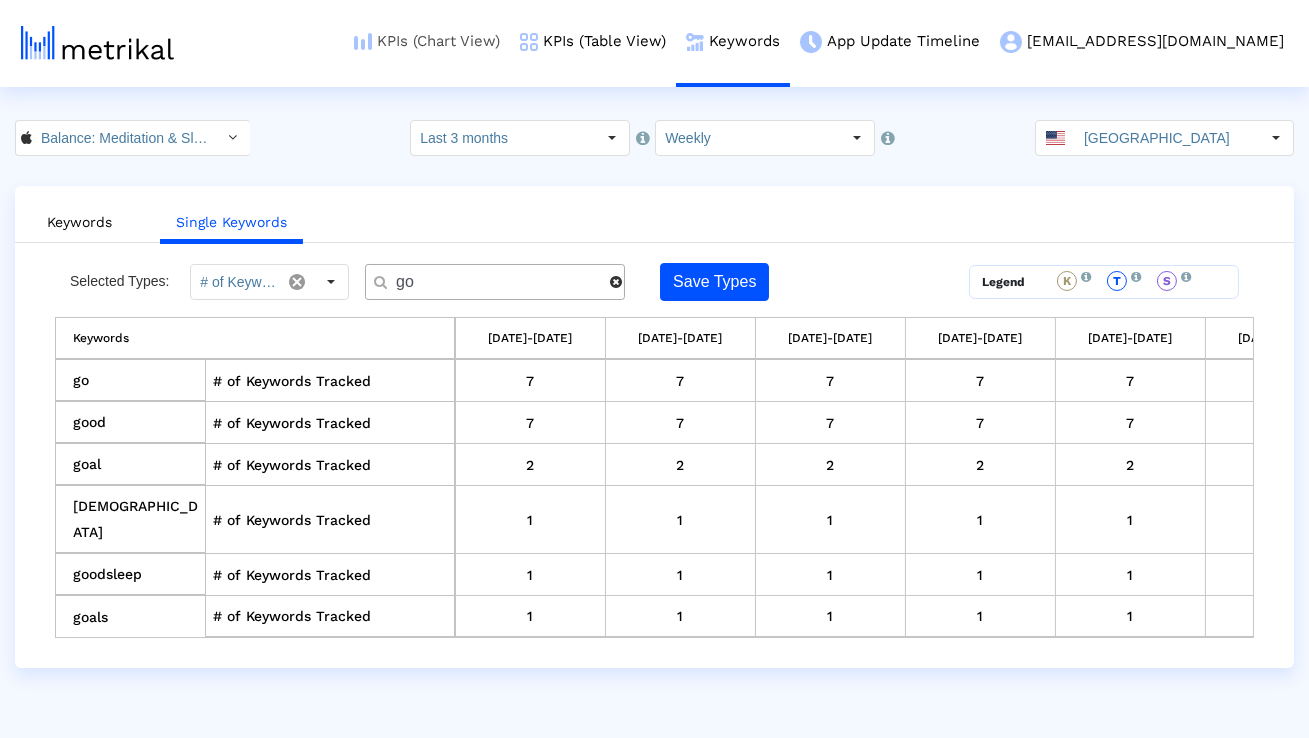 paste on "breethe" 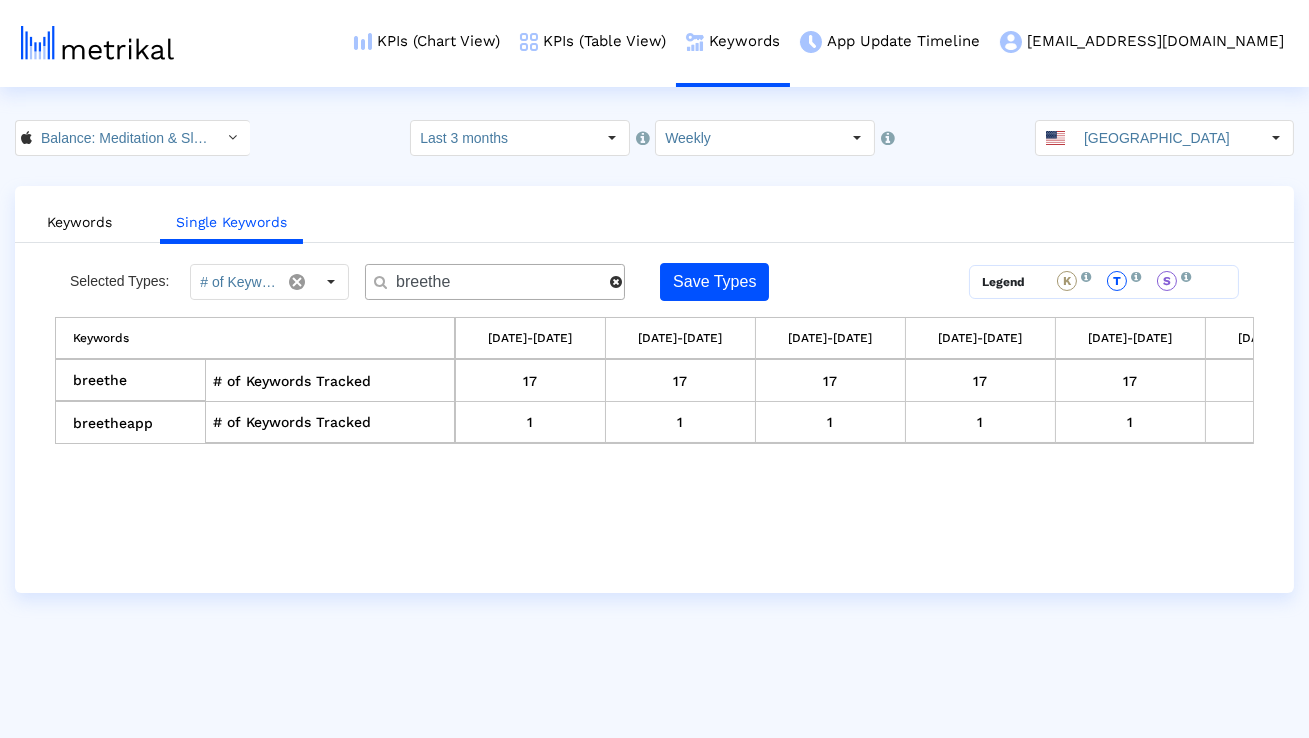 click on "Selected Types: # of Keywords Tracked breethe Save Types  Legend  K   This keyword was used in the Keyword List during this time period.  T   This keyword was used in the Title during this time period.  S   This keyword was used in the Subtitle during this time period.  Keywords [DATE]-[DATE] [DATE]-[DATE] [DATE]-[DATE] [DATE]-[DATE] [DATE]-[DATE] [DATE]-[DATE] [DATE]-[DATE] [DATE]-[DATE] [DATE]-[DATE] [DATE]-[DATE] [DATE]-[DATE] [DATE]-[DATE] [DATE]-[DATE] breethe # of Keywords Tracked  17   17   17   17   17   17   17   17   17   17   17   17   17  breetheapp # of Keywords Tracked  1   1   1   1   1   1   1   1   1   1   1   1   1" at bounding box center (654, 353) 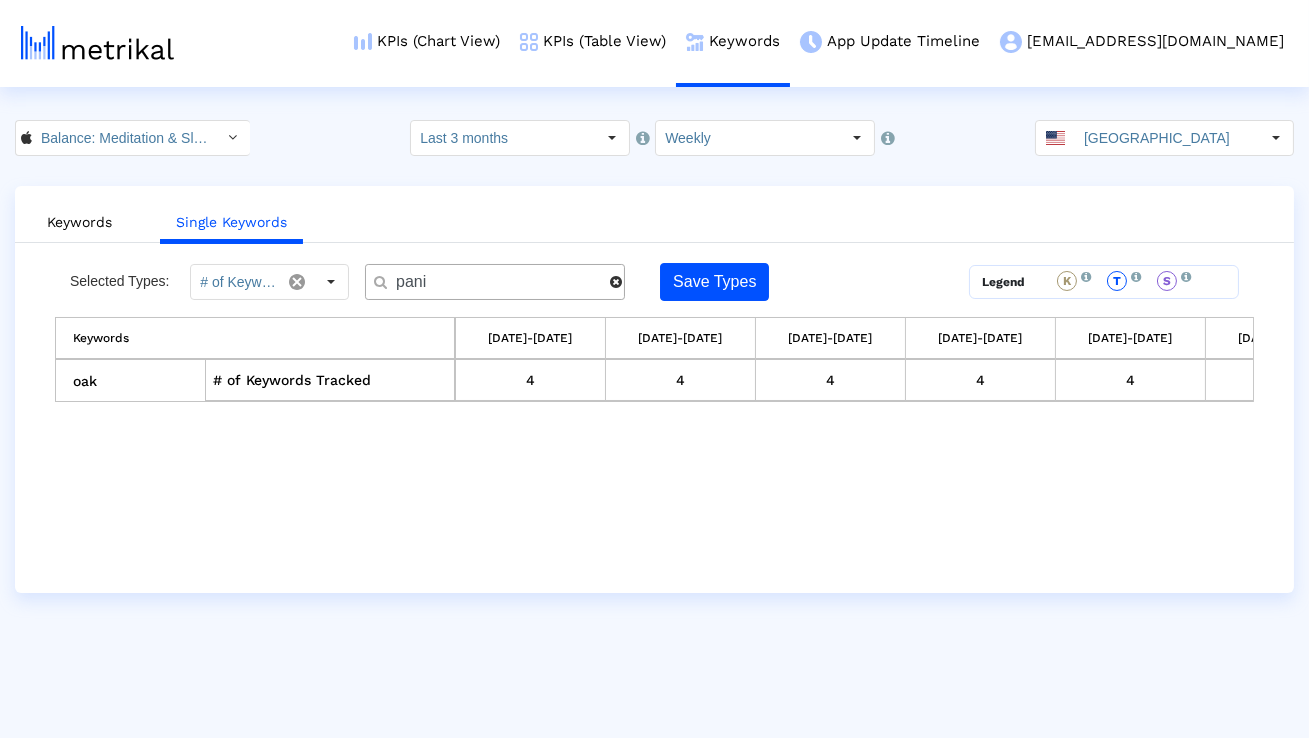 type on "panic" 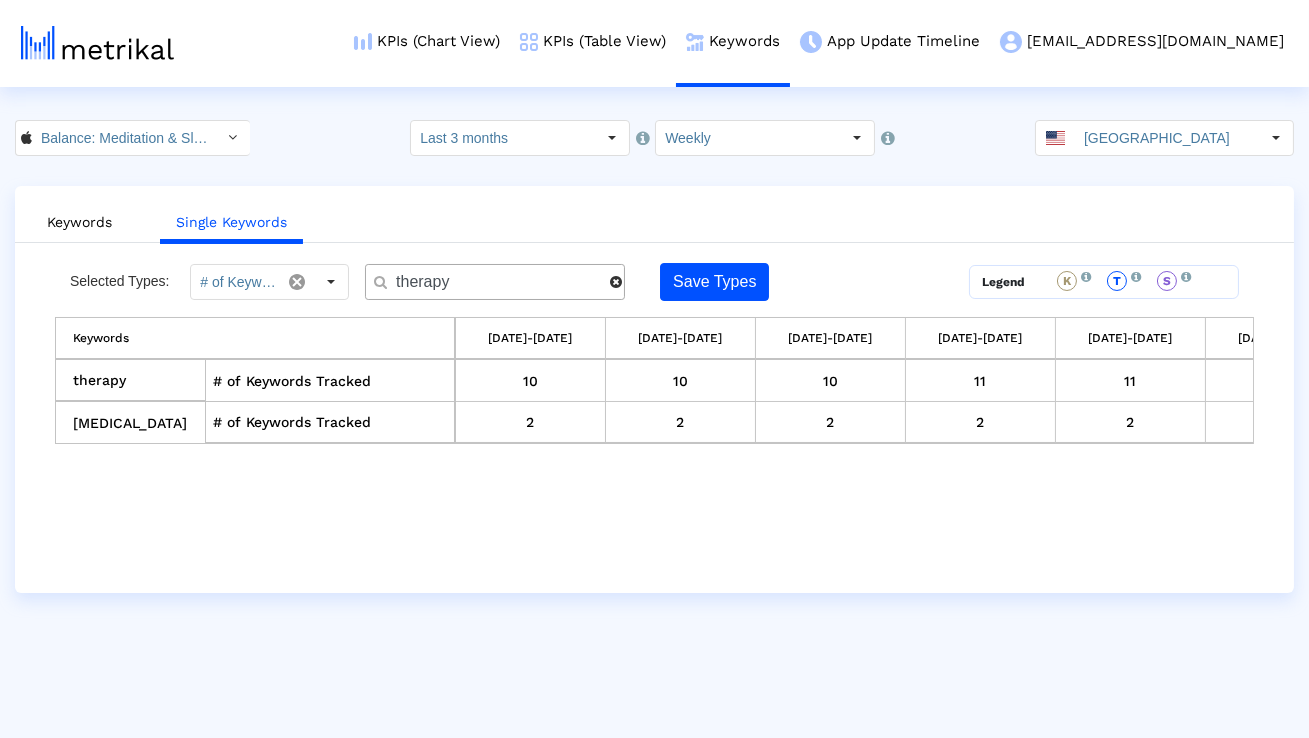 type on "g" 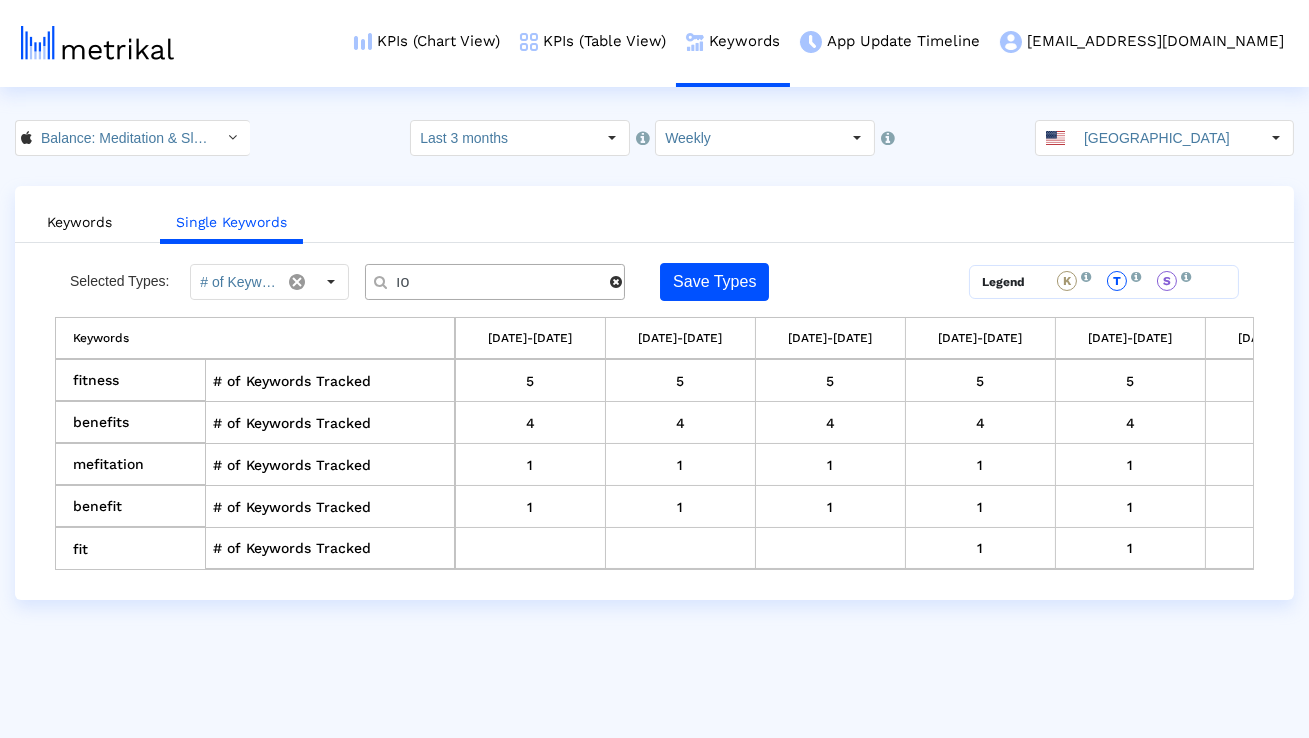 type on "ı" 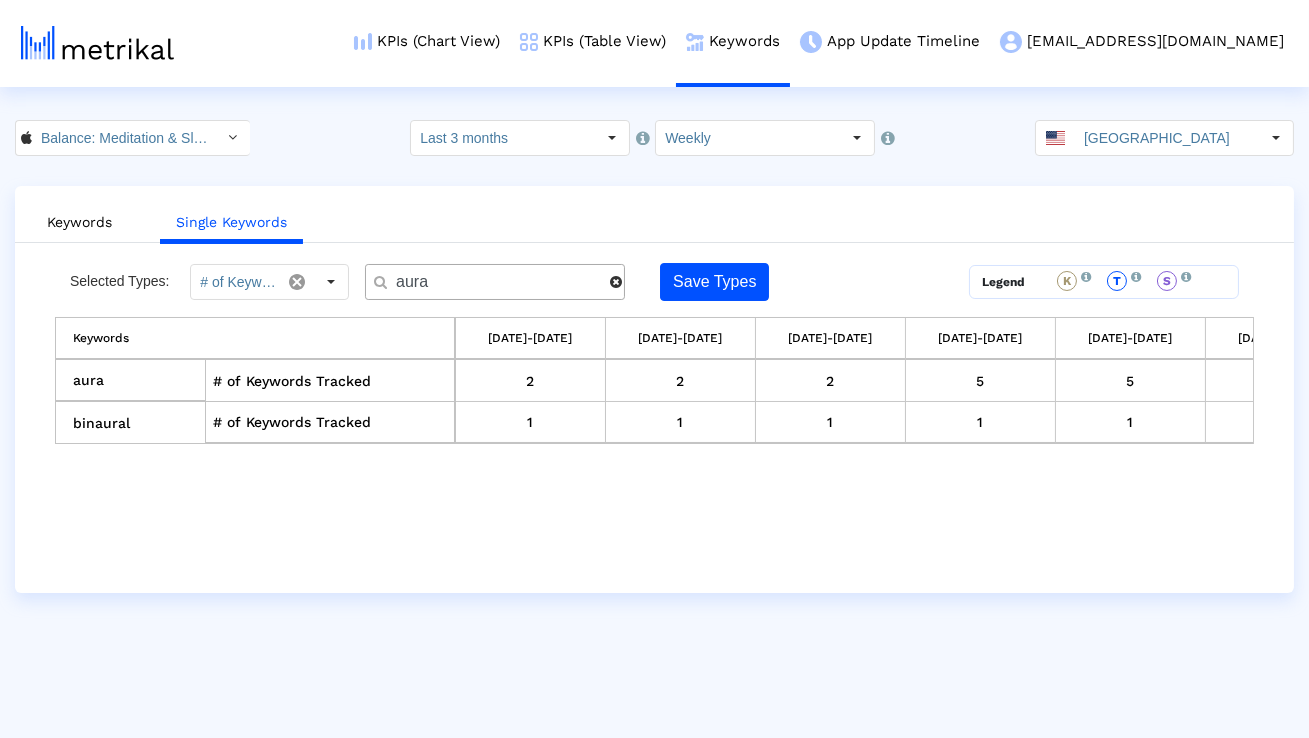paste on "beginners" 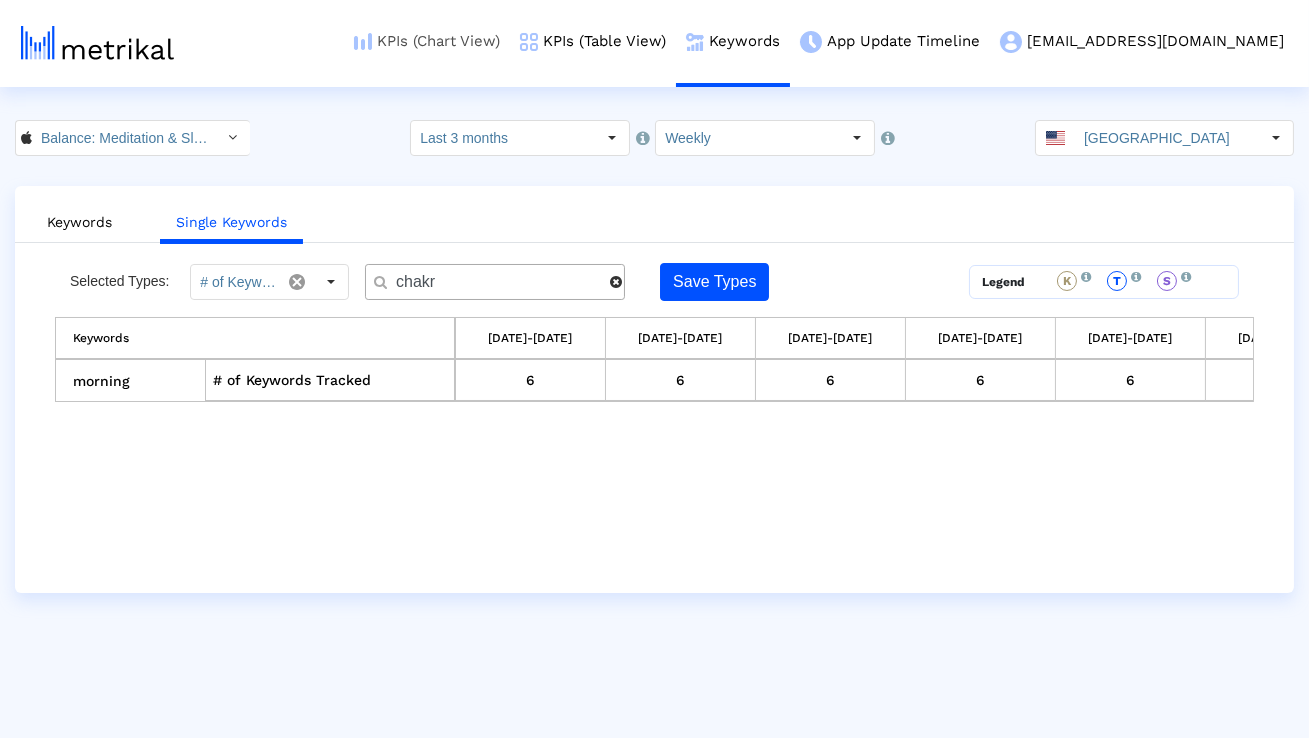 type on "chakra" 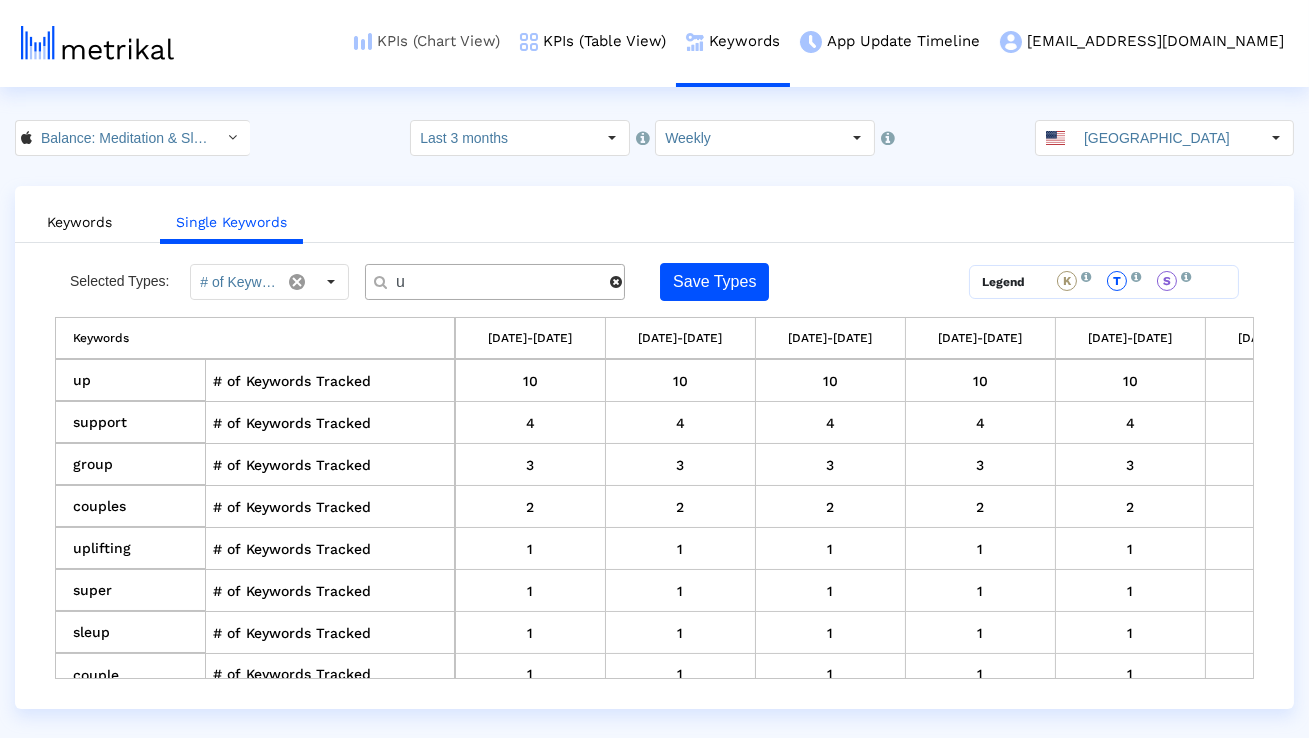 type on "u" 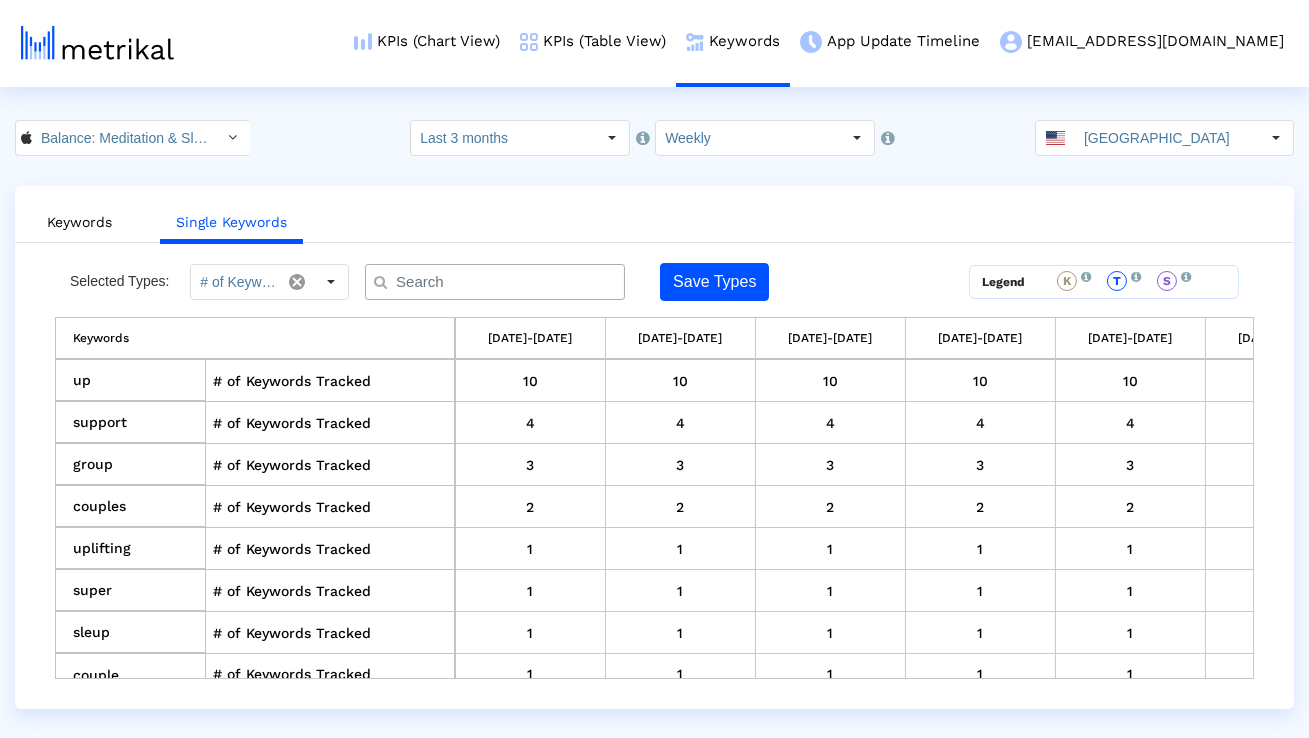 paste on "[MEDICAL_DATA]" 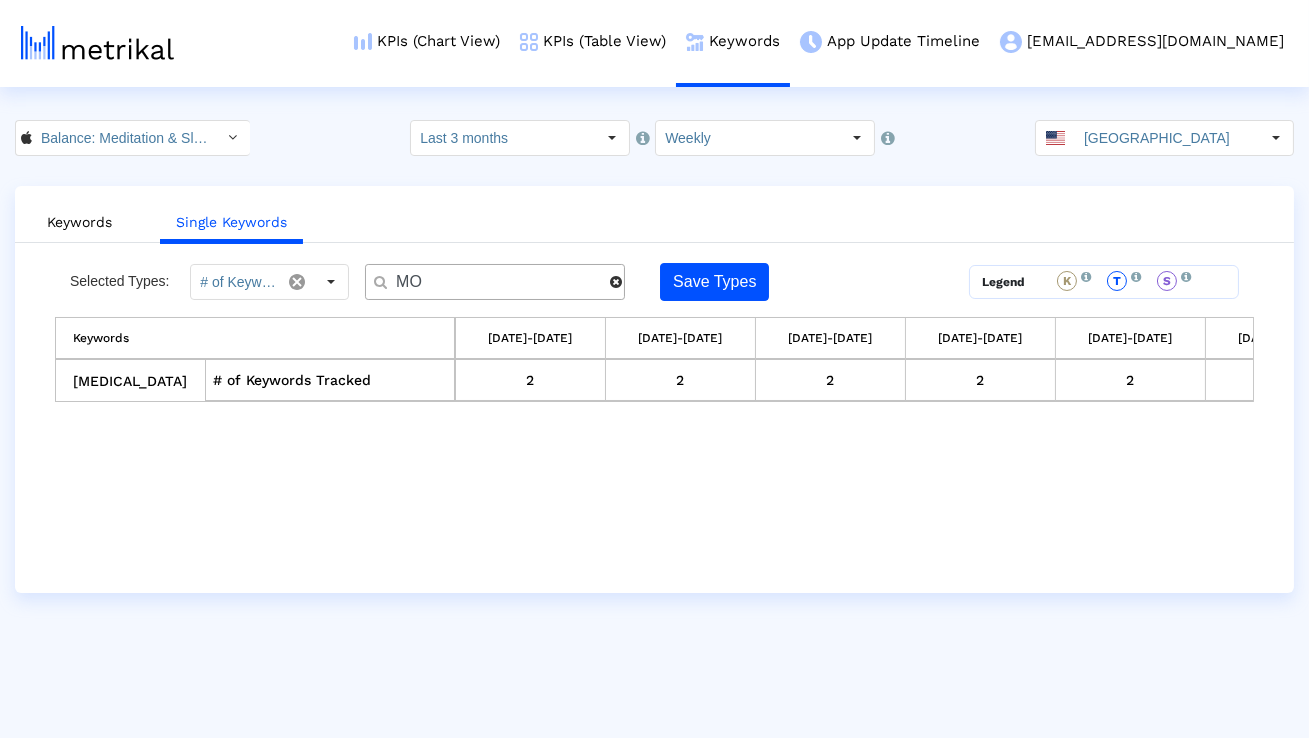 type on "M" 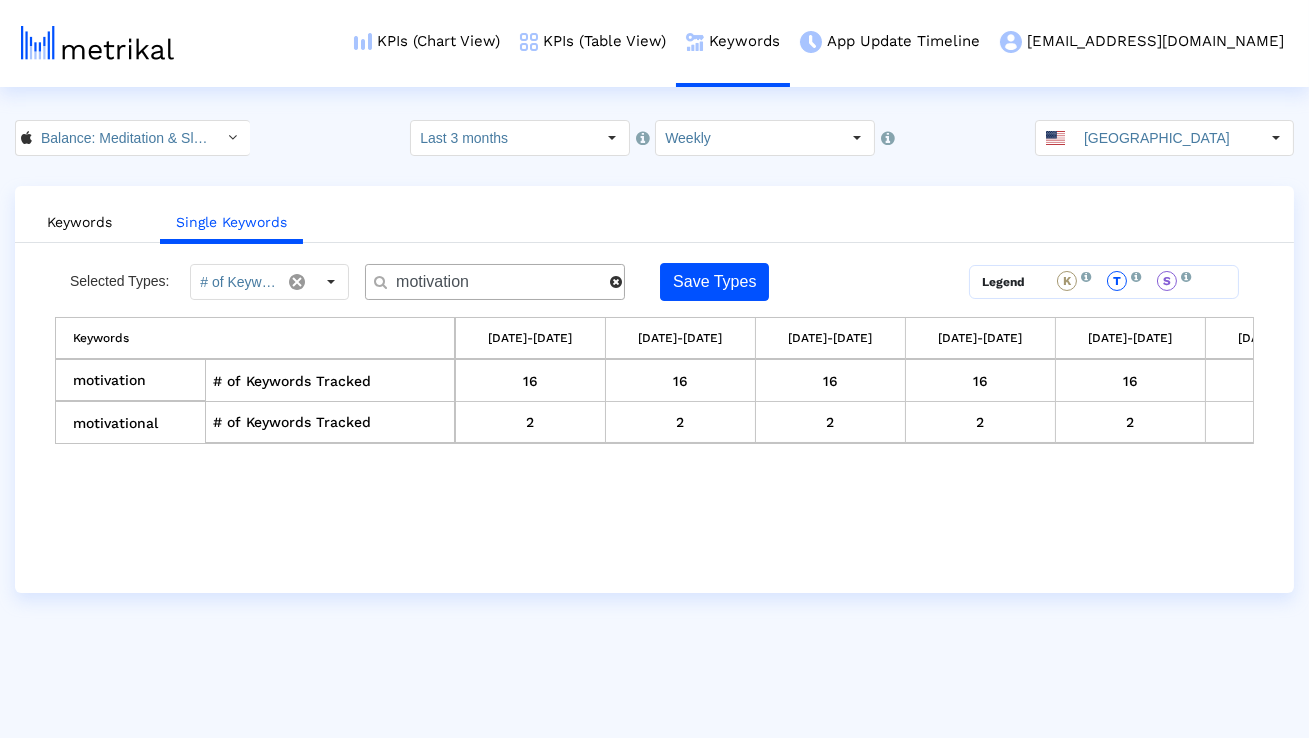 paste on "programs,frequency" 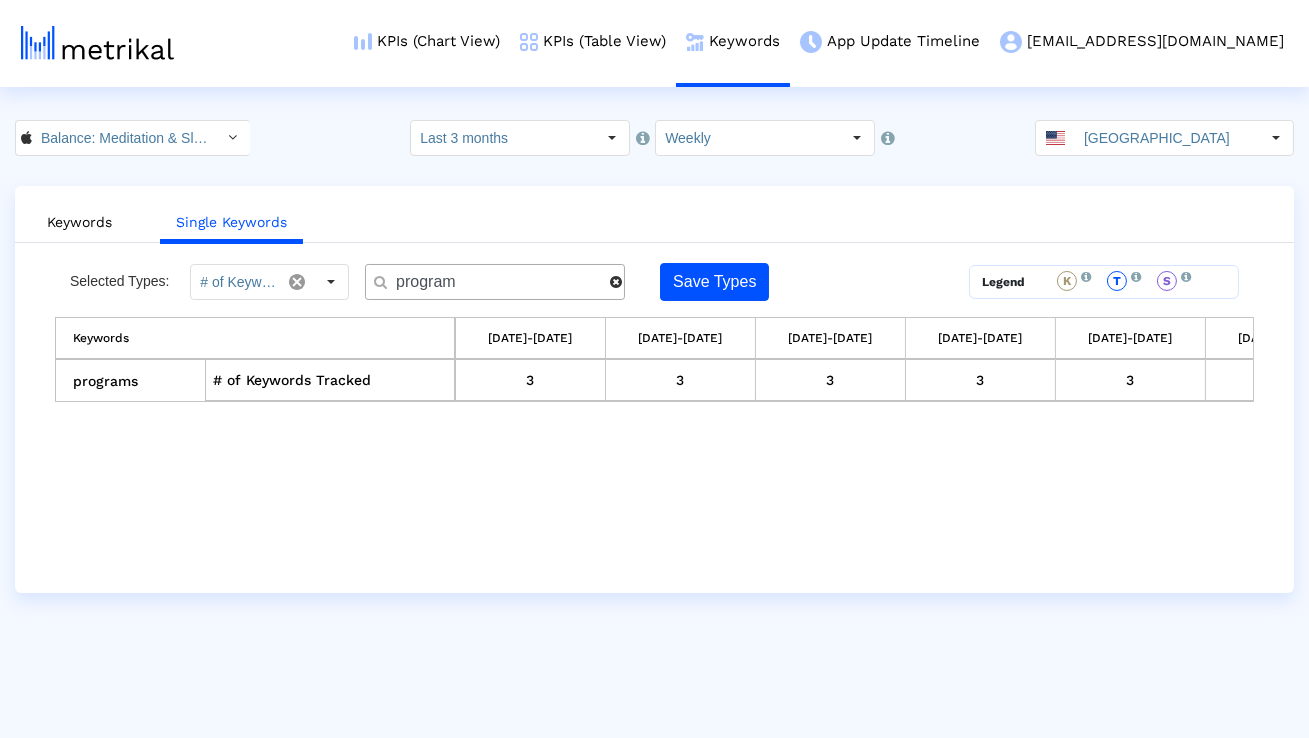 paste on "frequency" 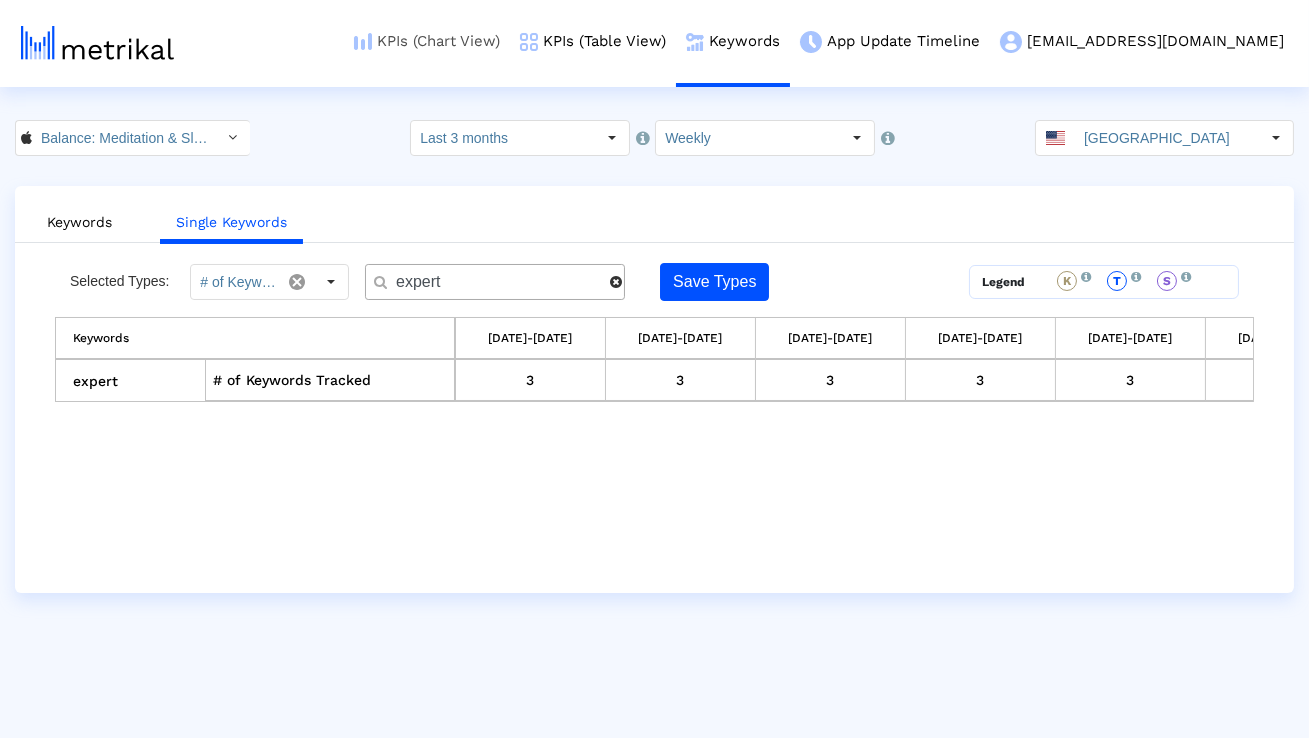 type on "a" 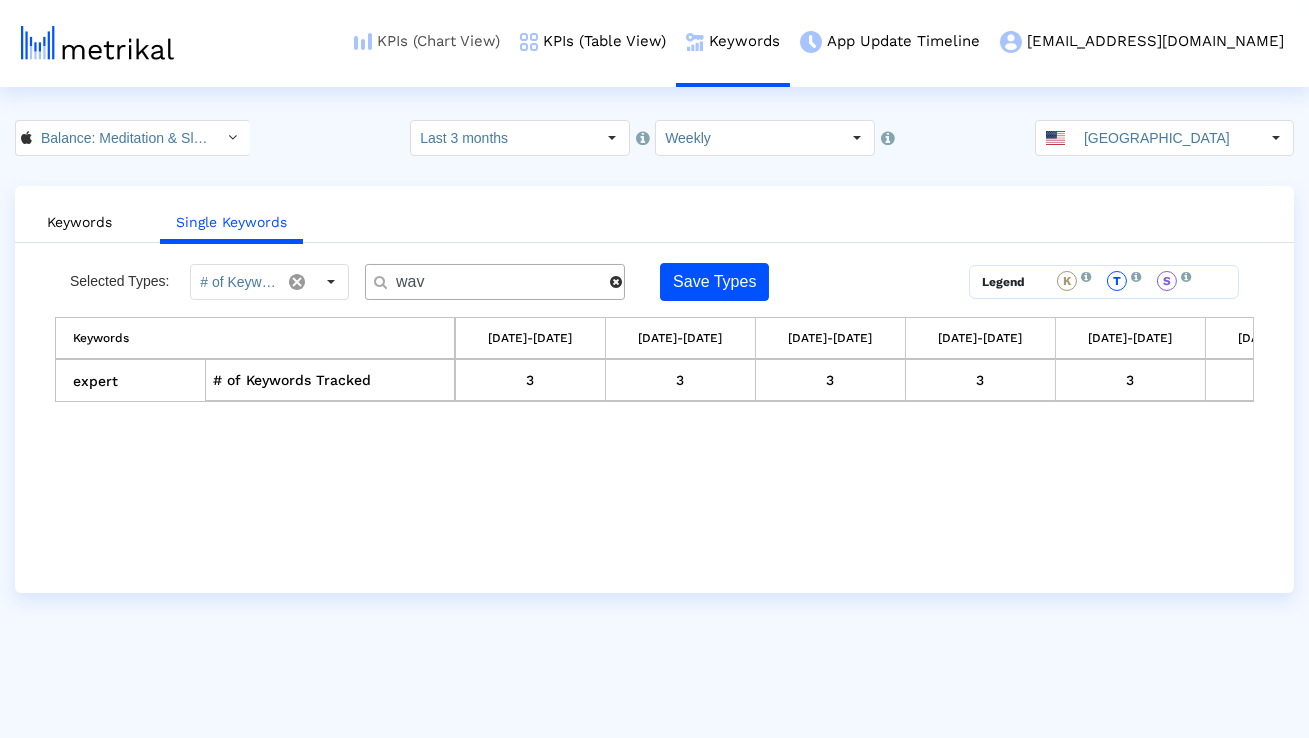 type on "wave" 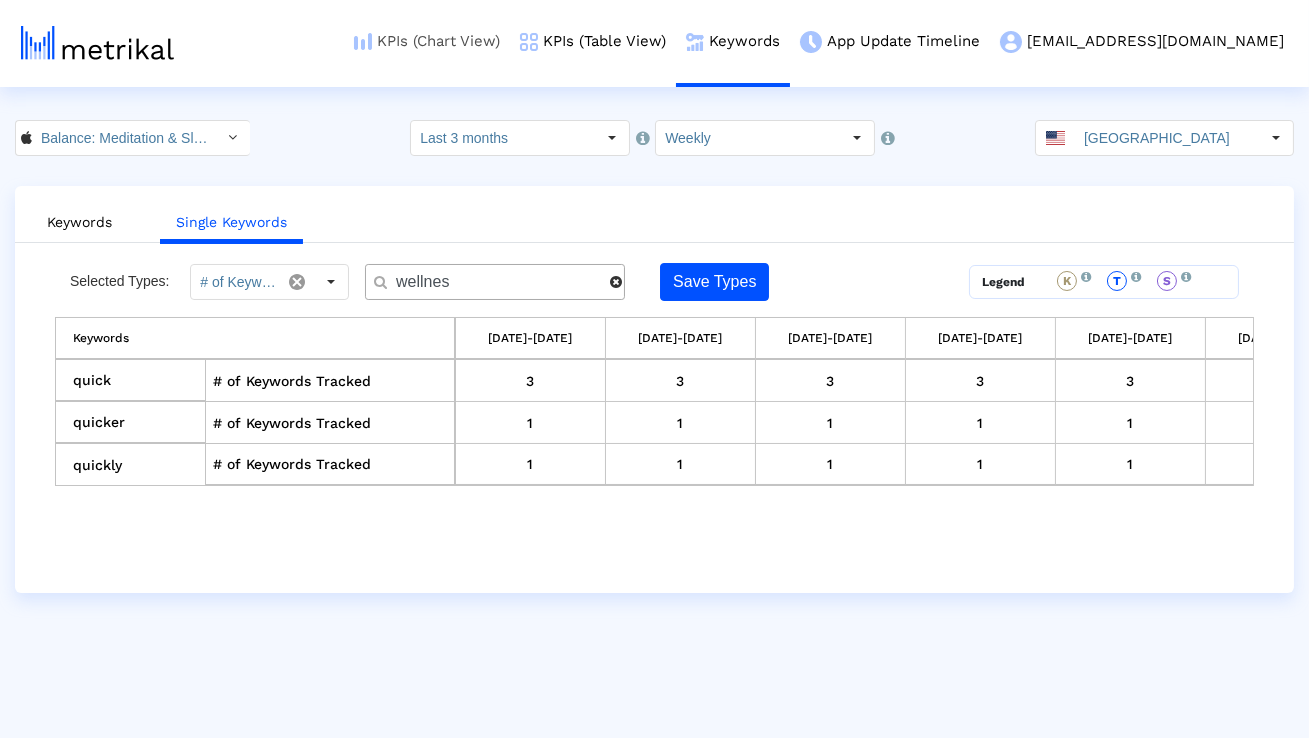 type on "wellness" 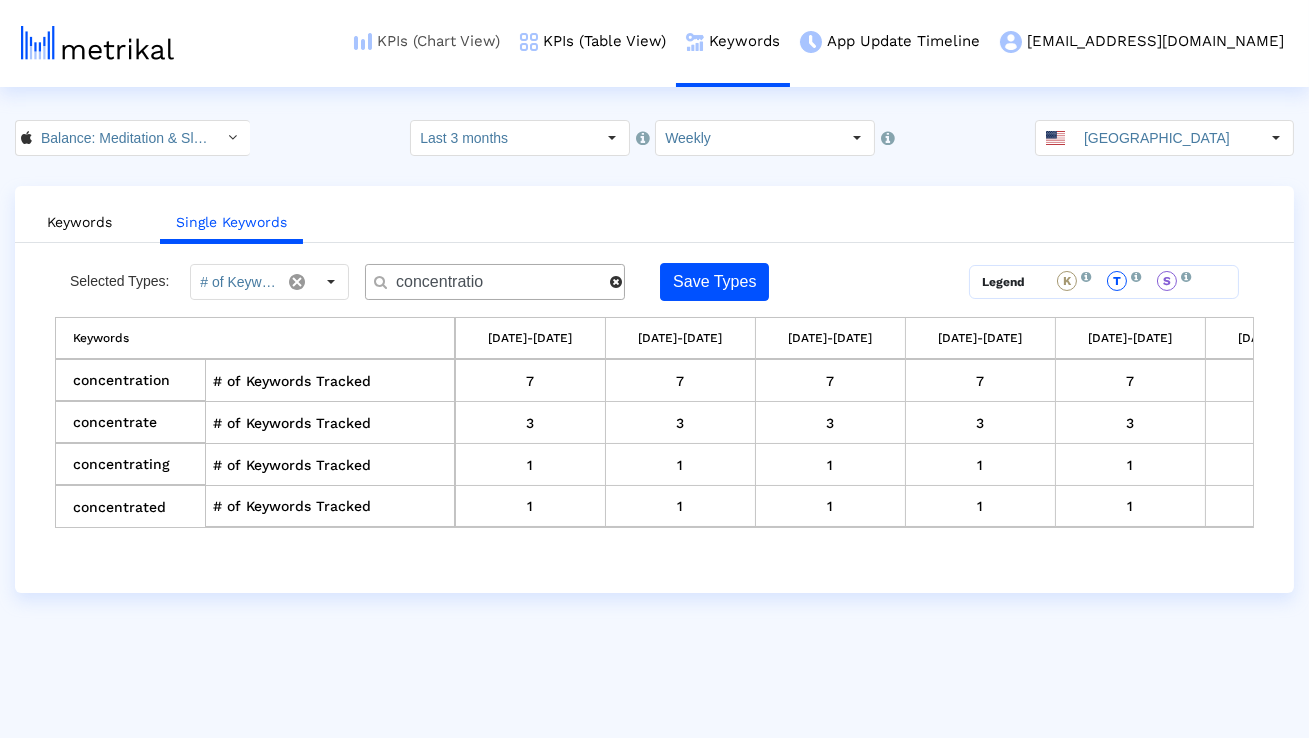 type on "concentration" 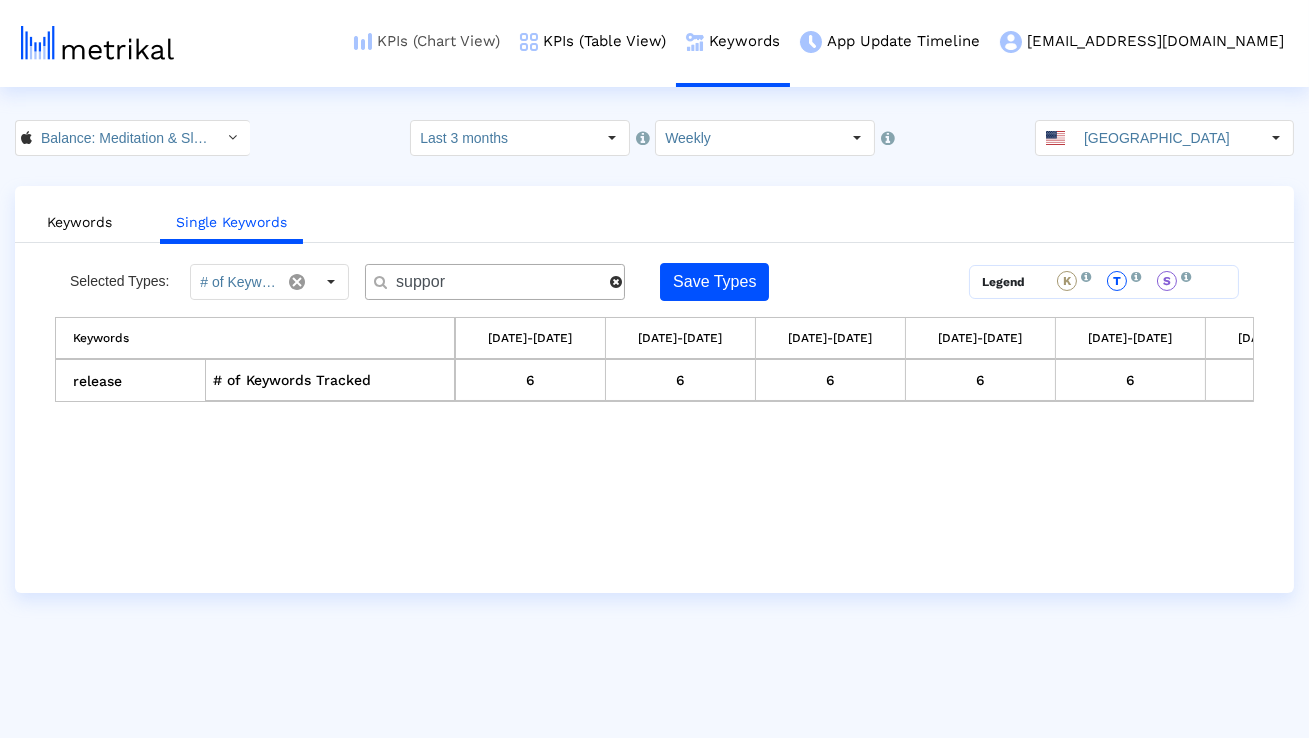 type on "support" 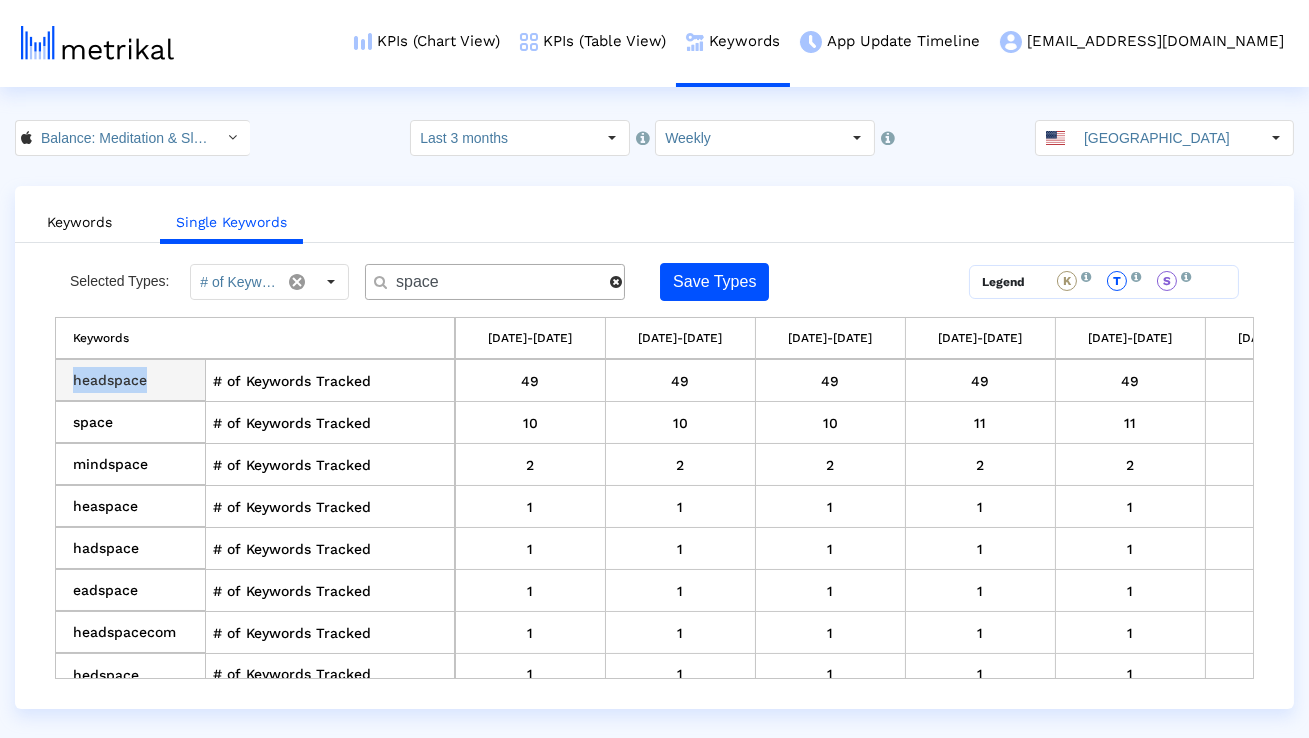 drag, startPoint x: 185, startPoint y: 379, endPoint x: 73, endPoint y: 380, distance: 112.00446 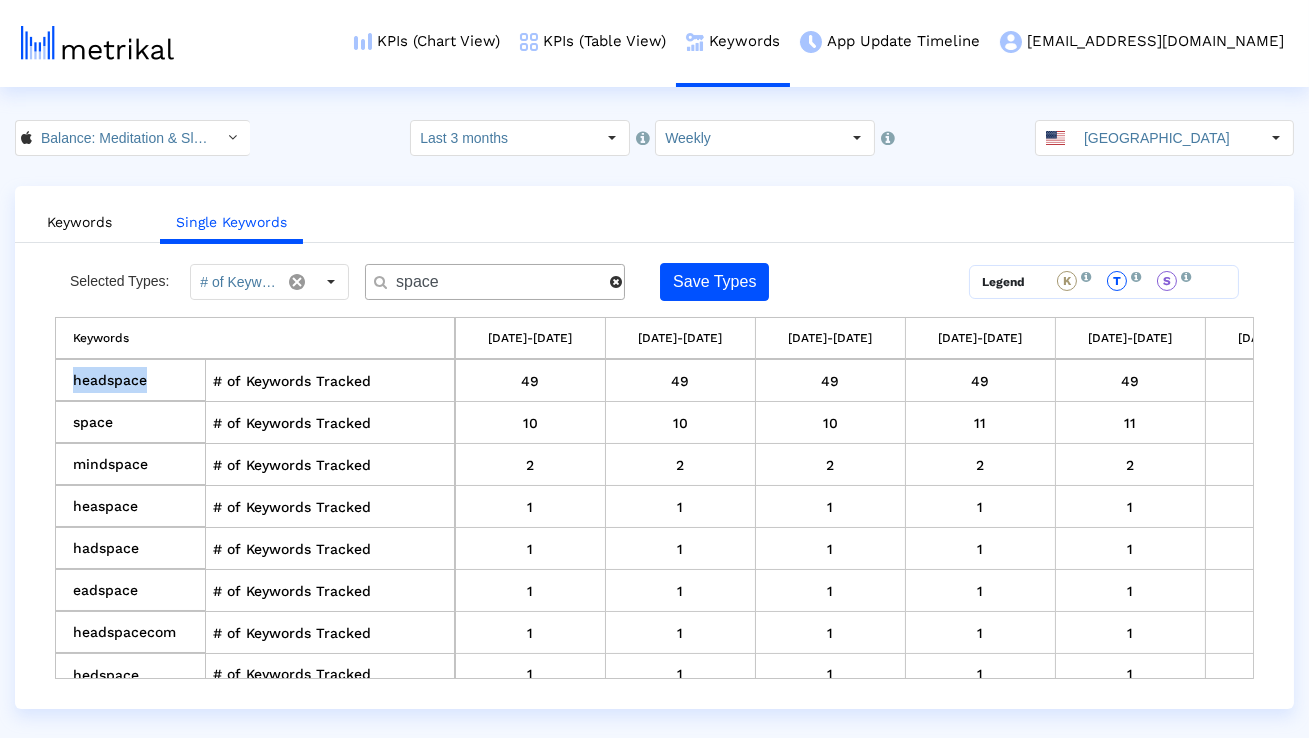 copy on "headspace" 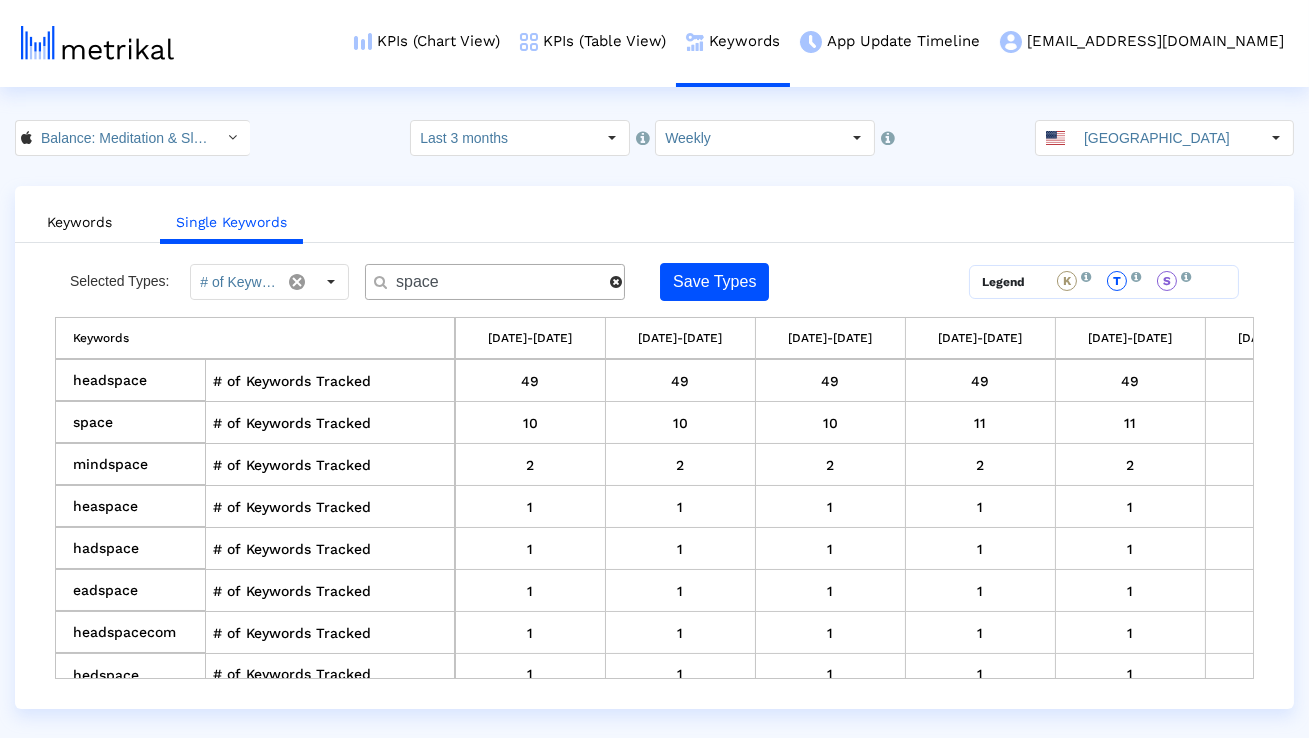 click on "space" at bounding box center (496, 282) 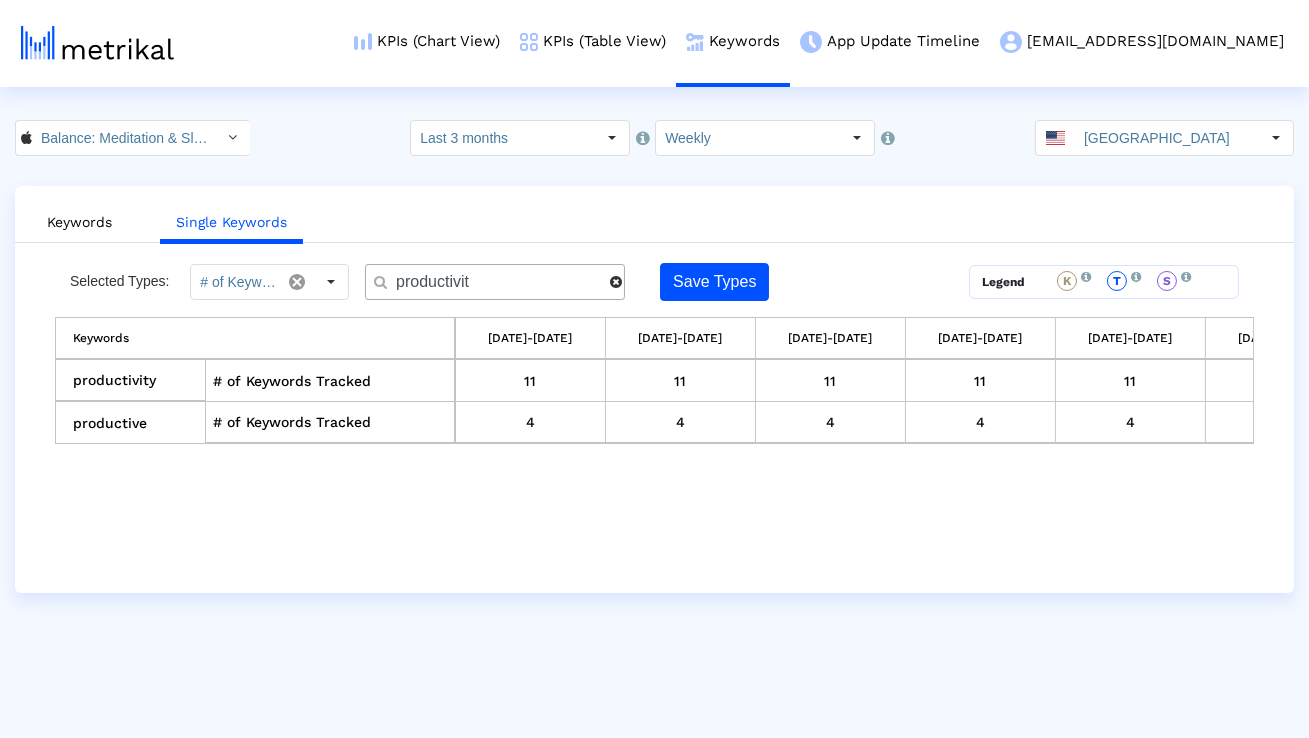 type on "productivity" 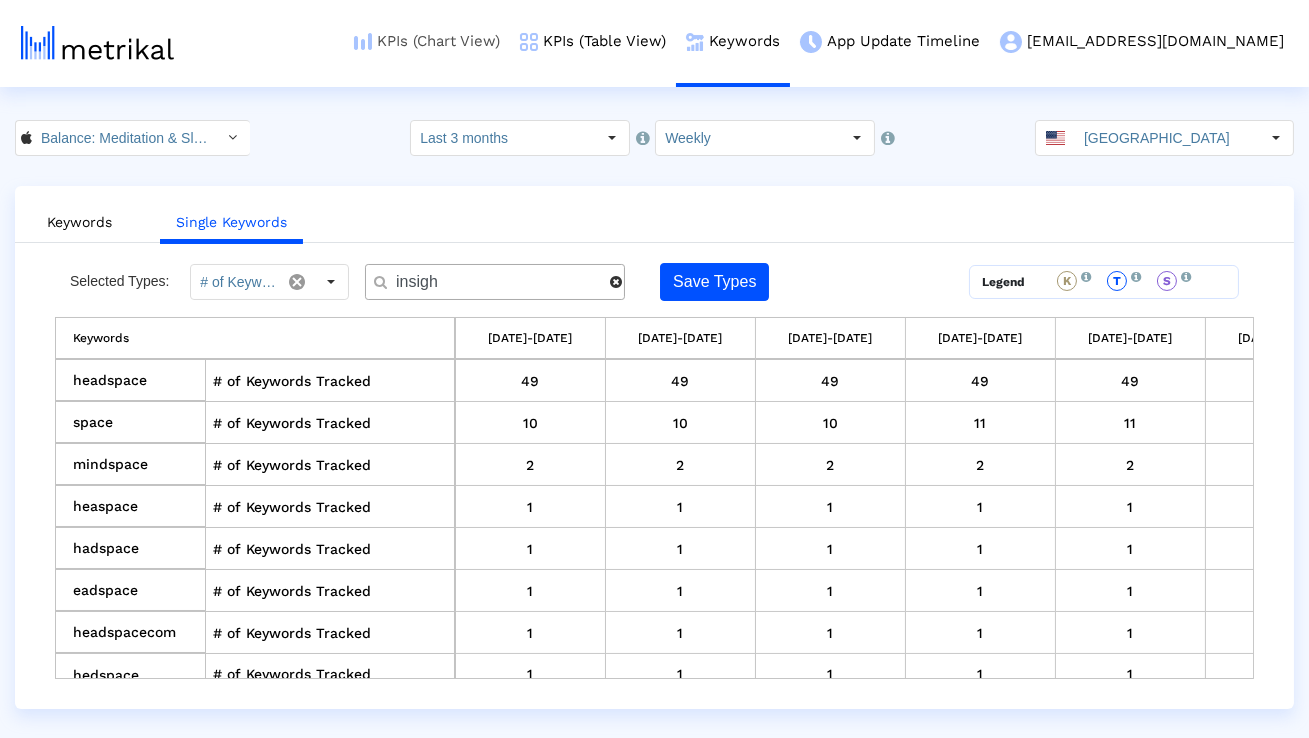 type on "insight" 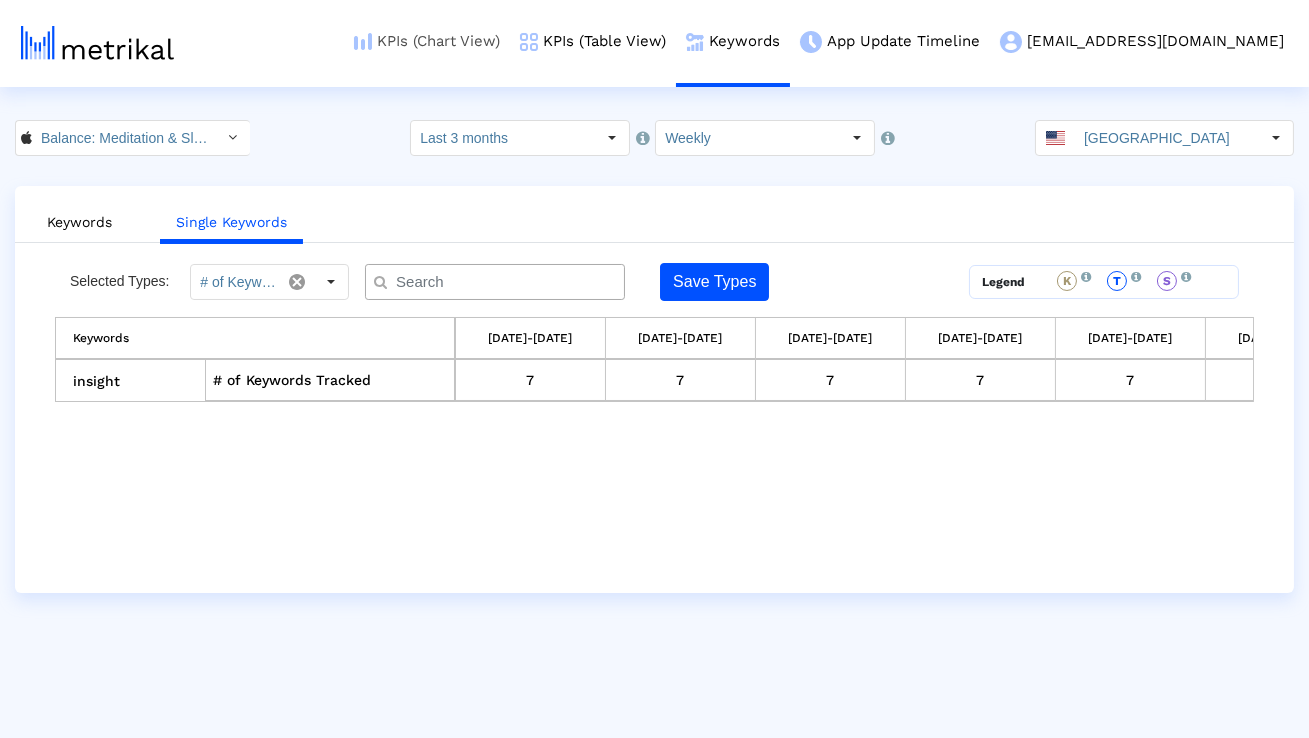 type 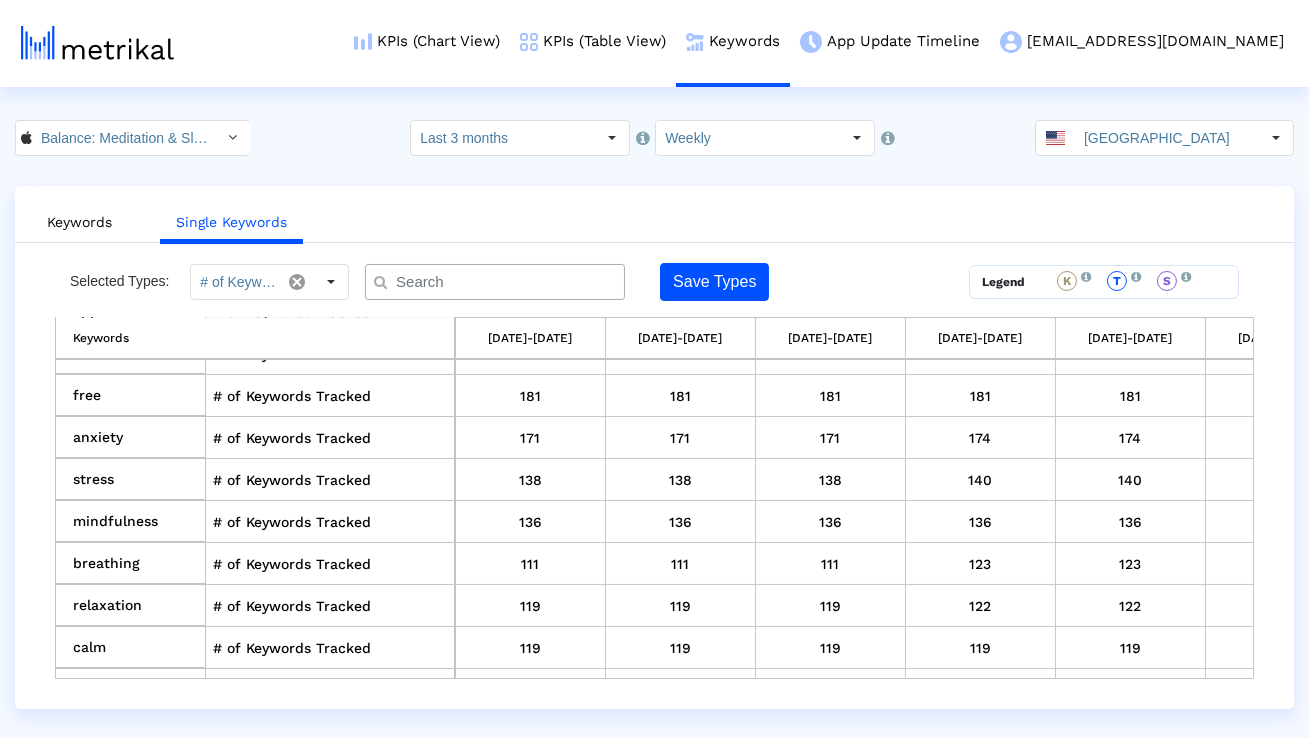 scroll, scrollTop: 154, scrollLeft: 0, axis: vertical 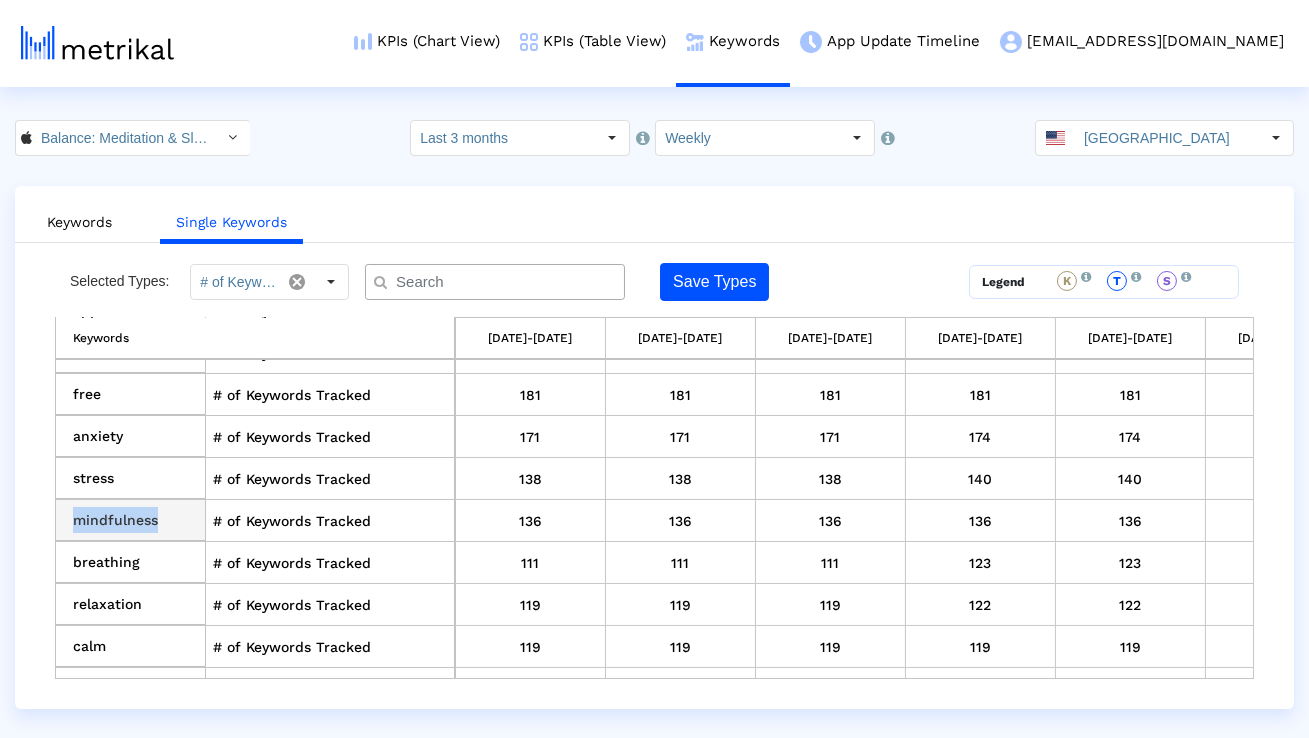drag, startPoint x: 164, startPoint y: 526, endPoint x: 70, endPoint y: 525, distance: 94.00532 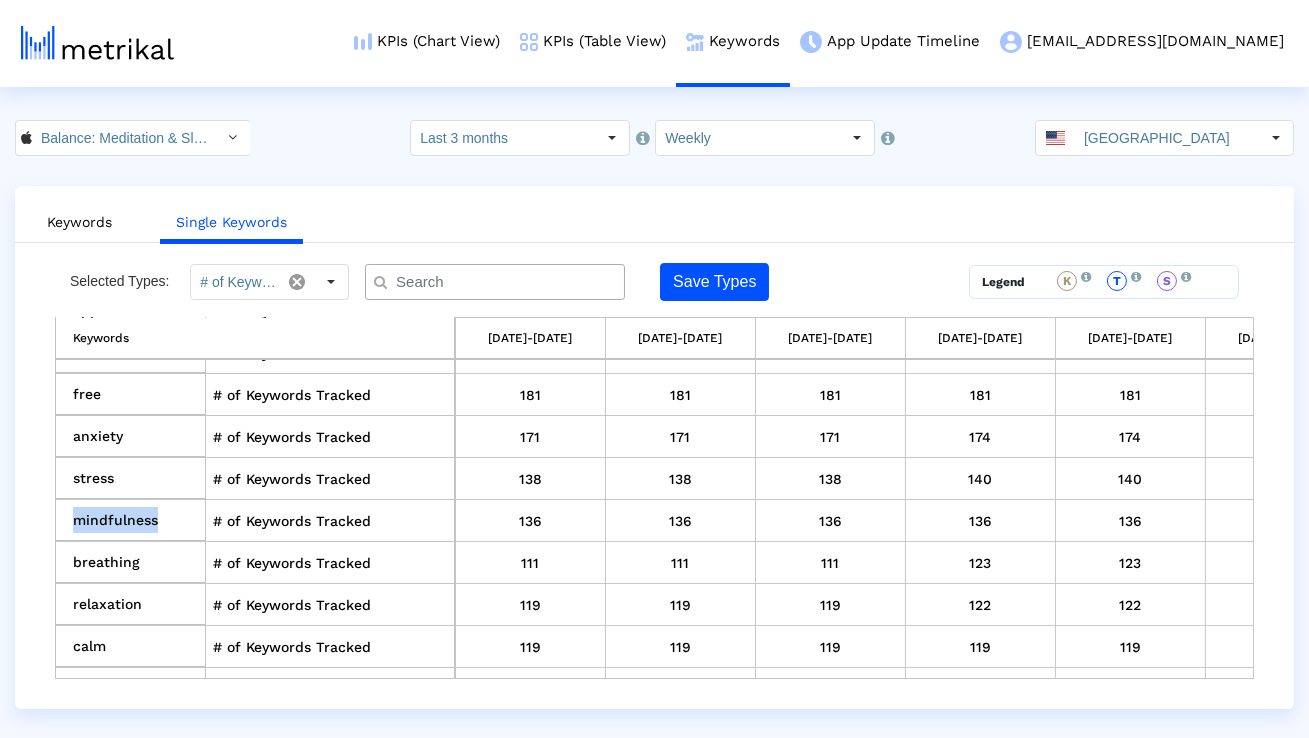 copy on "mindfulness" 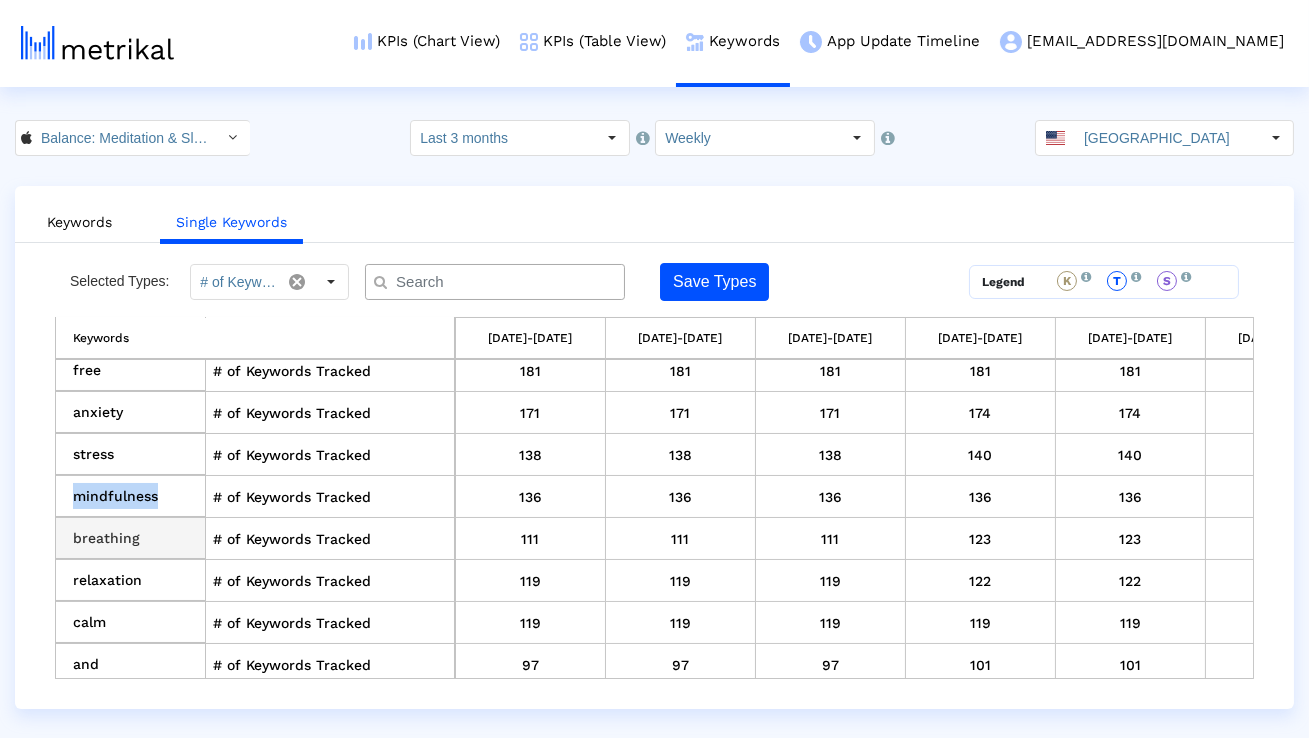 scroll, scrollTop: 188, scrollLeft: 0, axis: vertical 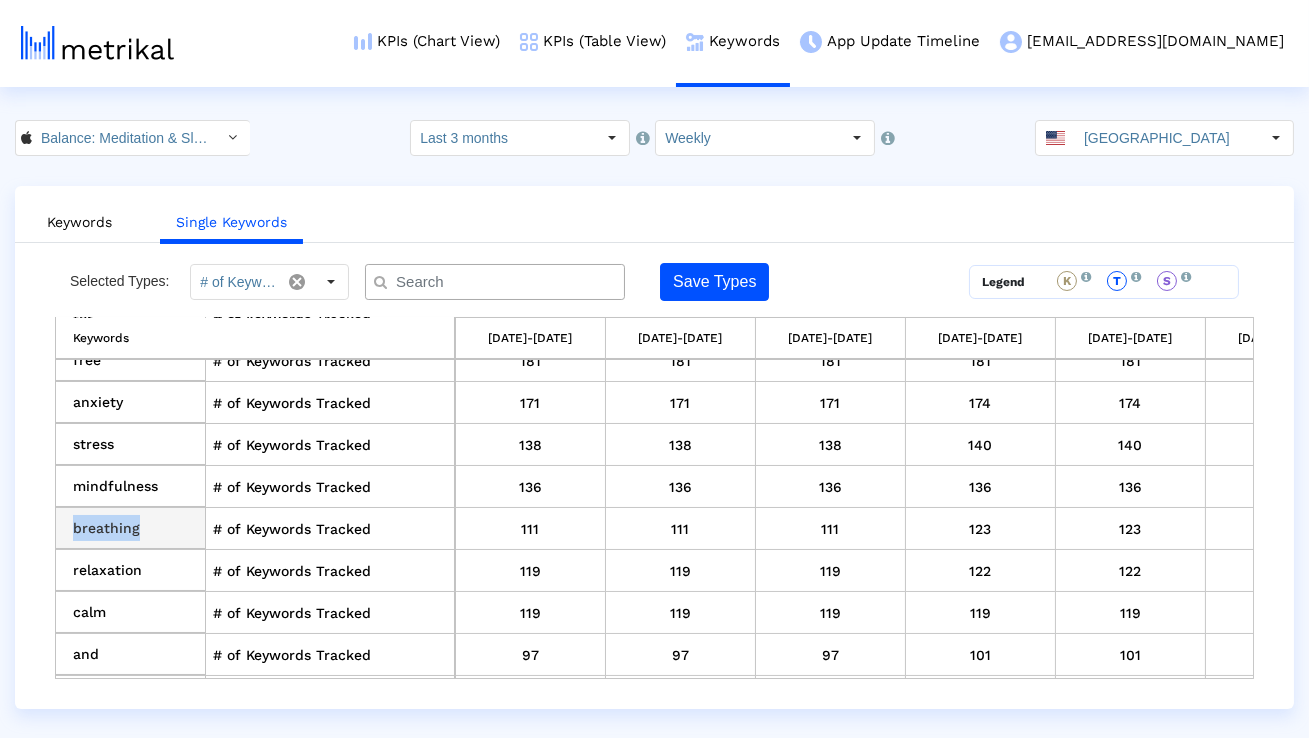 drag, startPoint x: 172, startPoint y: 540, endPoint x: 74, endPoint y: 524, distance: 99.29753 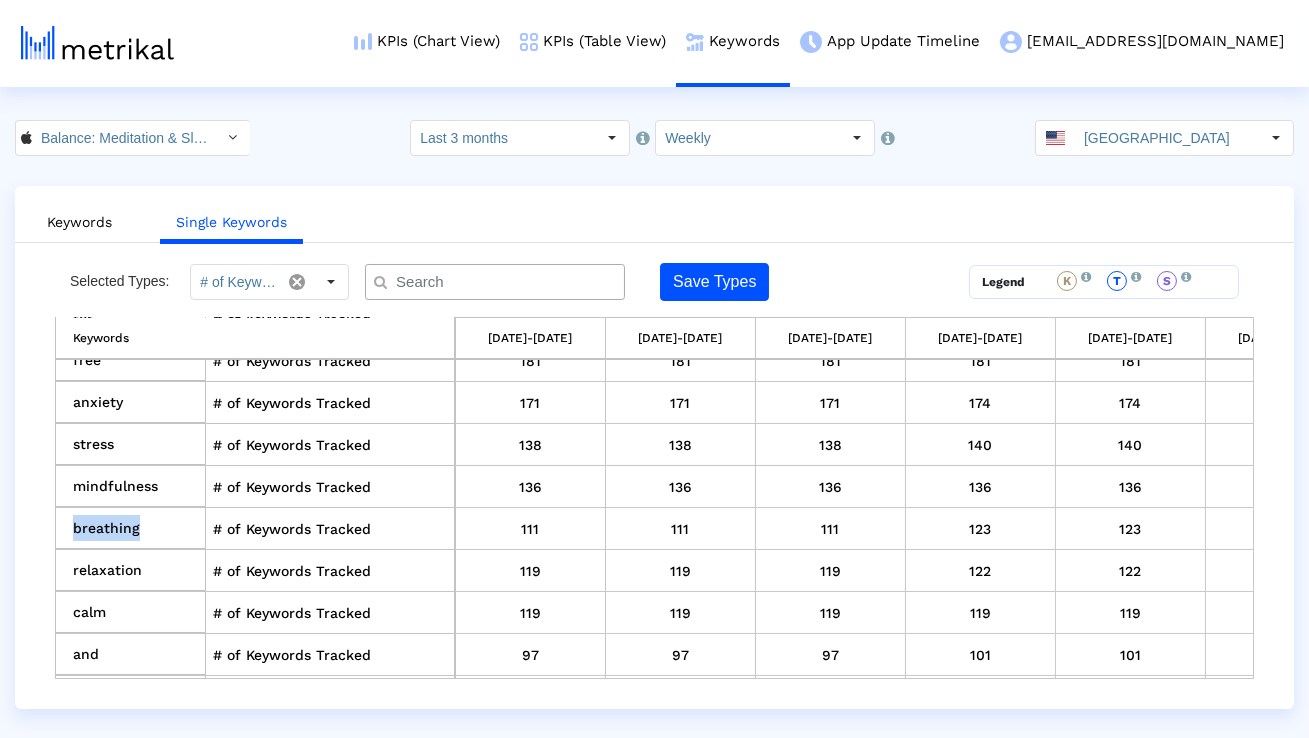 copy on "breathing" 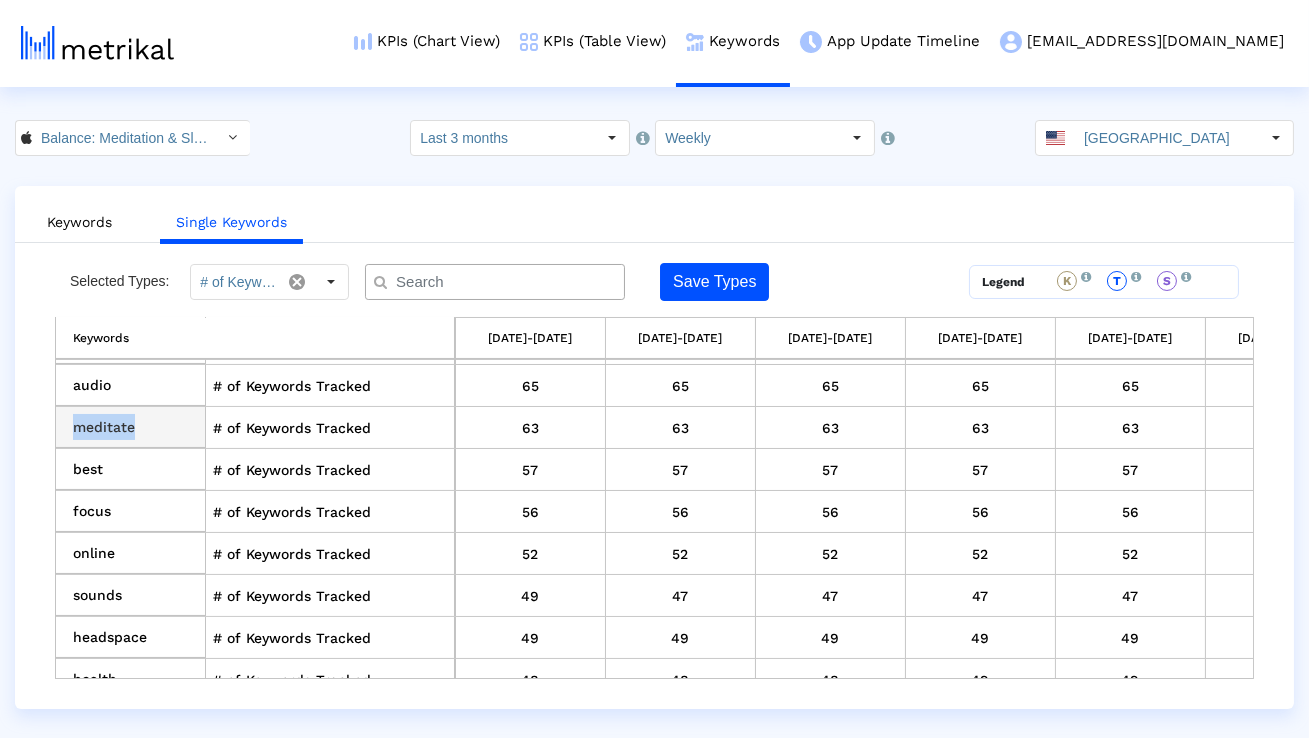 click on "meditate" at bounding box center (131, 428) 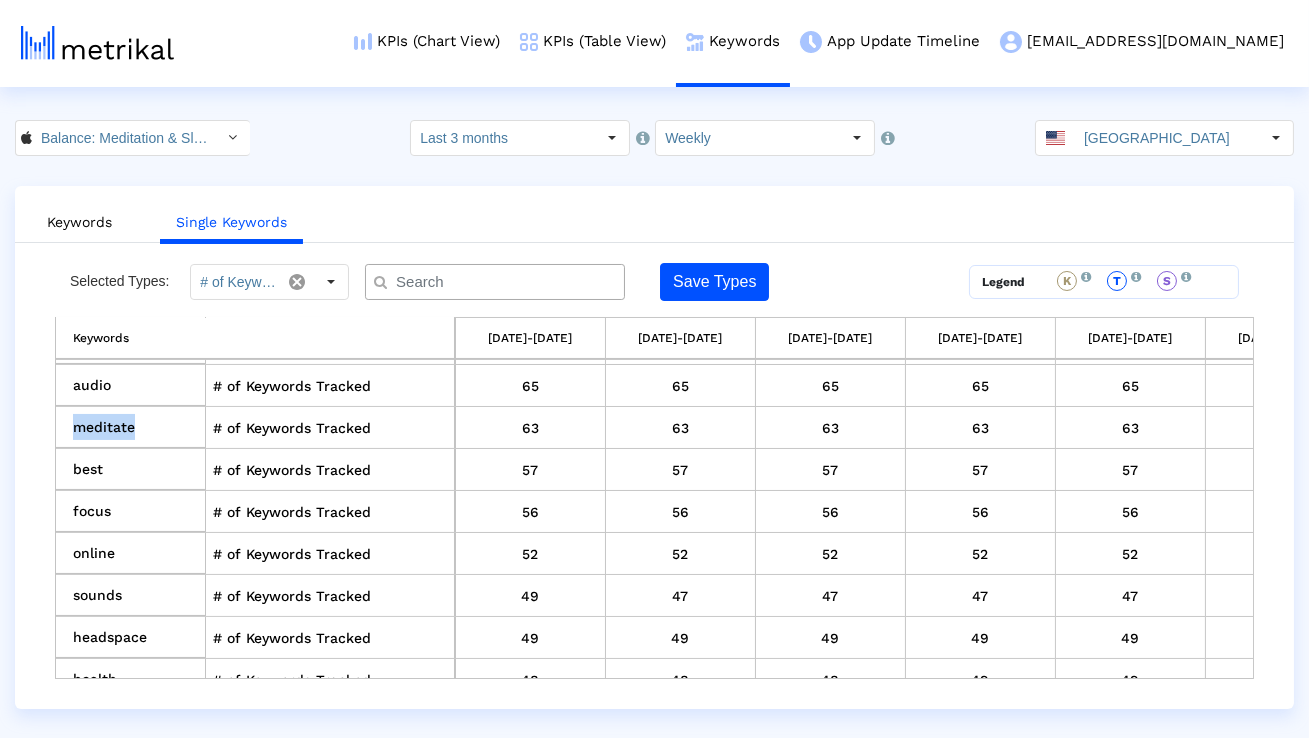 copy on "meditate" 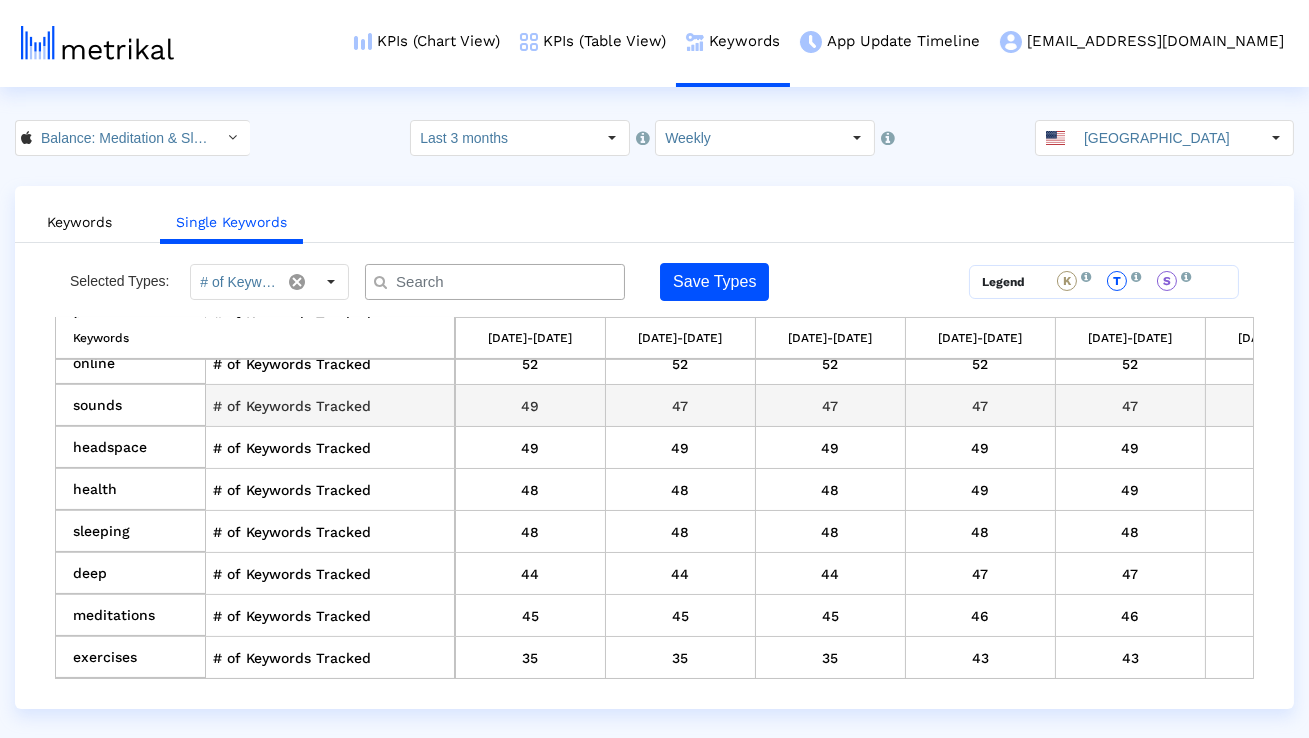 scroll, scrollTop: 954, scrollLeft: 0, axis: vertical 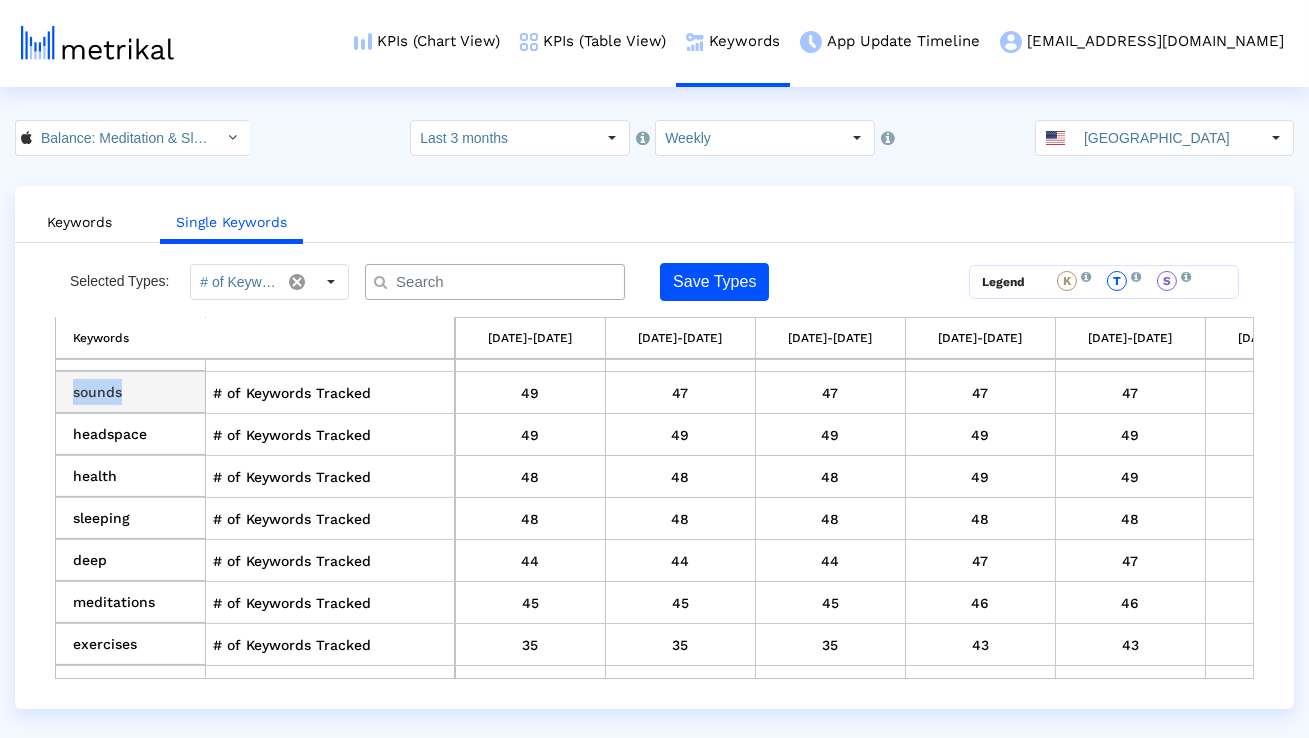 drag, startPoint x: 124, startPoint y: 378, endPoint x: 69, endPoint y: 377, distance: 55.00909 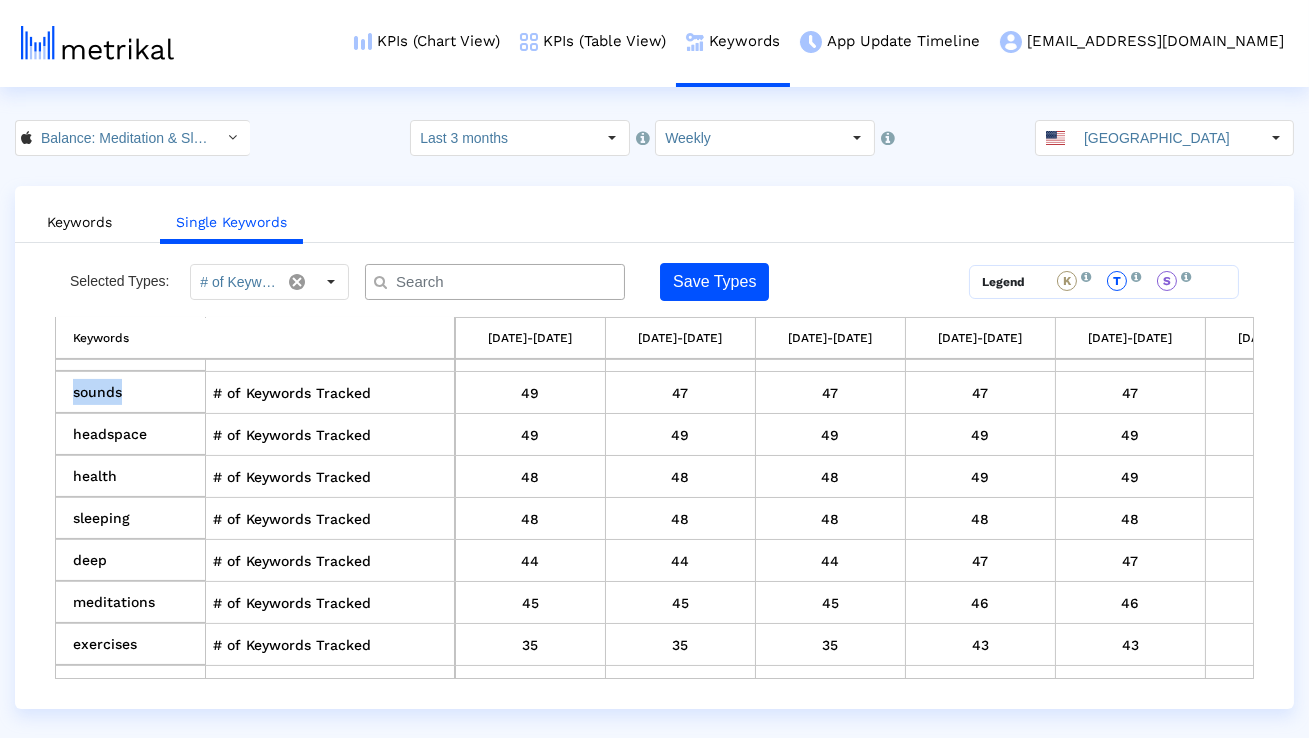 copy on "sounds" 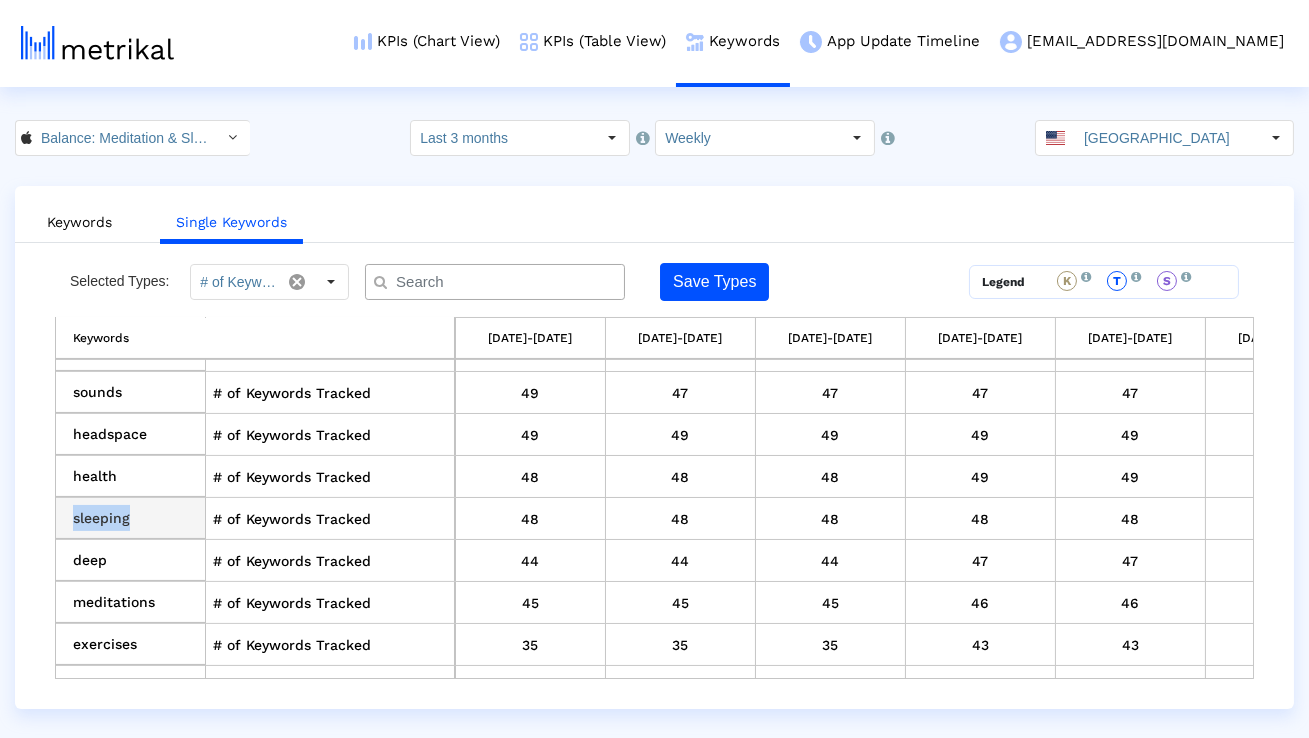 drag, startPoint x: 136, startPoint y: 520, endPoint x: 71, endPoint y: 514, distance: 65.27634 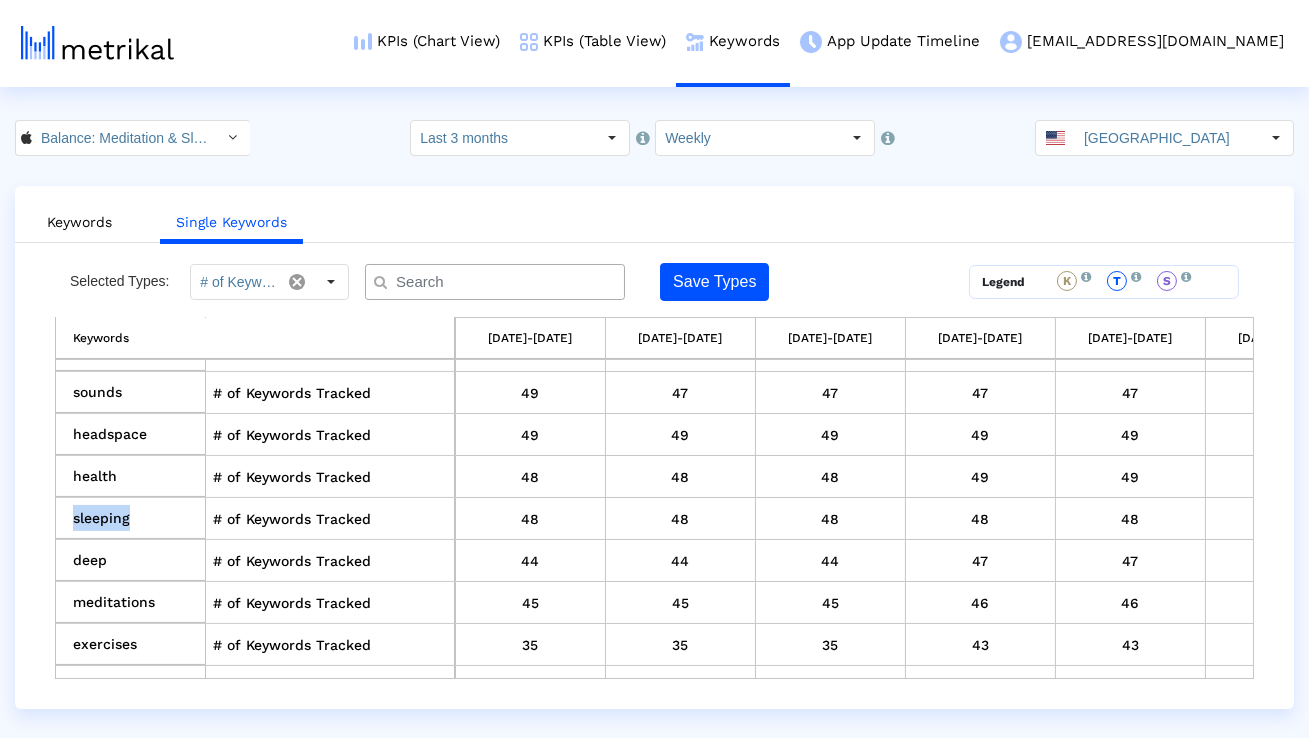 copy on "sleeping" 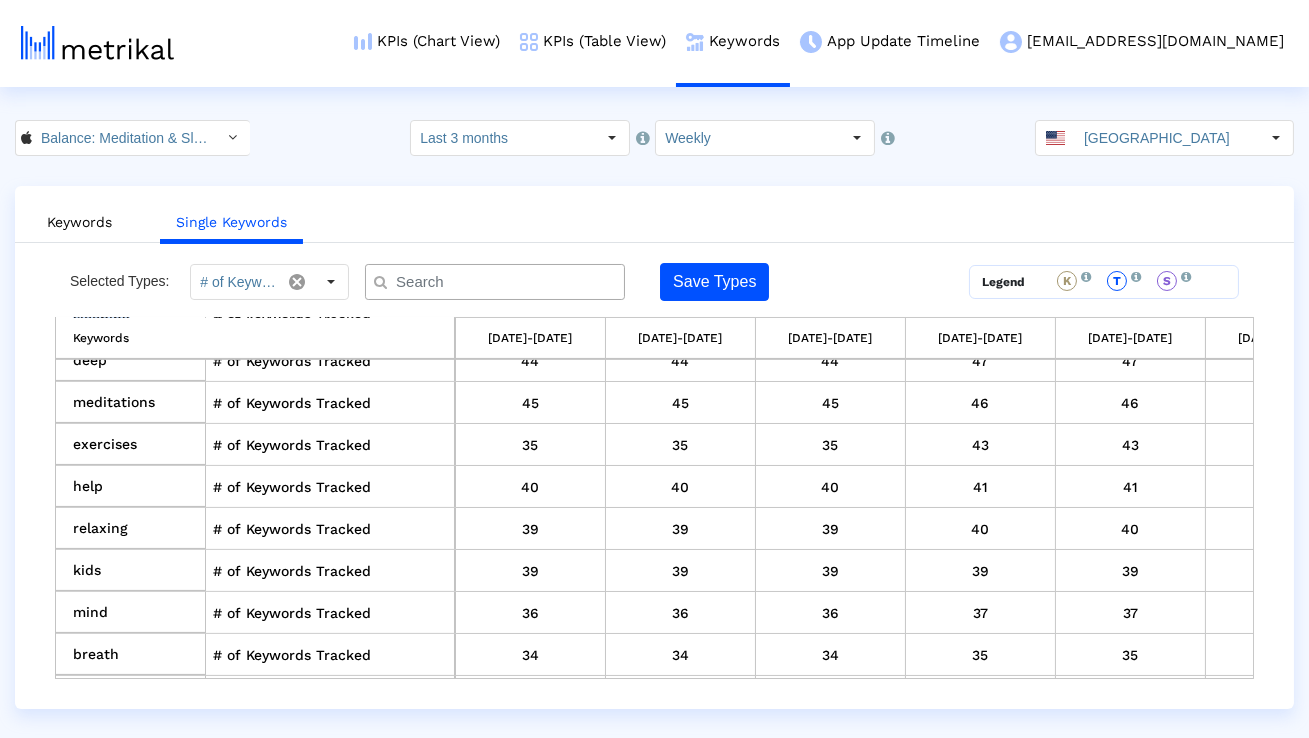 scroll, scrollTop: 1156, scrollLeft: 0, axis: vertical 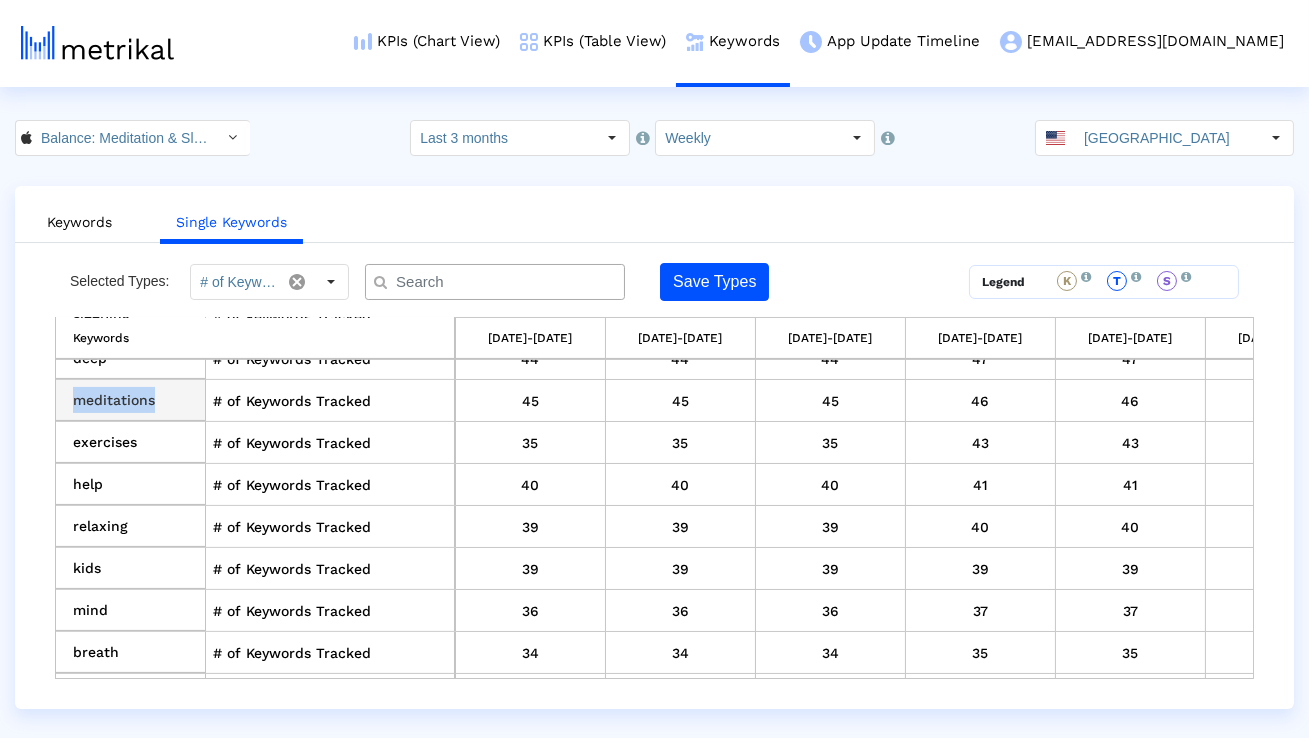 drag, startPoint x: 160, startPoint y: 407, endPoint x: 68, endPoint y: 397, distance: 92.541885 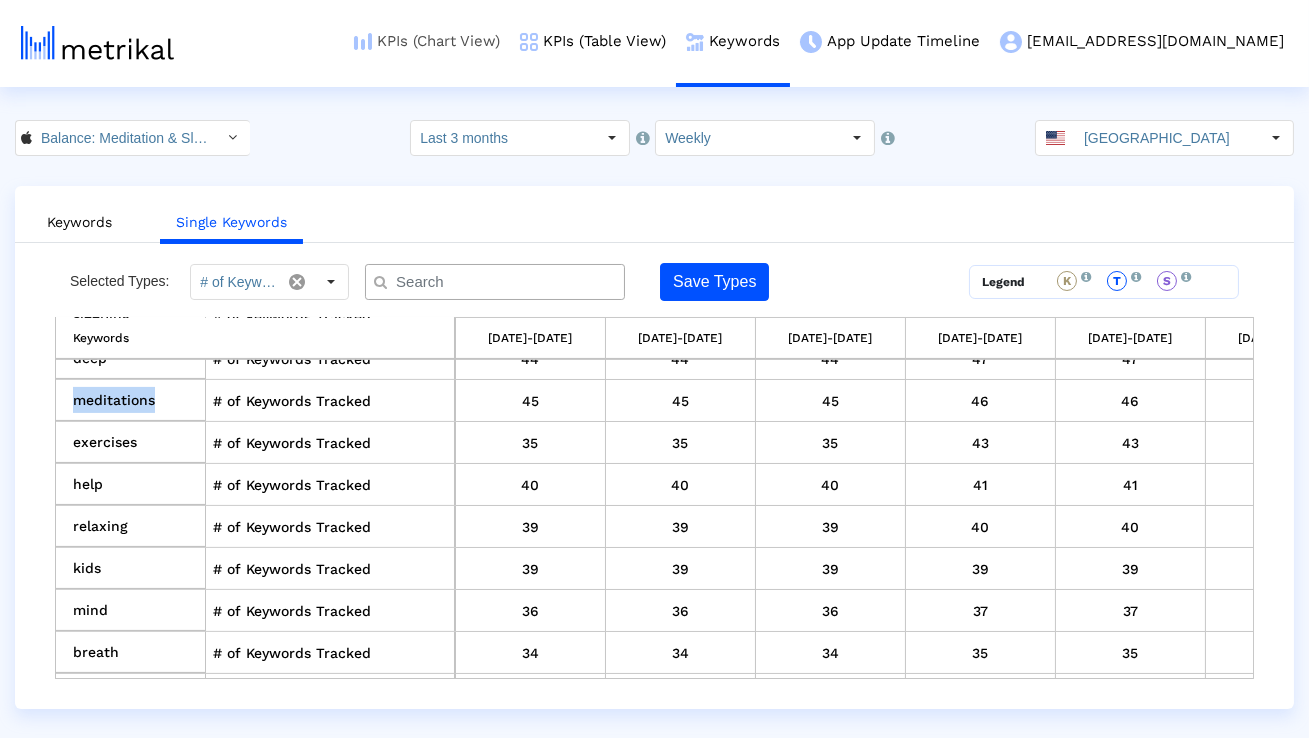 copy on "meditations" 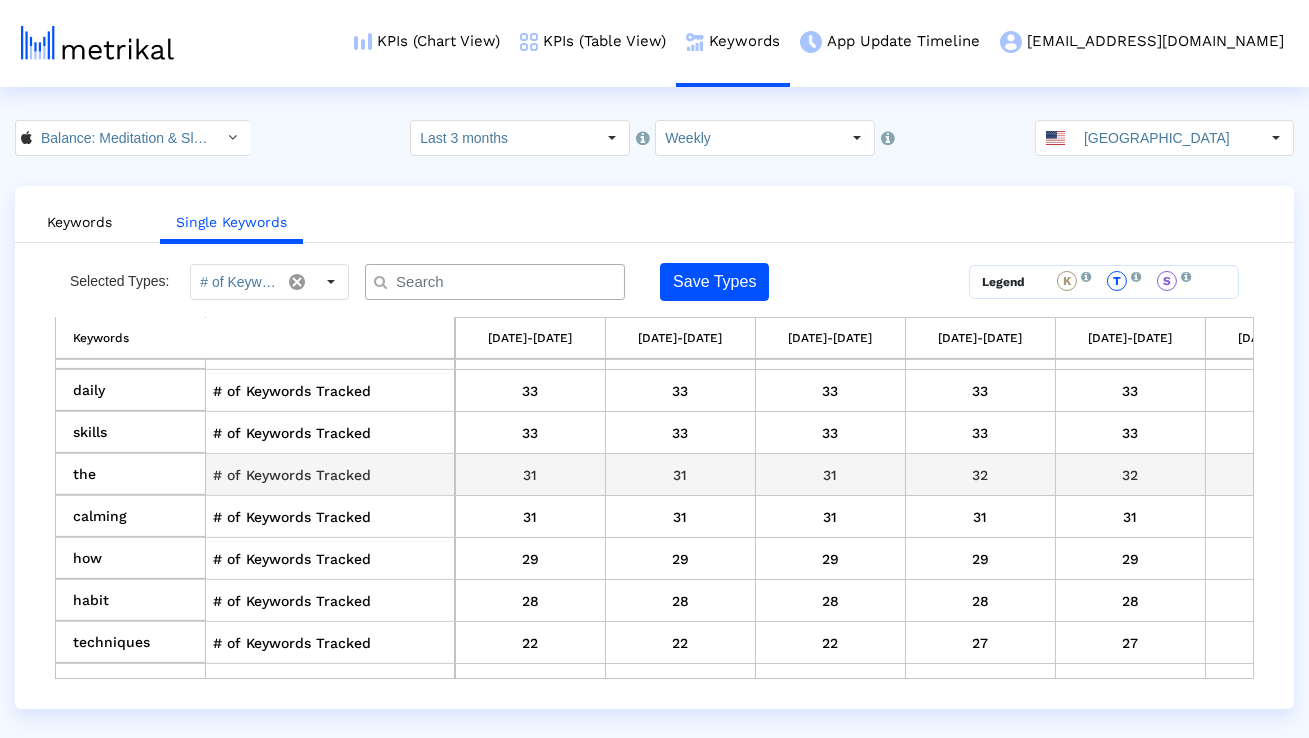 scroll, scrollTop: 1462, scrollLeft: 0, axis: vertical 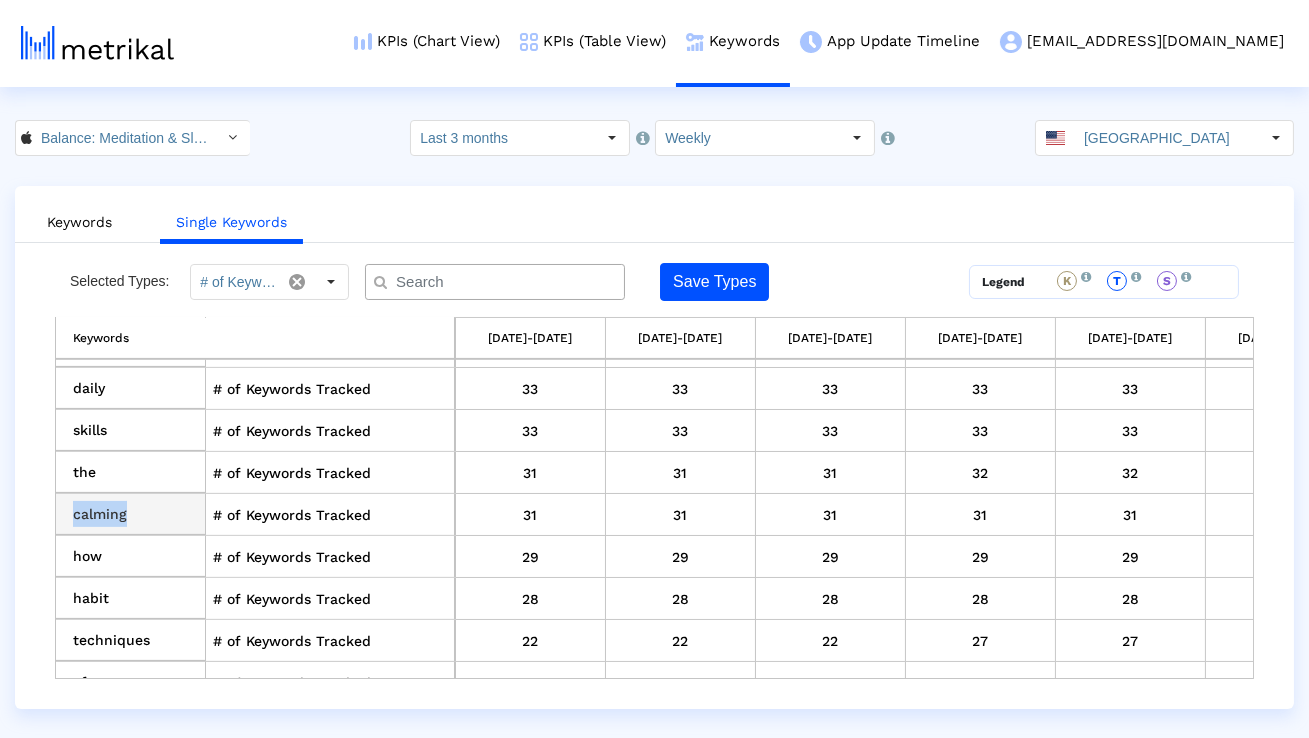 drag, startPoint x: 169, startPoint y: 512, endPoint x: 75, endPoint y: 512, distance: 94 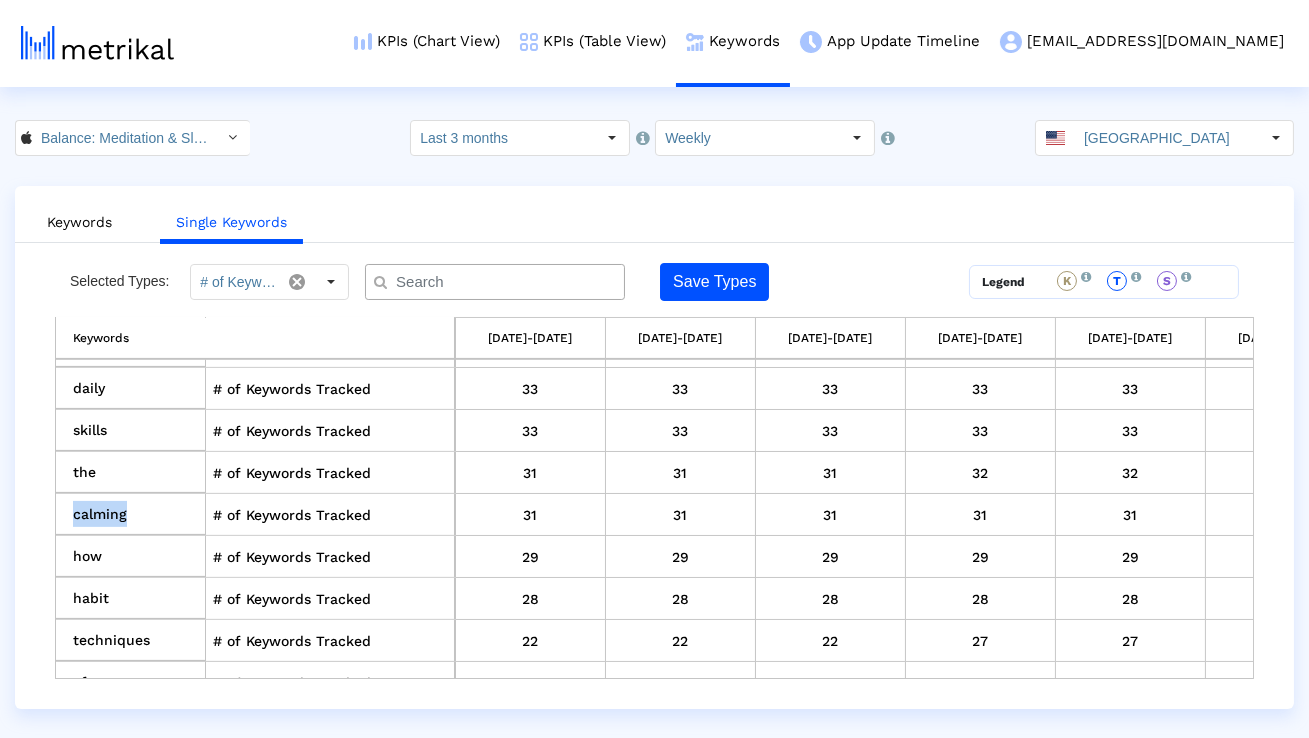 copy on "calming" 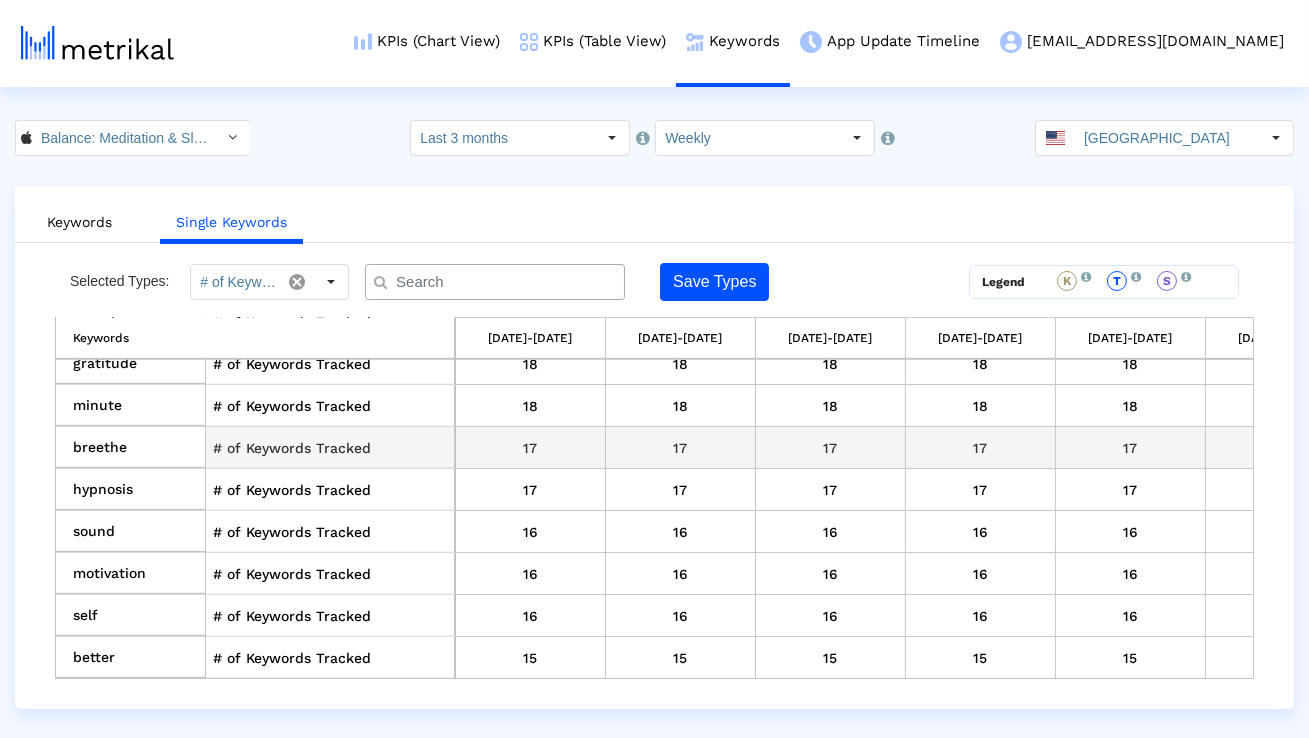 scroll, scrollTop: 2133, scrollLeft: 0, axis: vertical 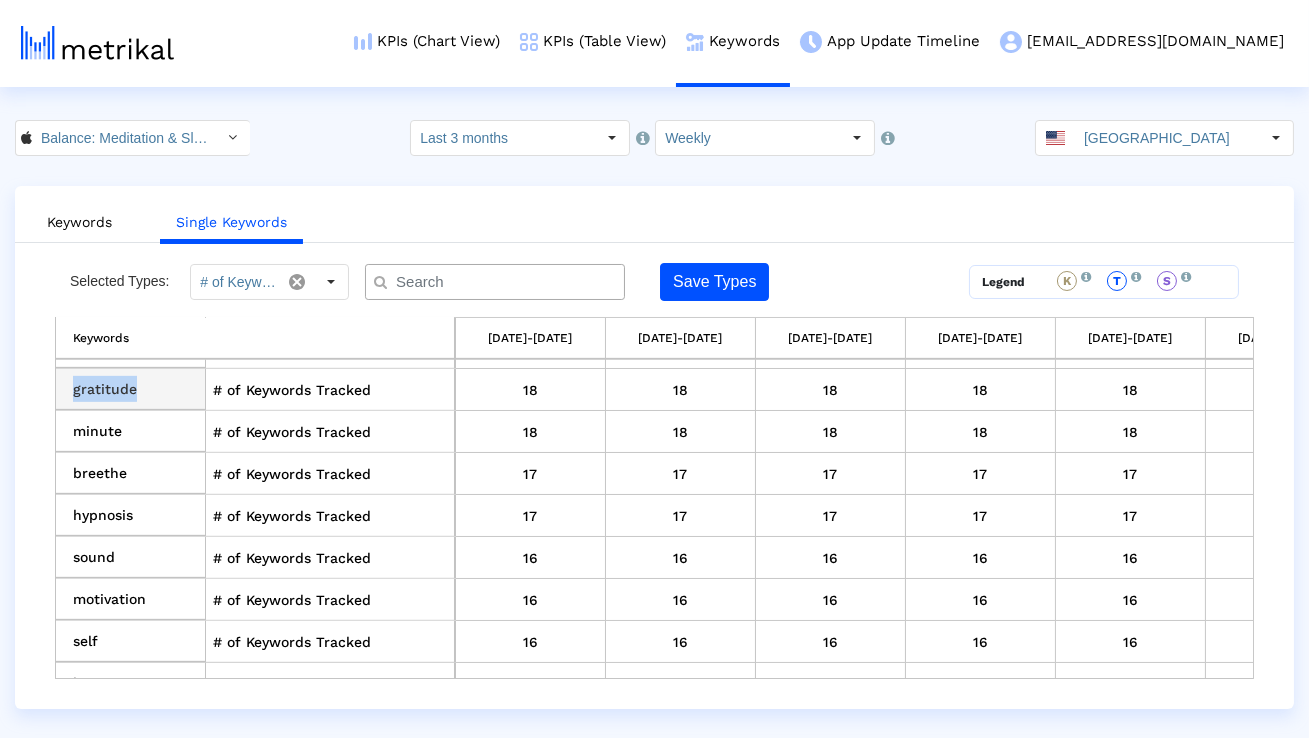 drag, startPoint x: 169, startPoint y: 394, endPoint x: 73, endPoint y: 377, distance: 97.49359 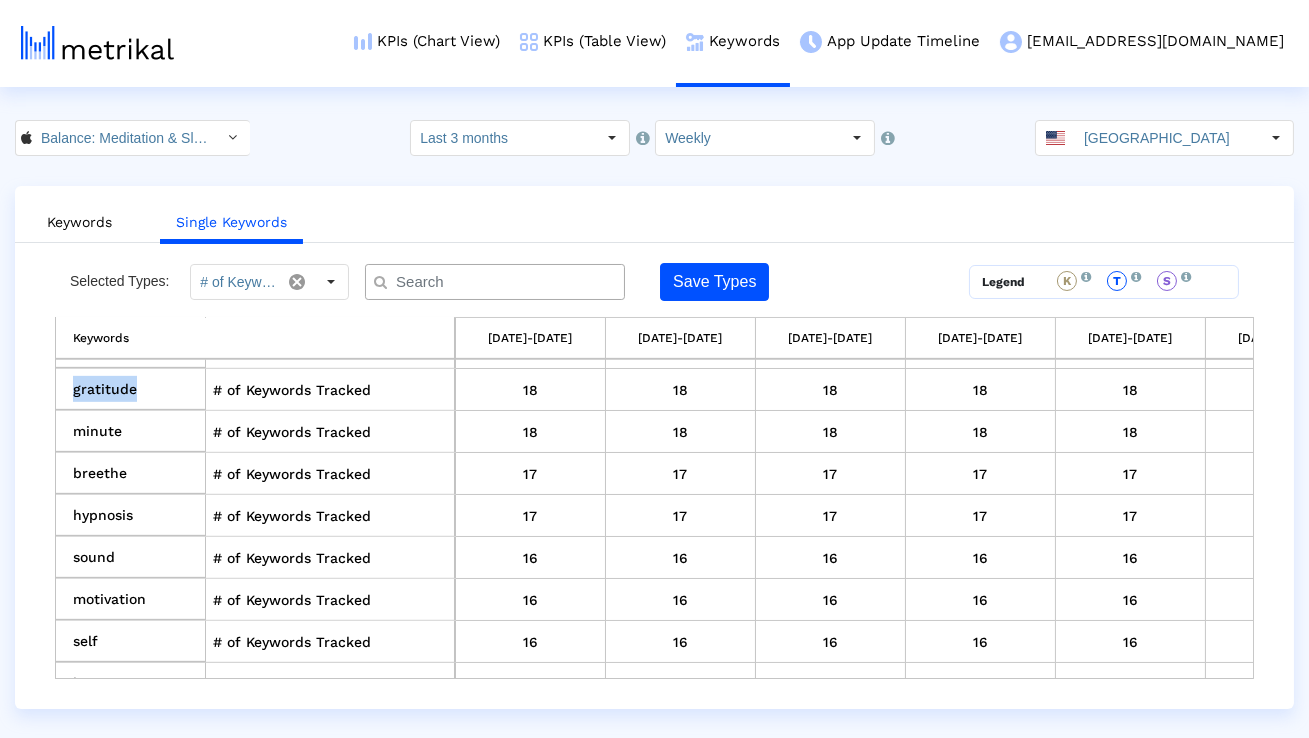 copy on "gratitude" 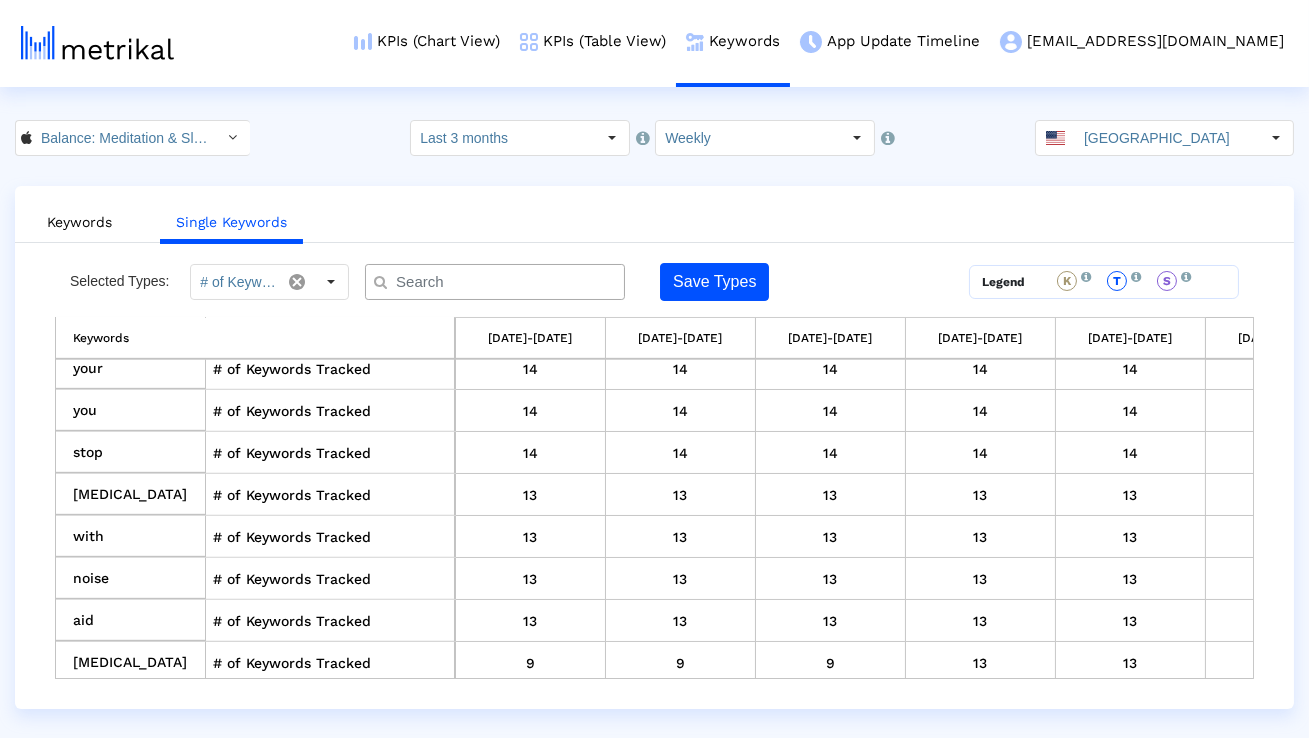scroll, scrollTop: 2525, scrollLeft: 0, axis: vertical 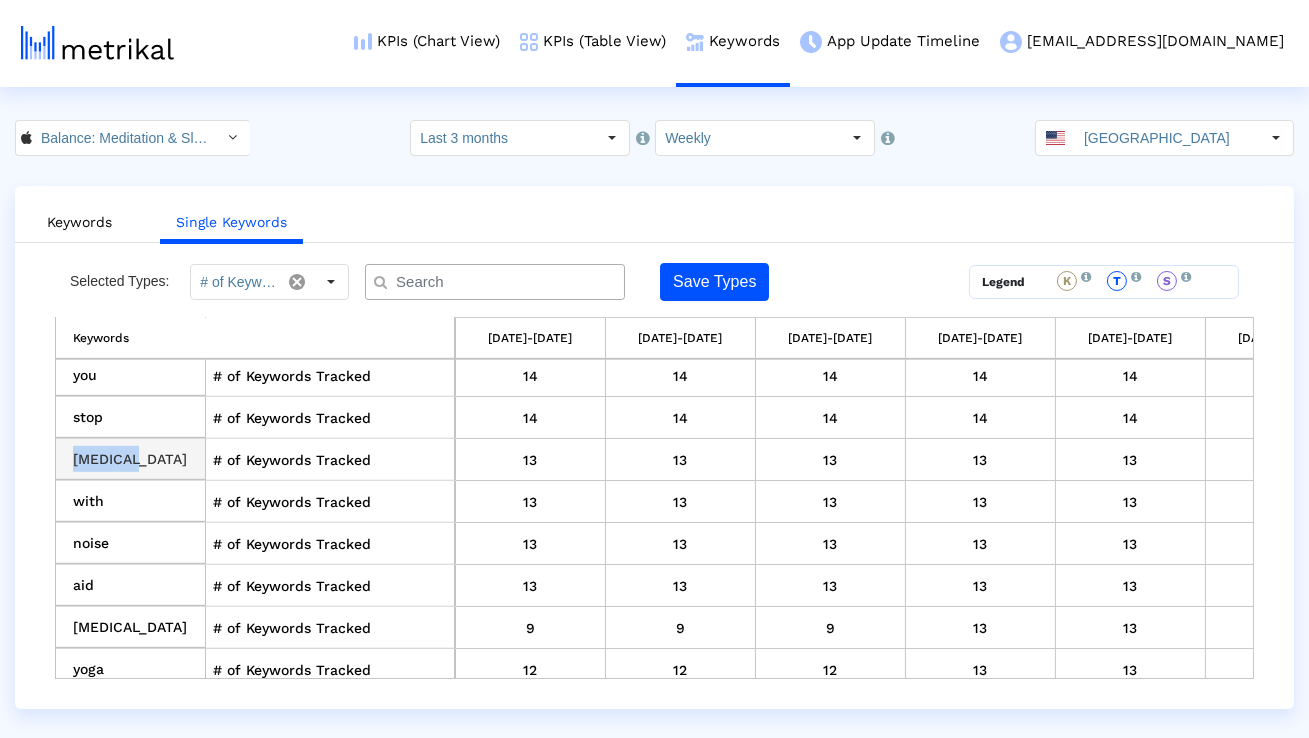 drag, startPoint x: 172, startPoint y: 446, endPoint x: 65, endPoint y: 446, distance: 107 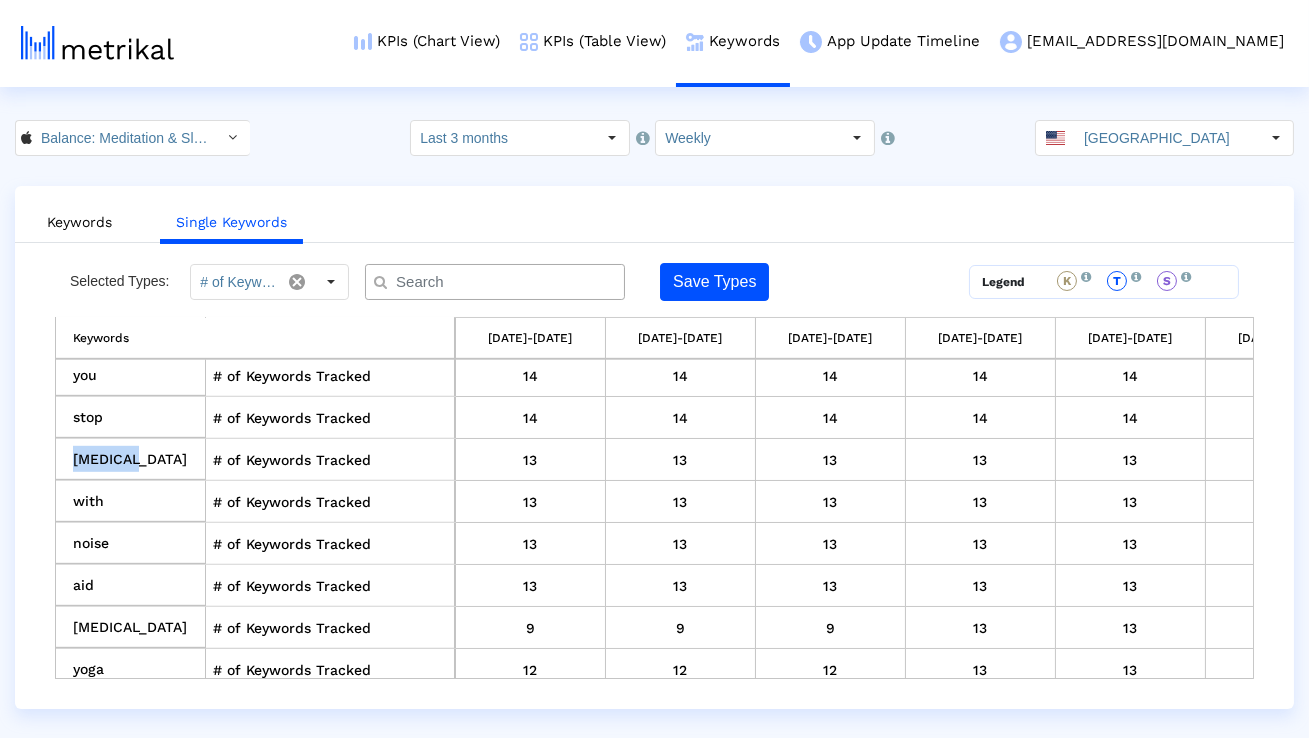 copy on "[MEDICAL_DATA]" 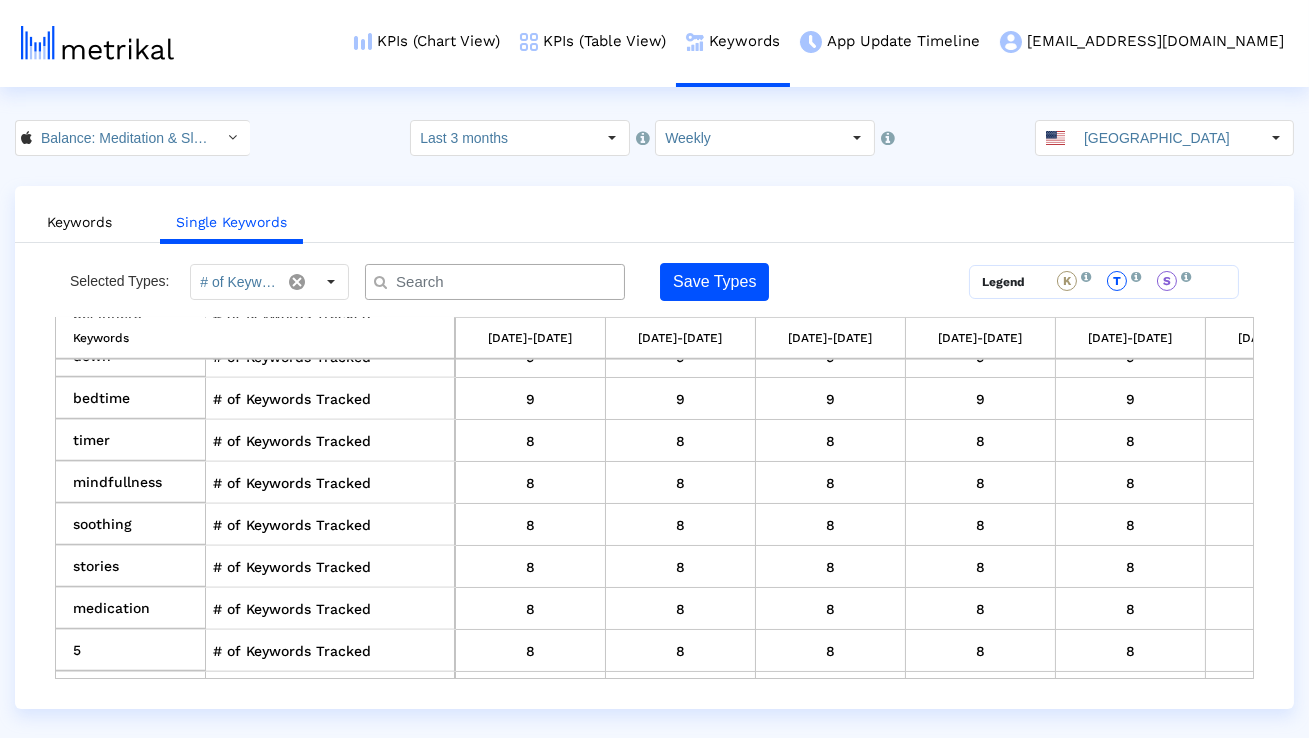 scroll, scrollTop: 3811, scrollLeft: 0, axis: vertical 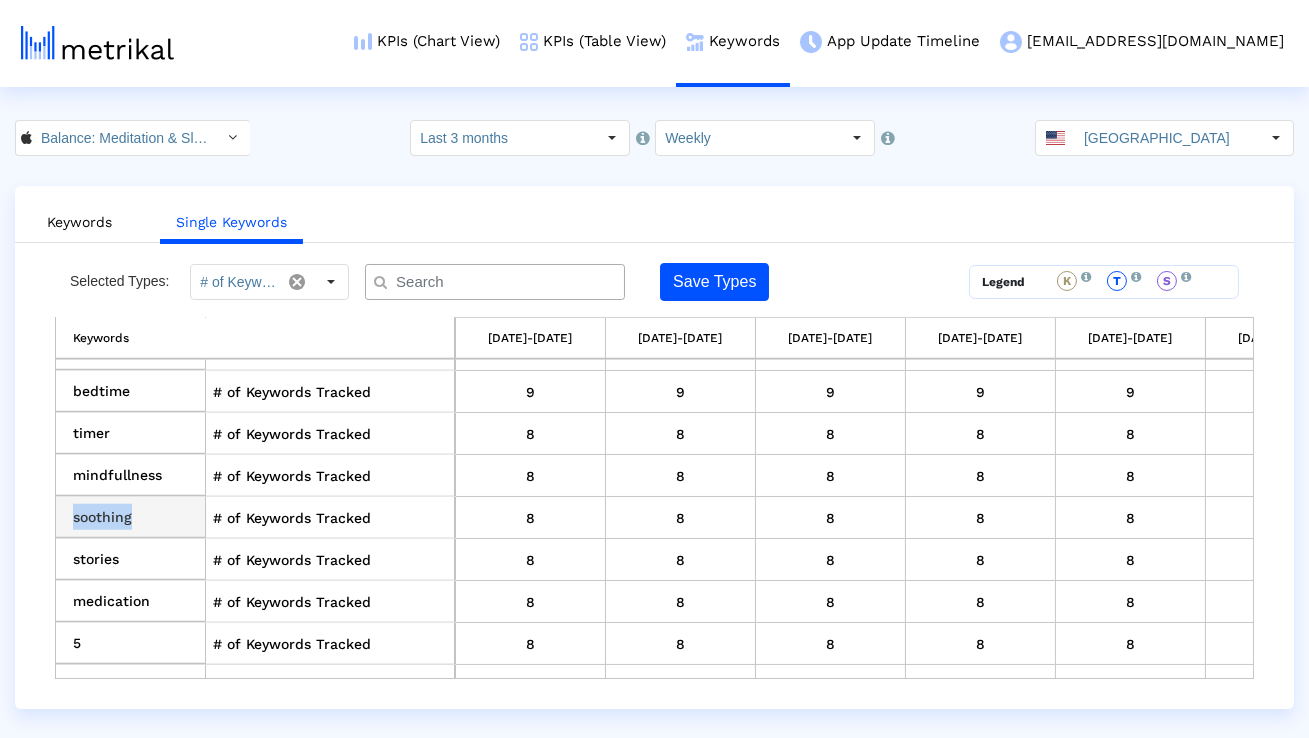 drag, startPoint x: 151, startPoint y: 516, endPoint x: 69, endPoint y: 496, distance: 84.40379 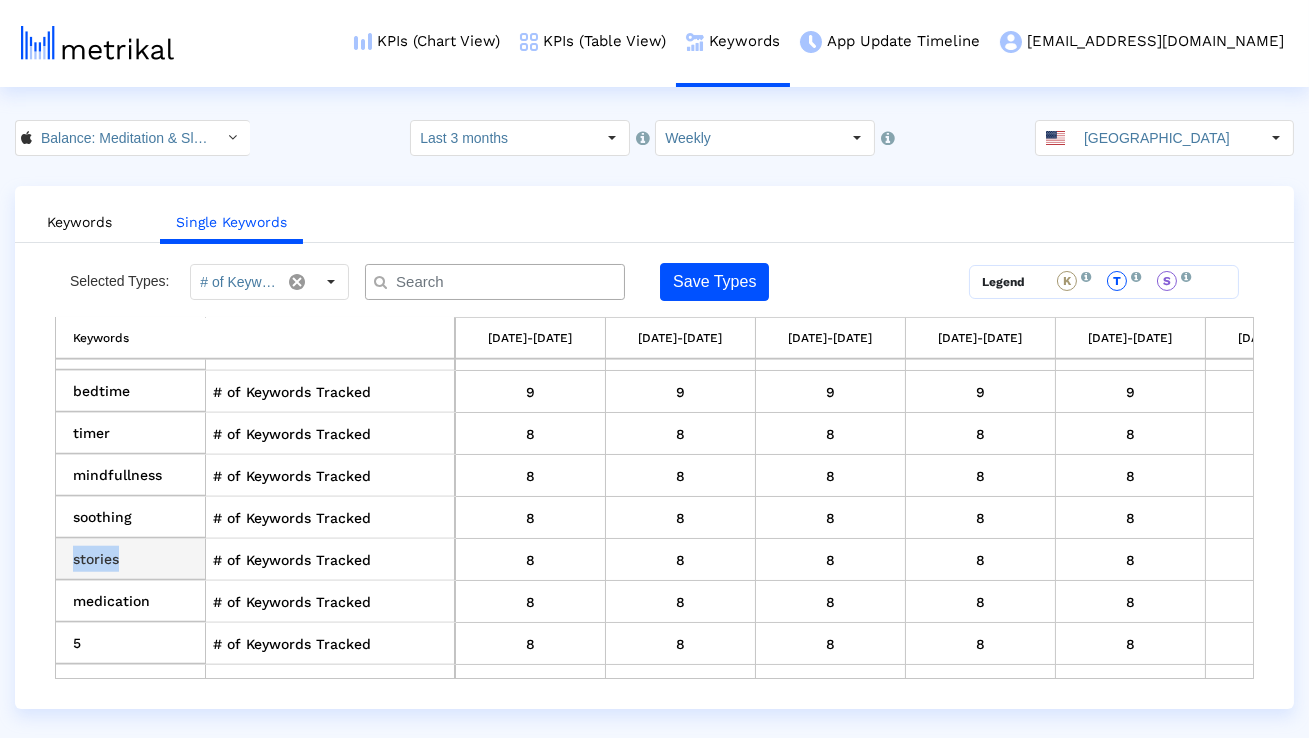 drag, startPoint x: 164, startPoint y: 534, endPoint x: 72, endPoint y: 535, distance: 92.00543 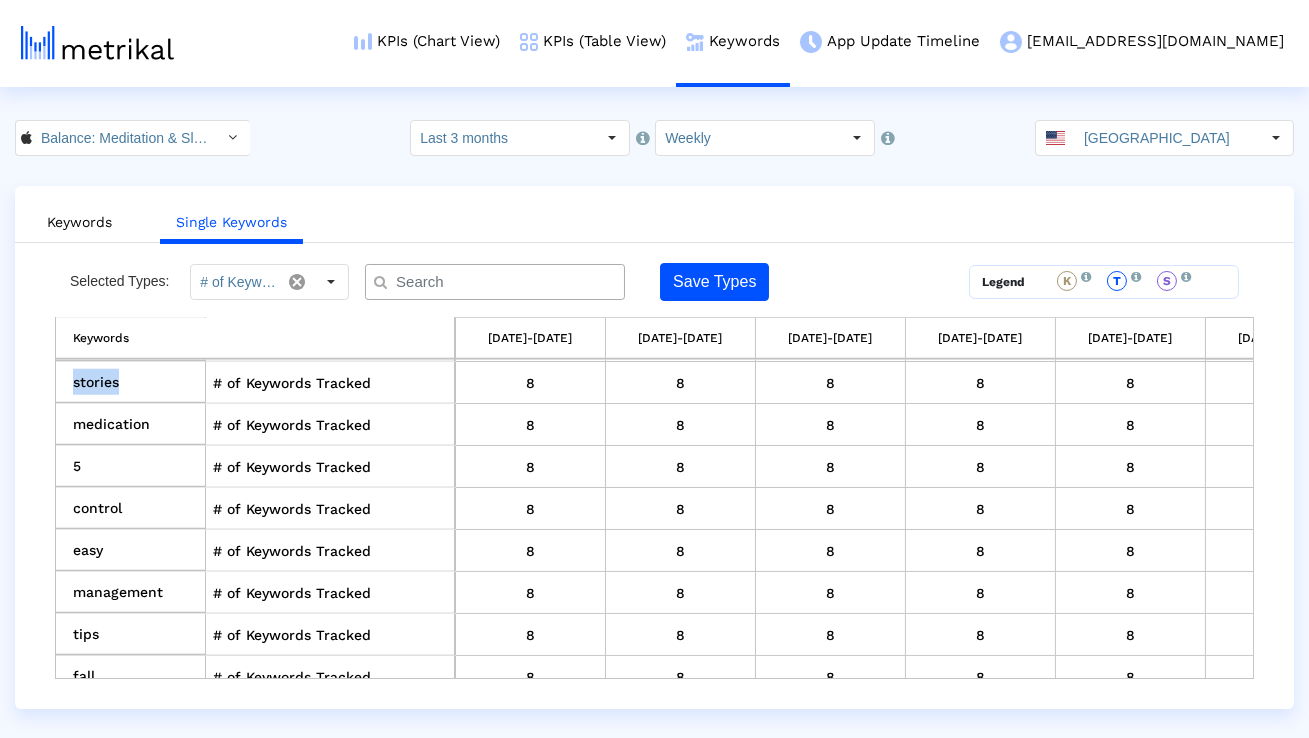 scroll, scrollTop: 4014, scrollLeft: 0, axis: vertical 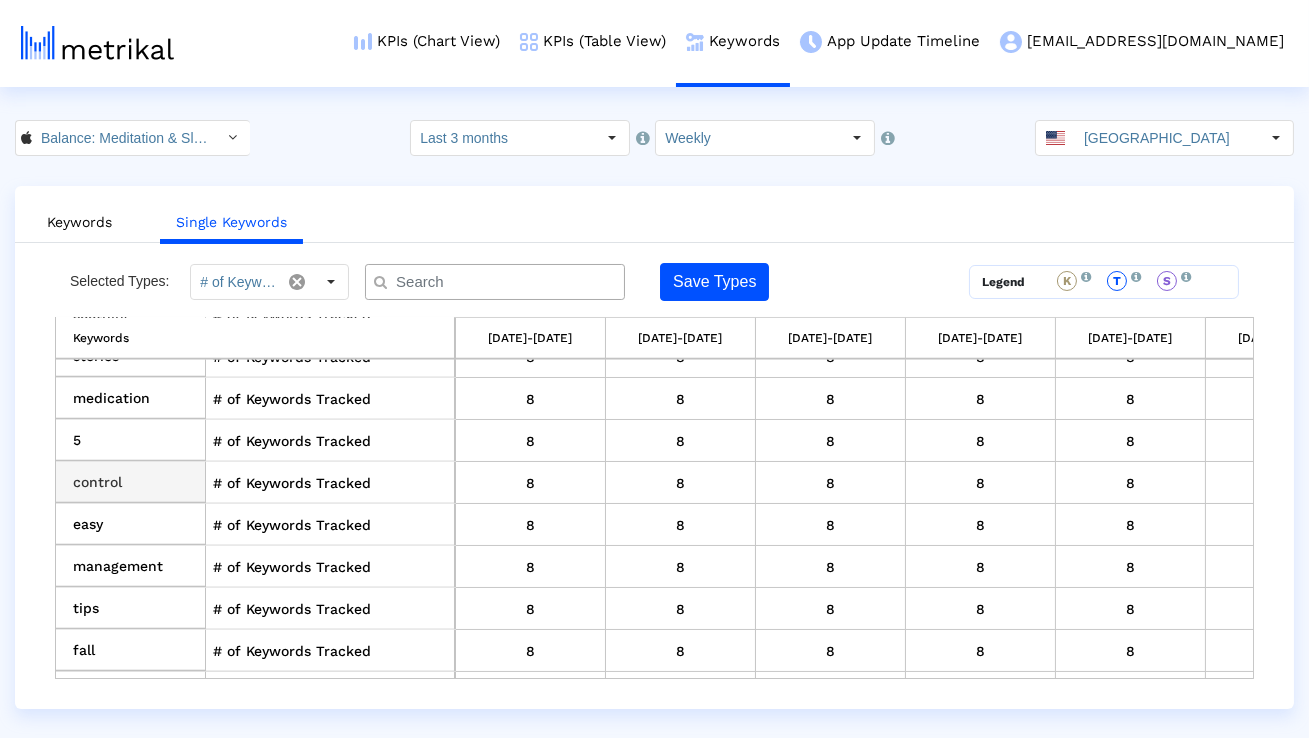 click on "control" at bounding box center [131, 483] 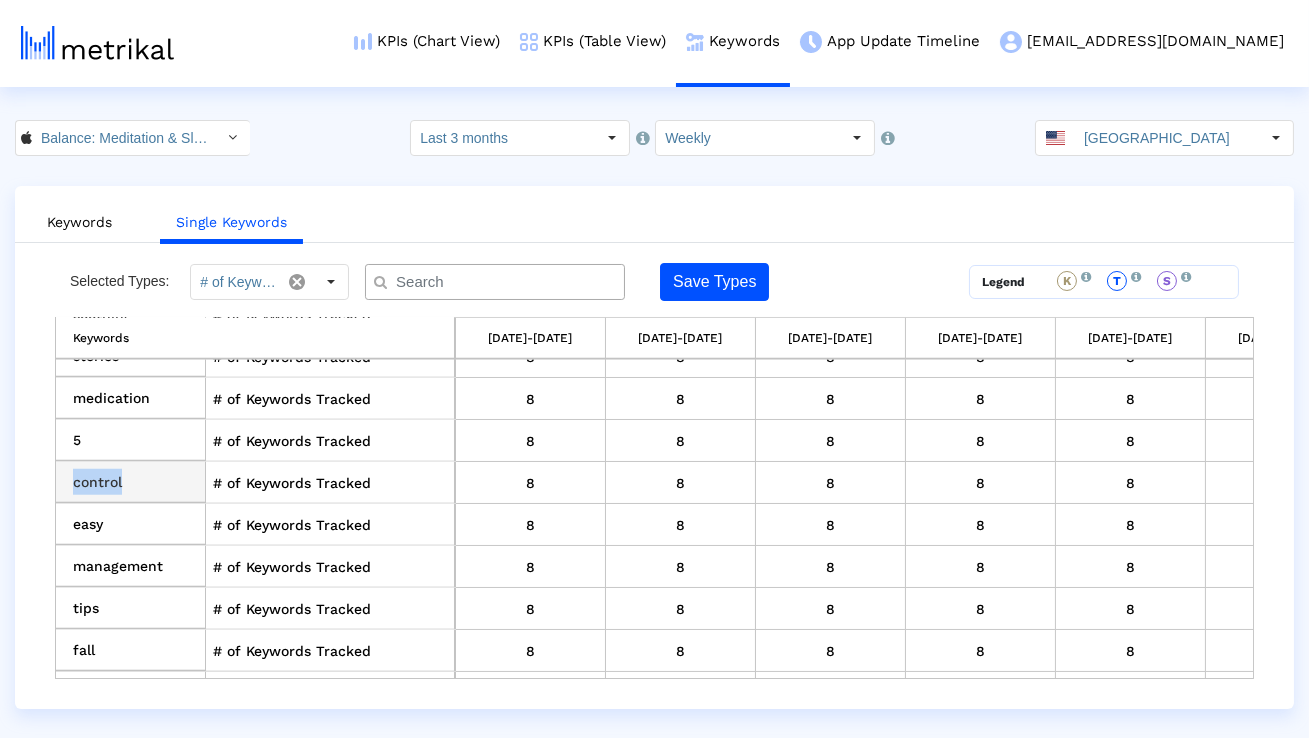 drag, startPoint x: 137, startPoint y: 477, endPoint x: 72, endPoint y: 466, distance: 65.9242 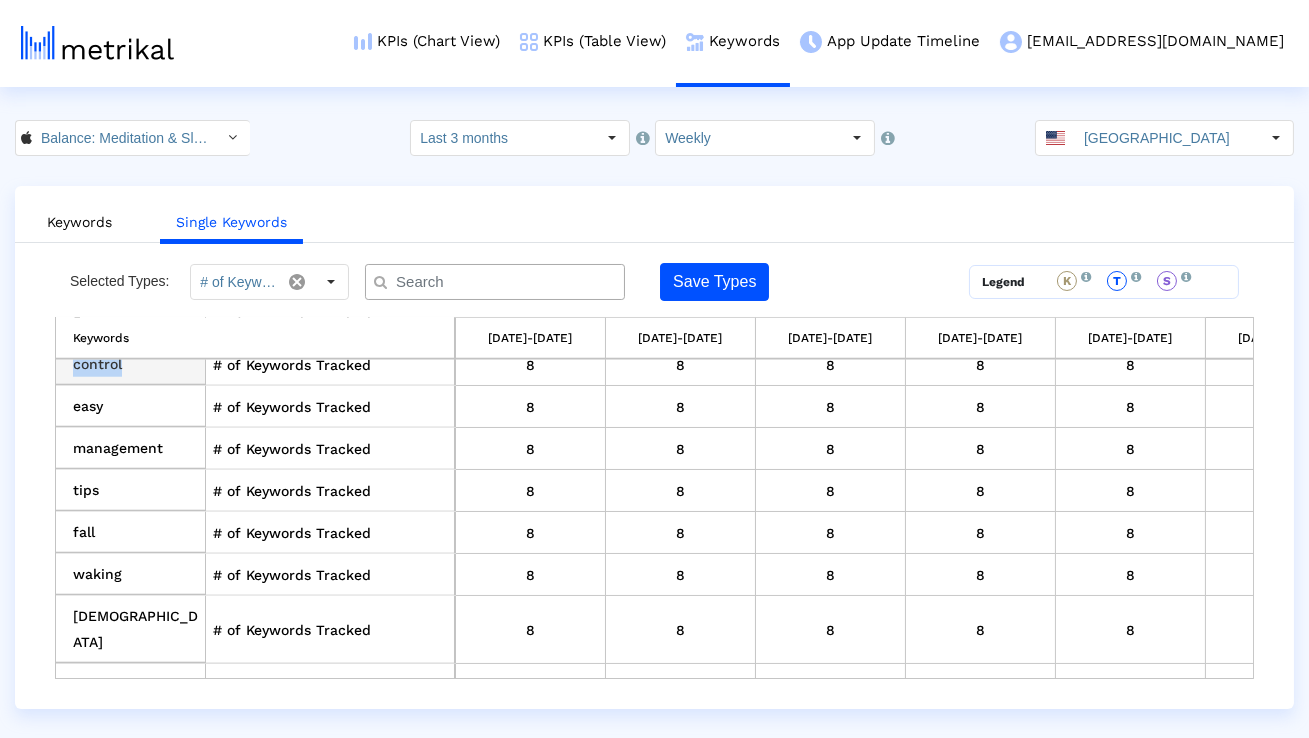 scroll, scrollTop: 4151, scrollLeft: 0, axis: vertical 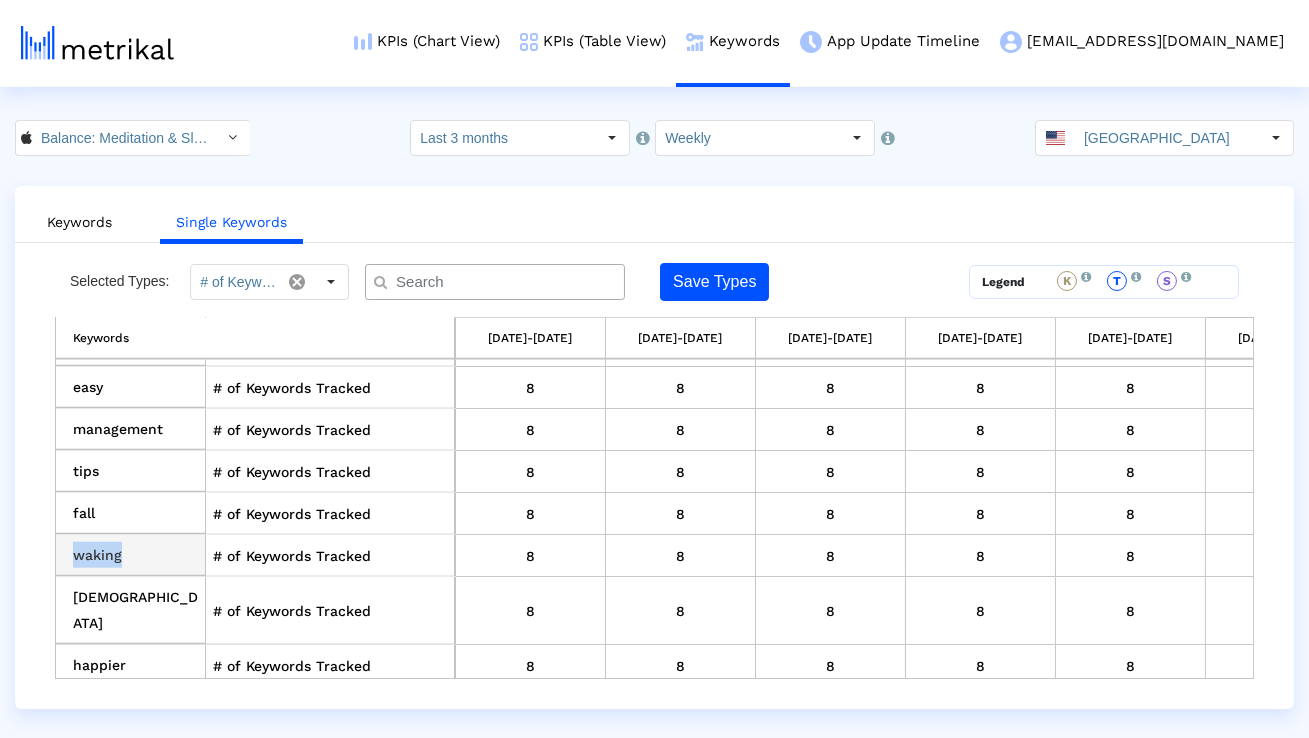 drag, startPoint x: 129, startPoint y: 529, endPoint x: 76, endPoint y: 528, distance: 53.009434 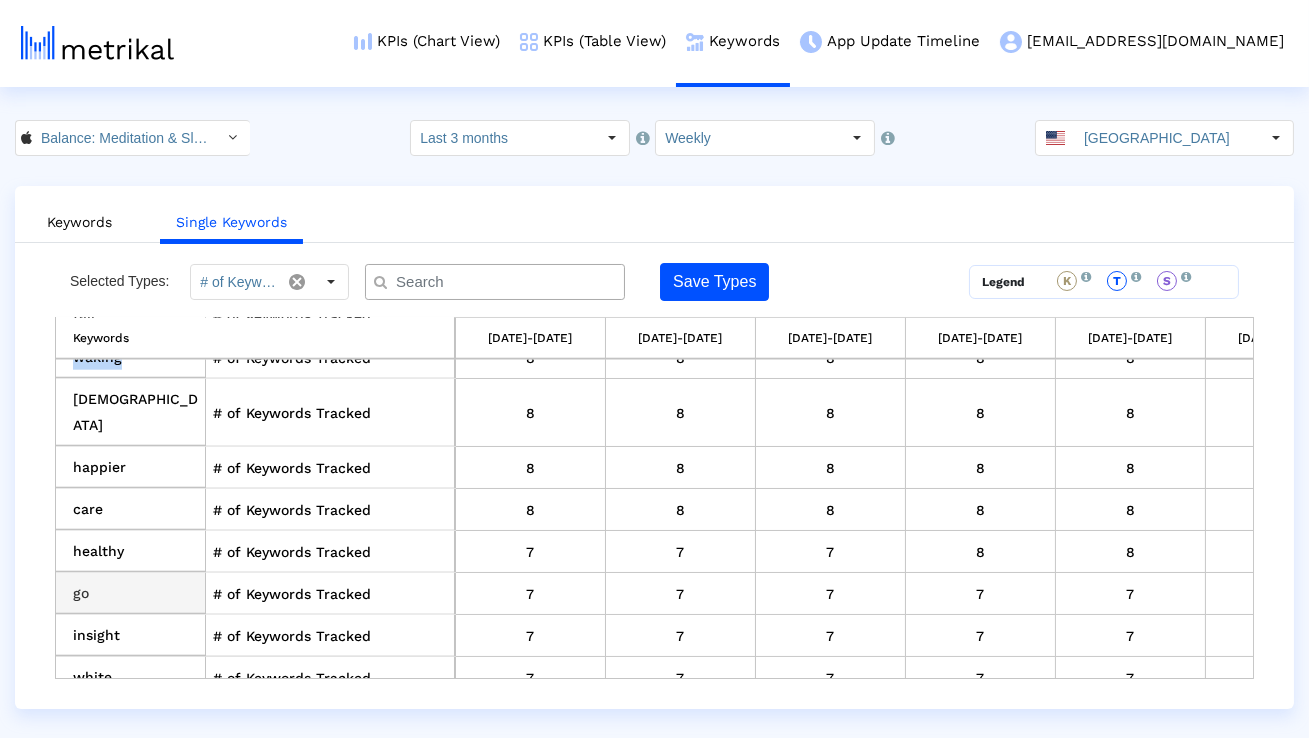 scroll, scrollTop: 4360, scrollLeft: 0, axis: vertical 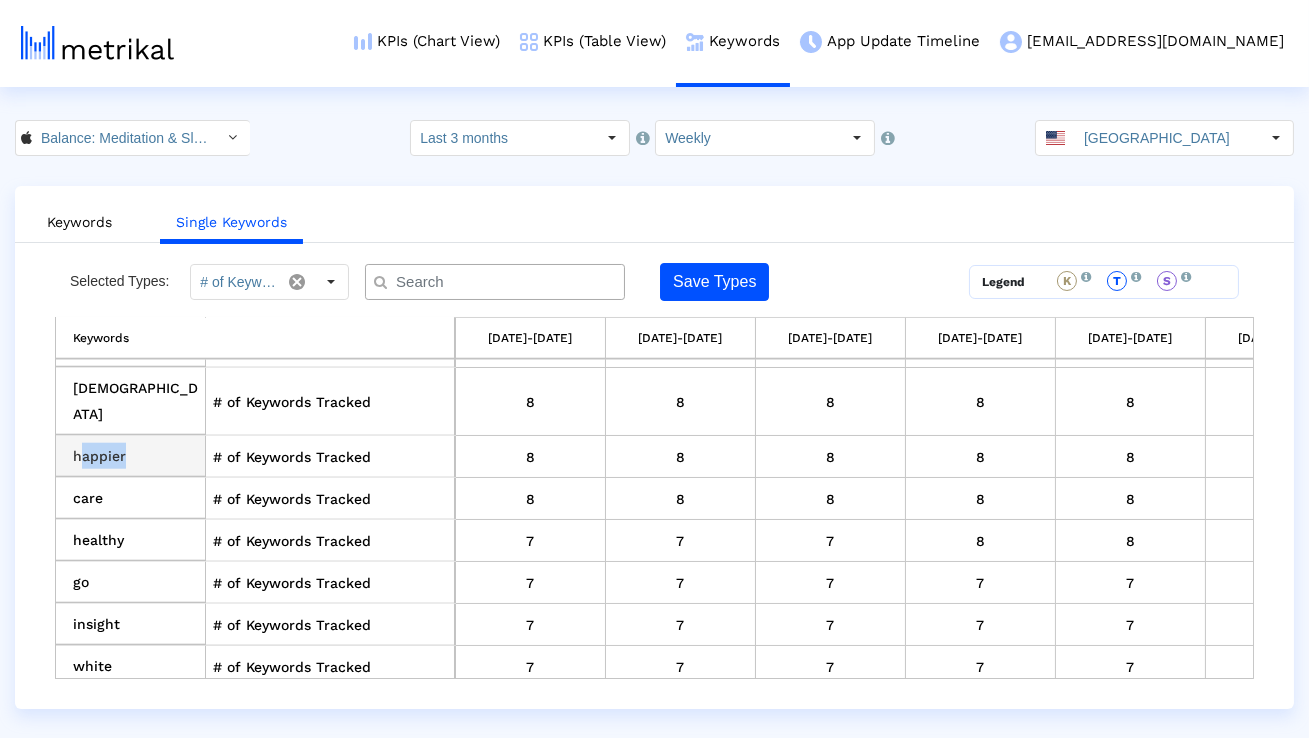 drag, startPoint x: 131, startPoint y: 421, endPoint x: 82, endPoint y: 415, distance: 49.365982 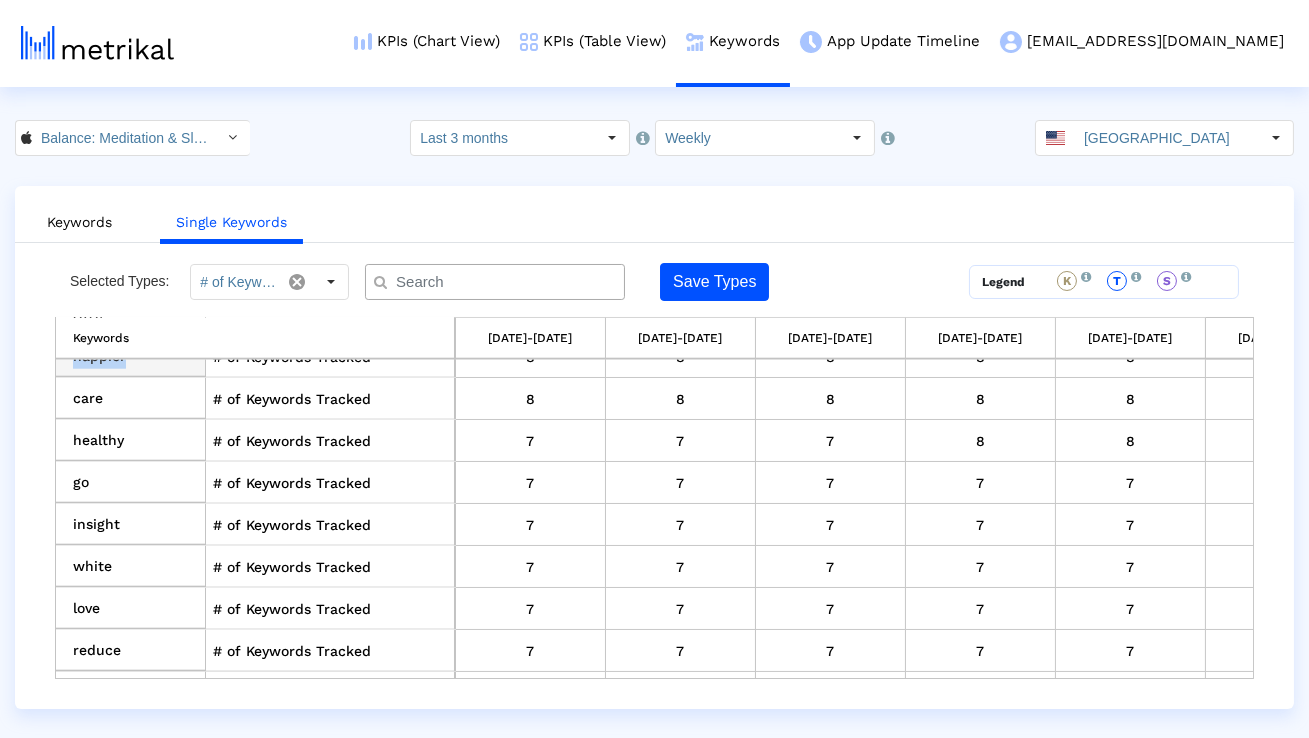 scroll, scrollTop: 4474, scrollLeft: 0, axis: vertical 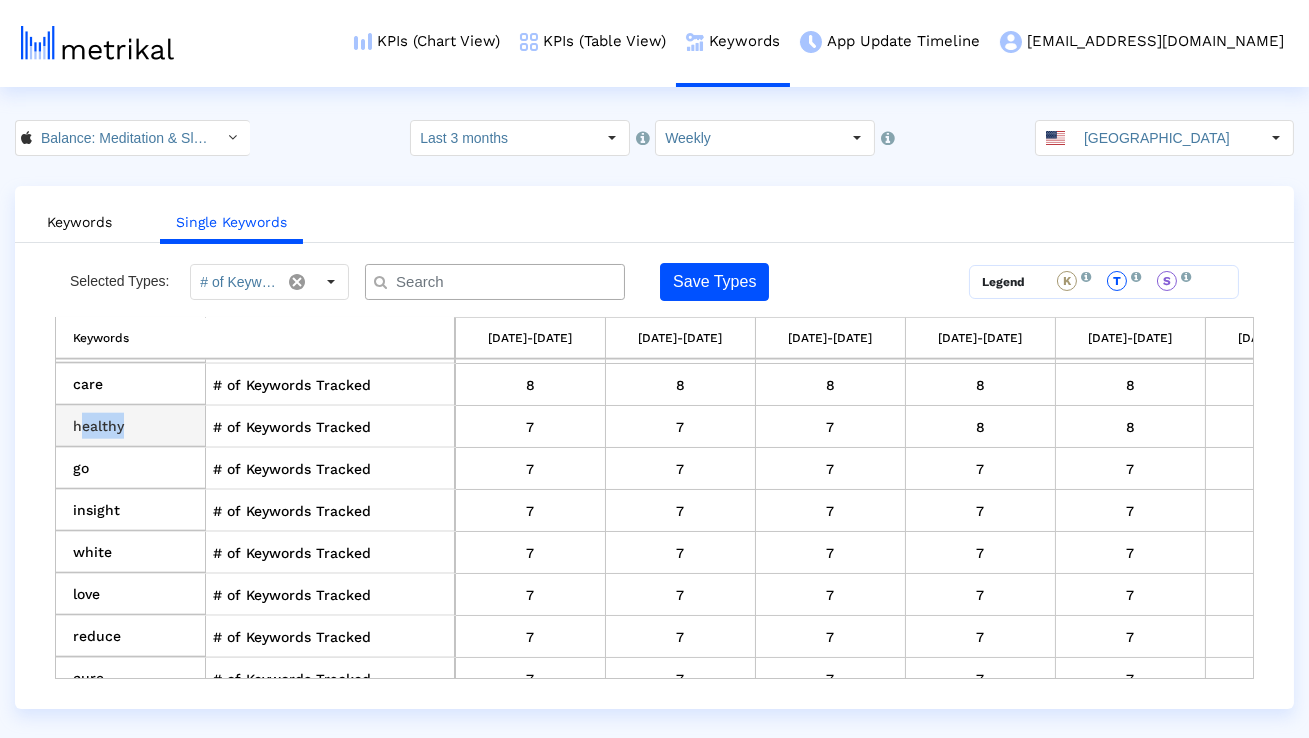 drag, startPoint x: 132, startPoint y: 375, endPoint x: 77, endPoint y: 375, distance: 55 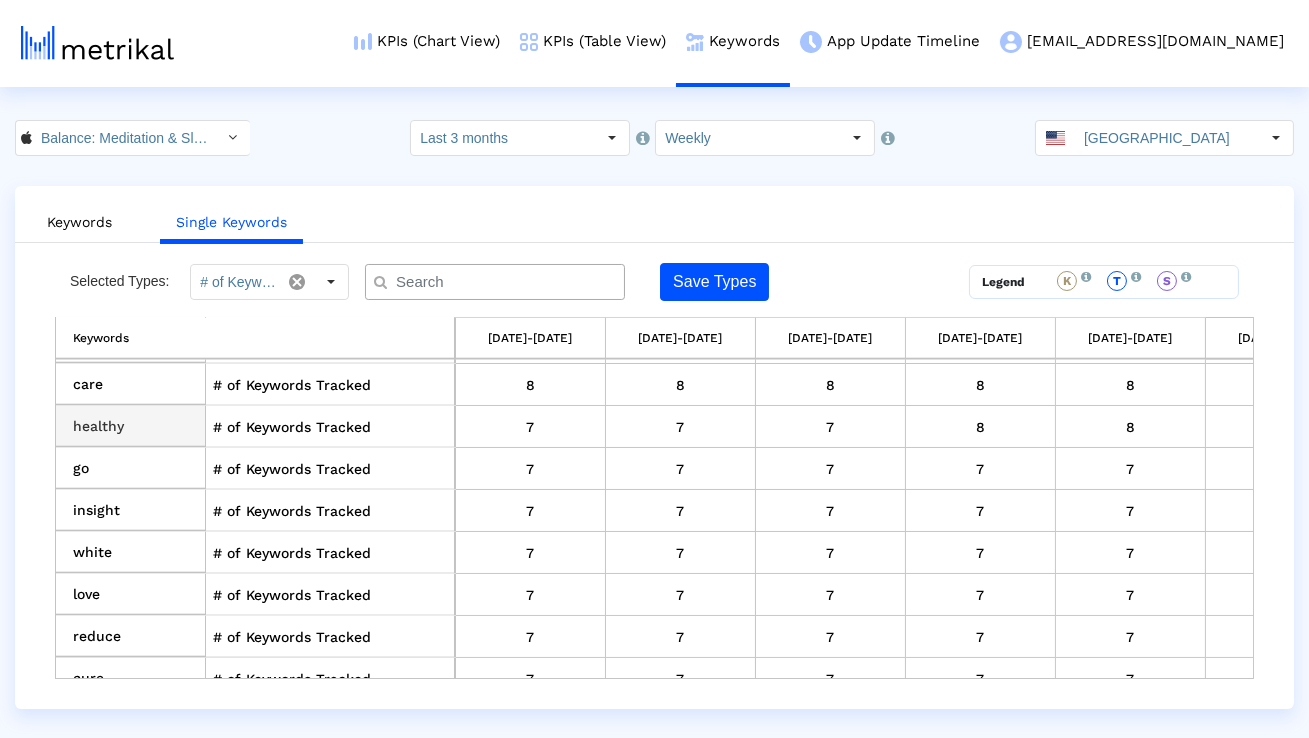 click on "healthy" at bounding box center (131, 427) 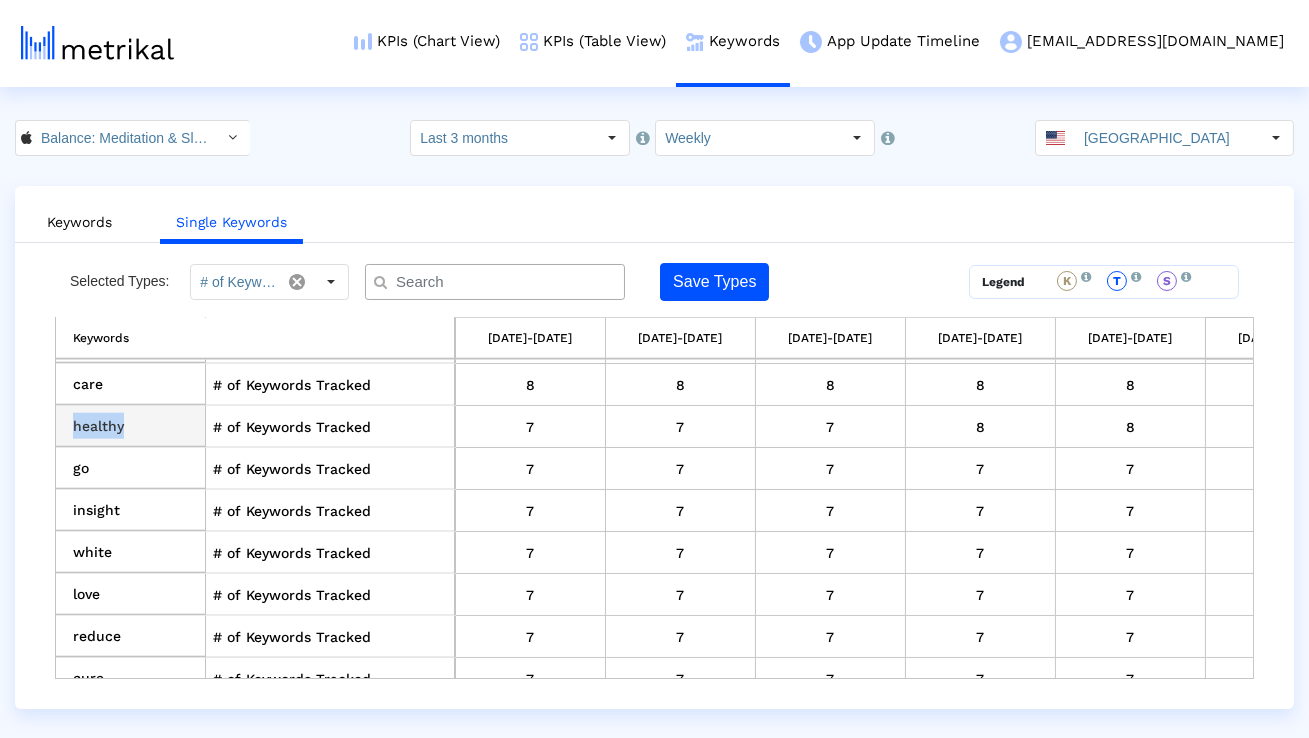 drag, startPoint x: 164, startPoint y: 384, endPoint x: 70, endPoint y: 383, distance: 94.00532 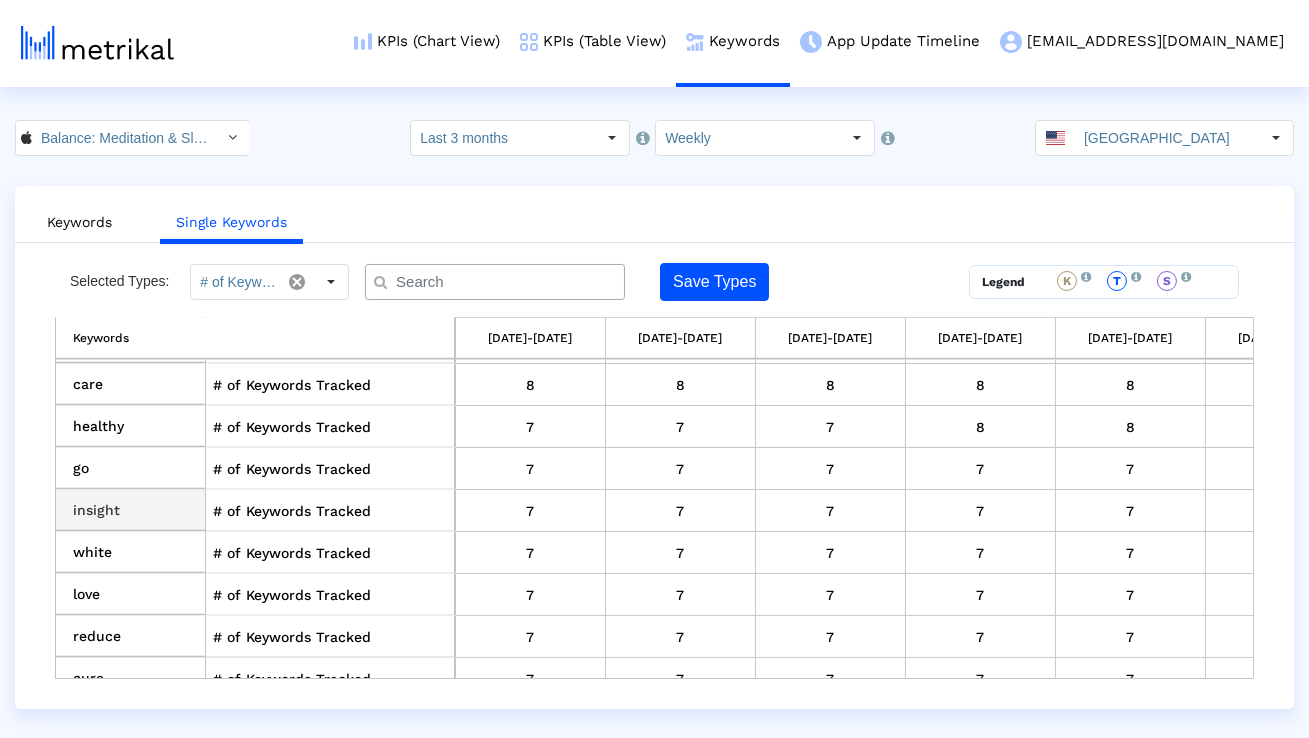 click on "insight" at bounding box center [131, 511] 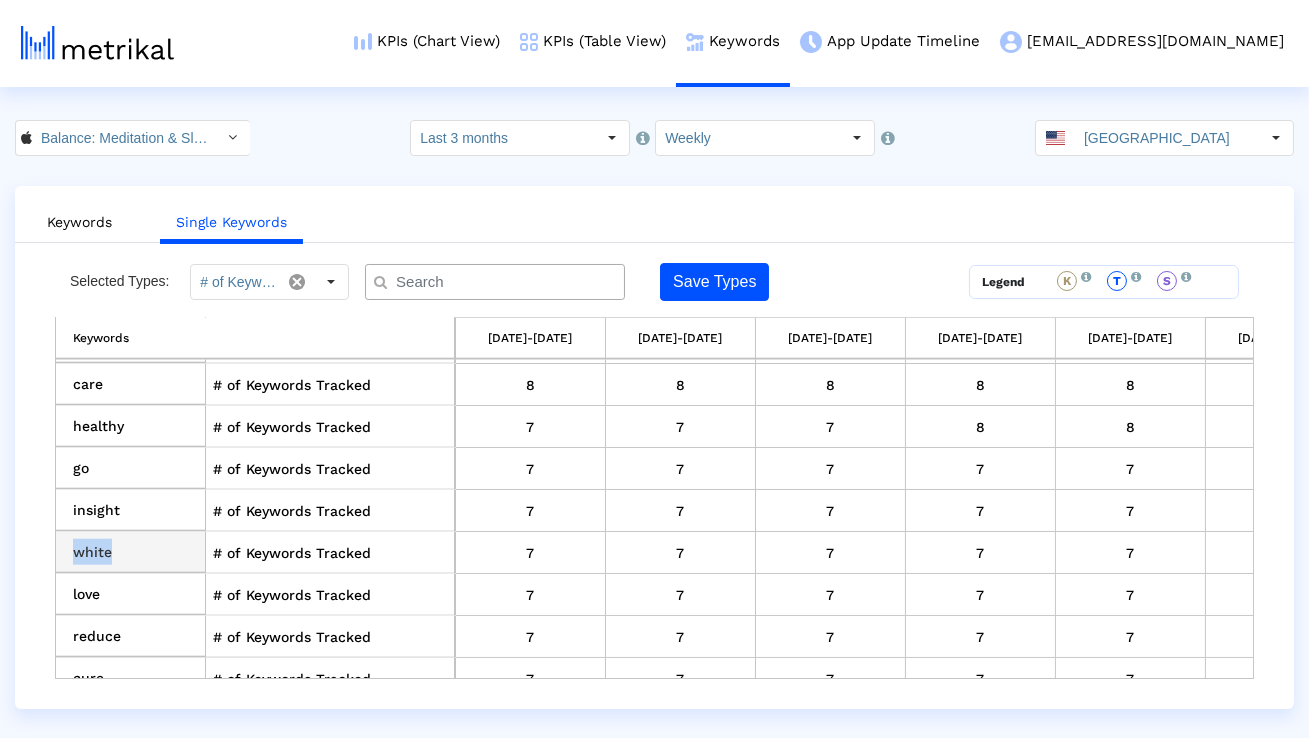 drag, startPoint x: 124, startPoint y: 491, endPoint x: 72, endPoint y: 492, distance: 52.009613 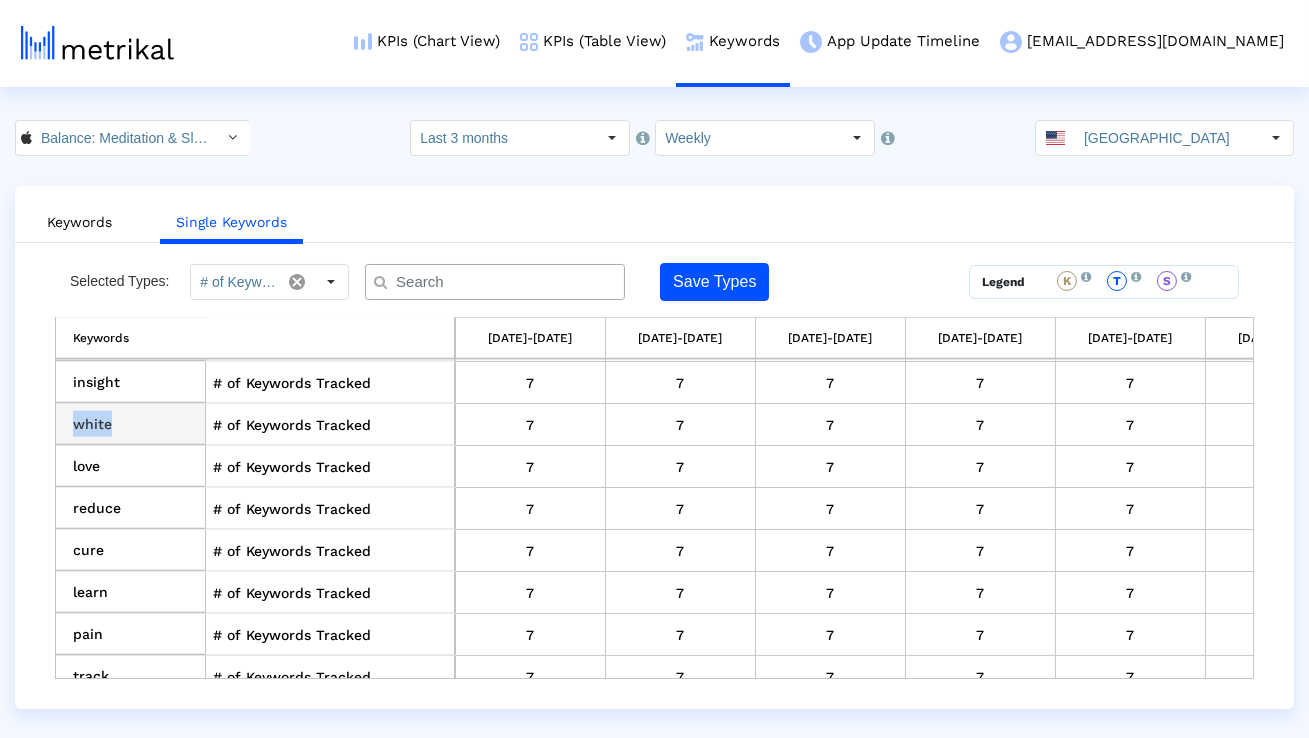 scroll, scrollTop: 4605, scrollLeft: 0, axis: vertical 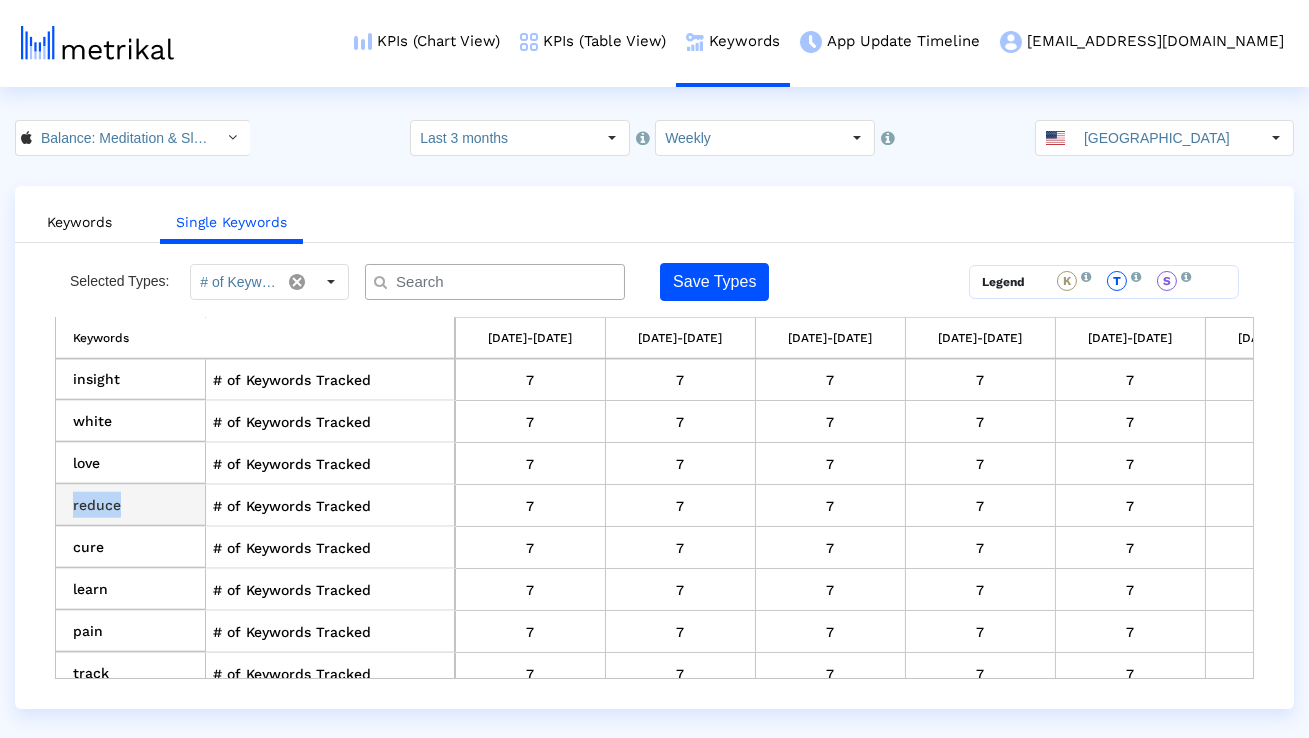 drag, startPoint x: 138, startPoint y: 456, endPoint x: 74, endPoint y: 455, distance: 64.00781 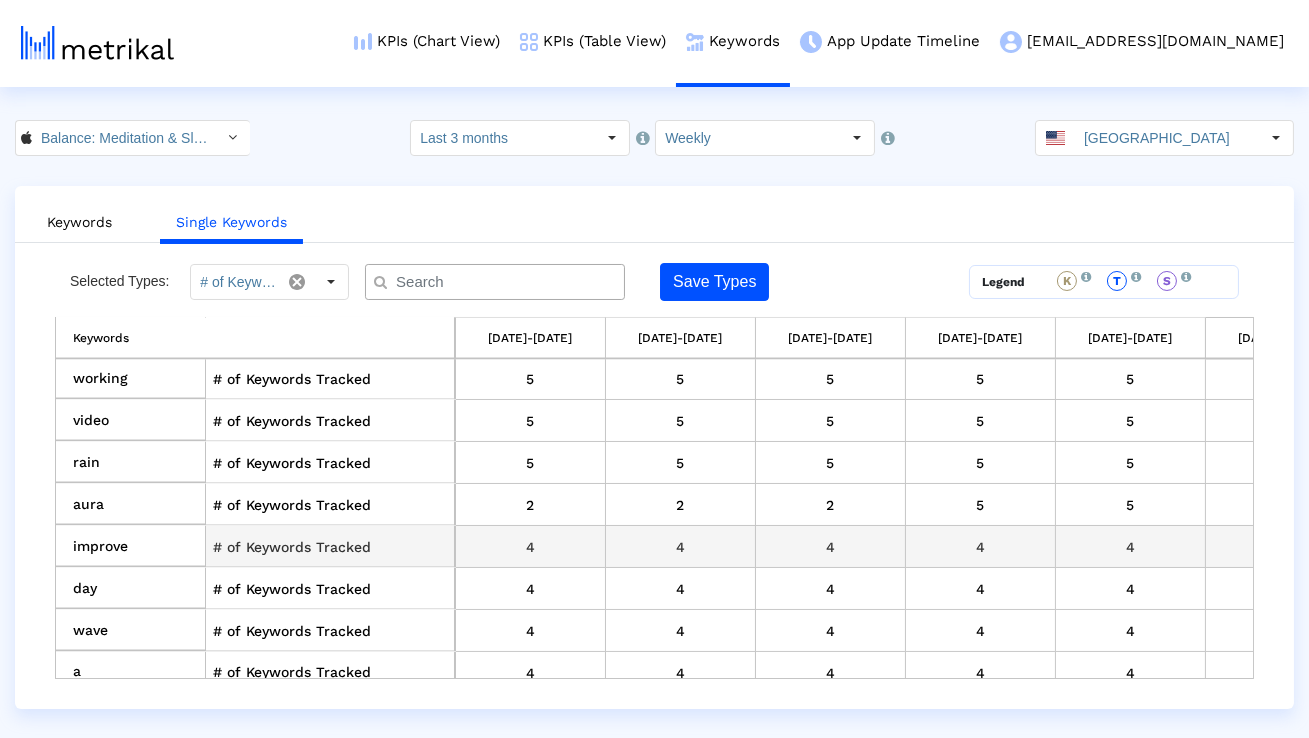 scroll, scrollTop: 6864, scrollLeft: 0, axis: vertical 